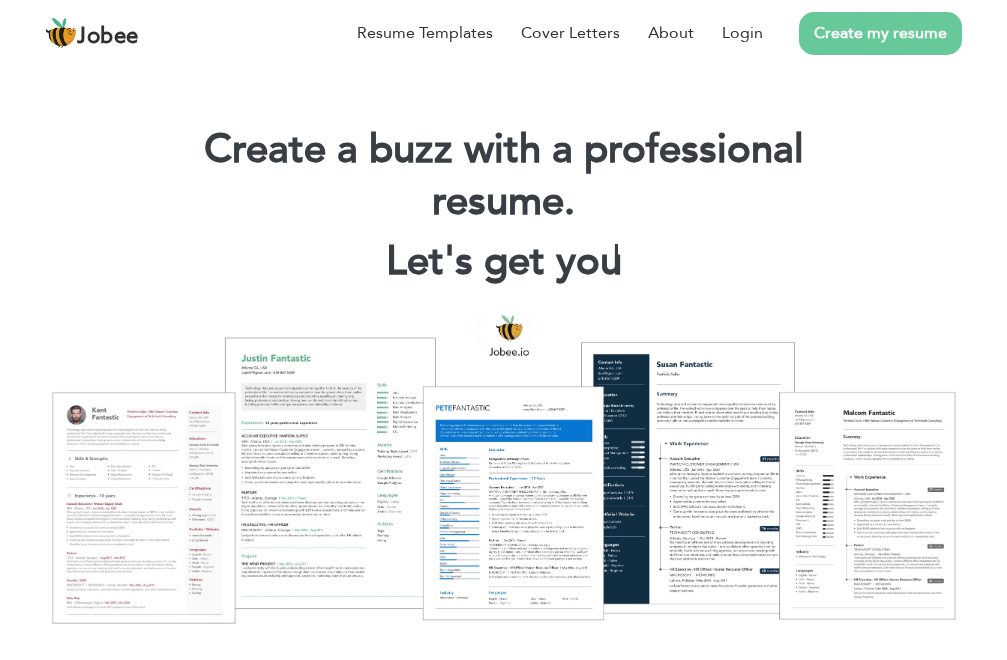 scroll, scrollTop: 0, scrollLeft: 0, axis: both 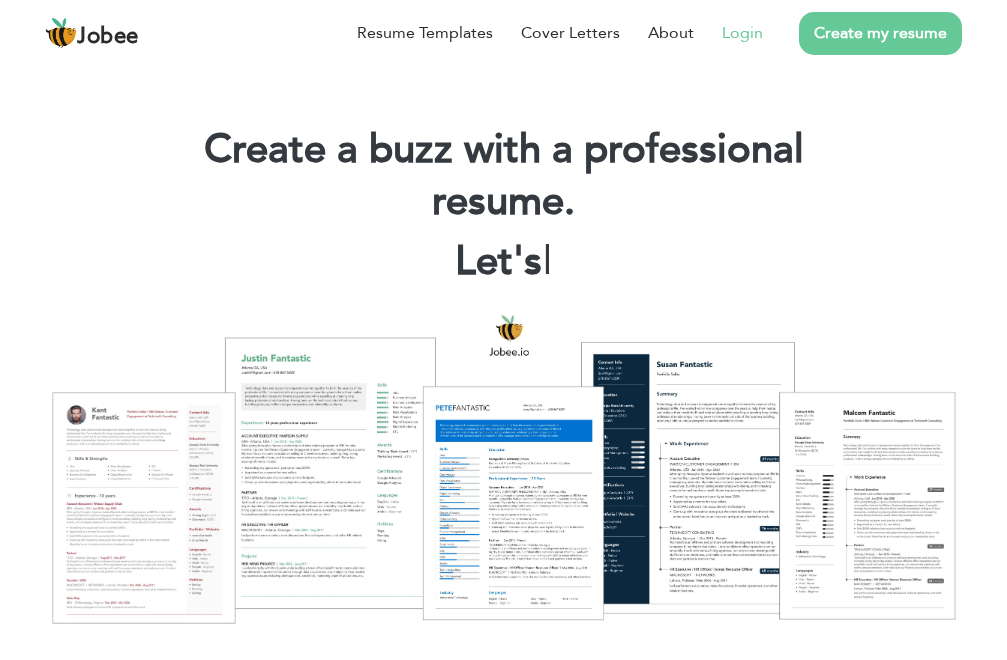 click on "Login" at bounding box center [742, 33] 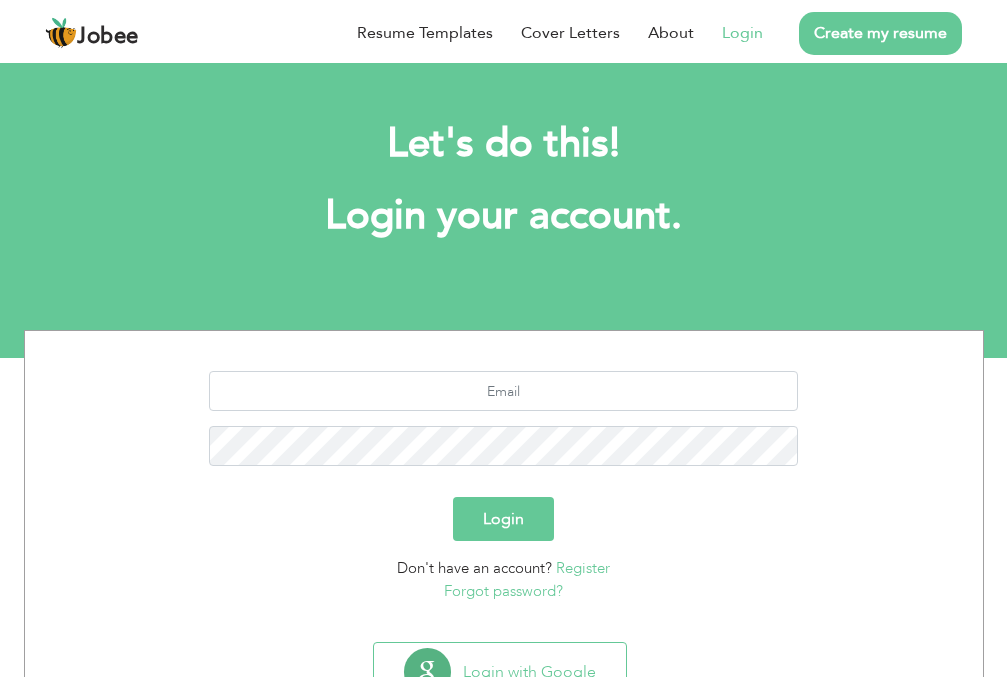 scroll, scrollTop: 0, scrollLeft: 0, axis: both 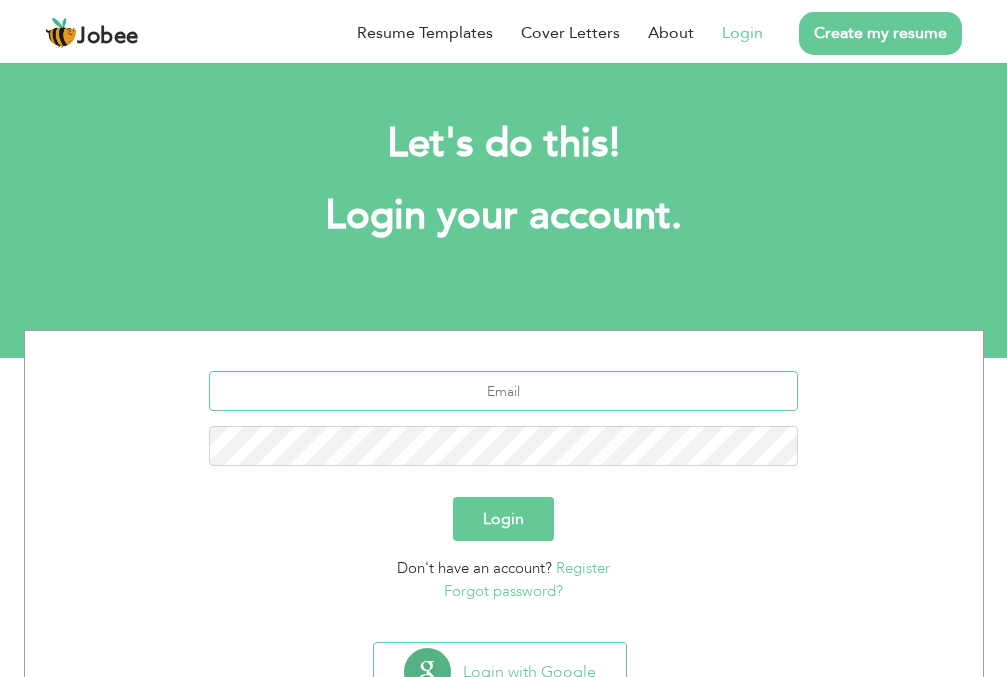 click at bounding box center (503, 391) 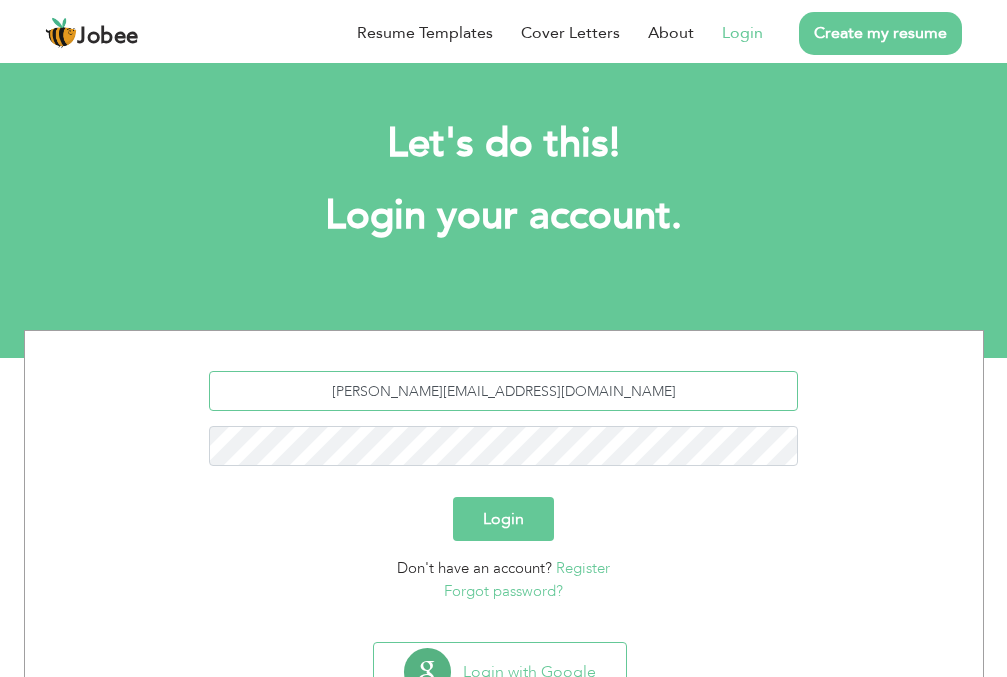 type on "nabil.u4me@gmail.com" 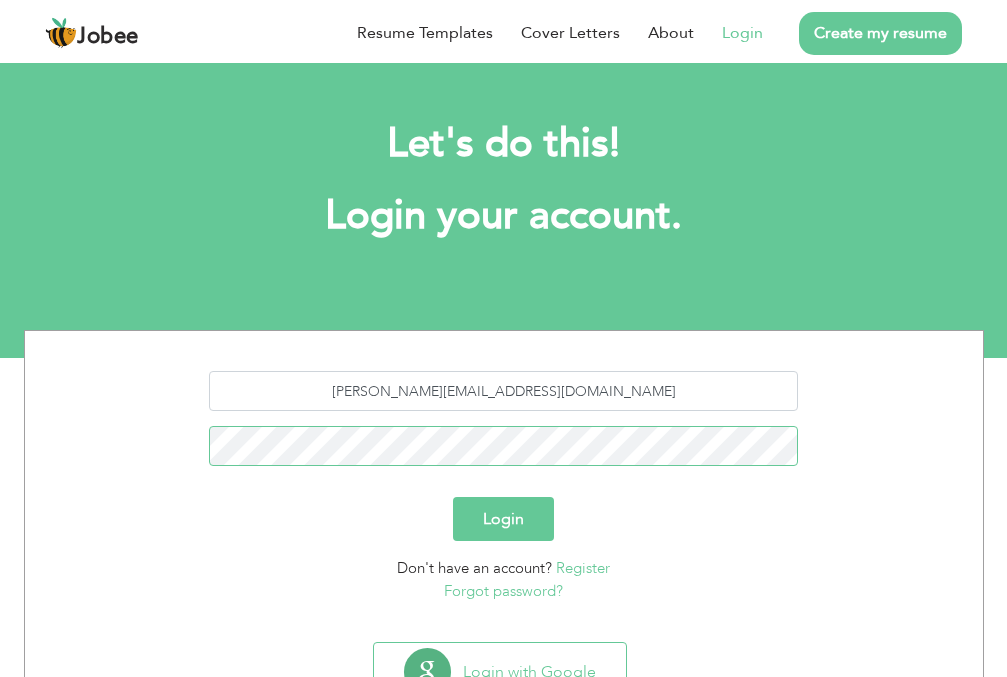 click on "Login" at bounding box center (503, 519) 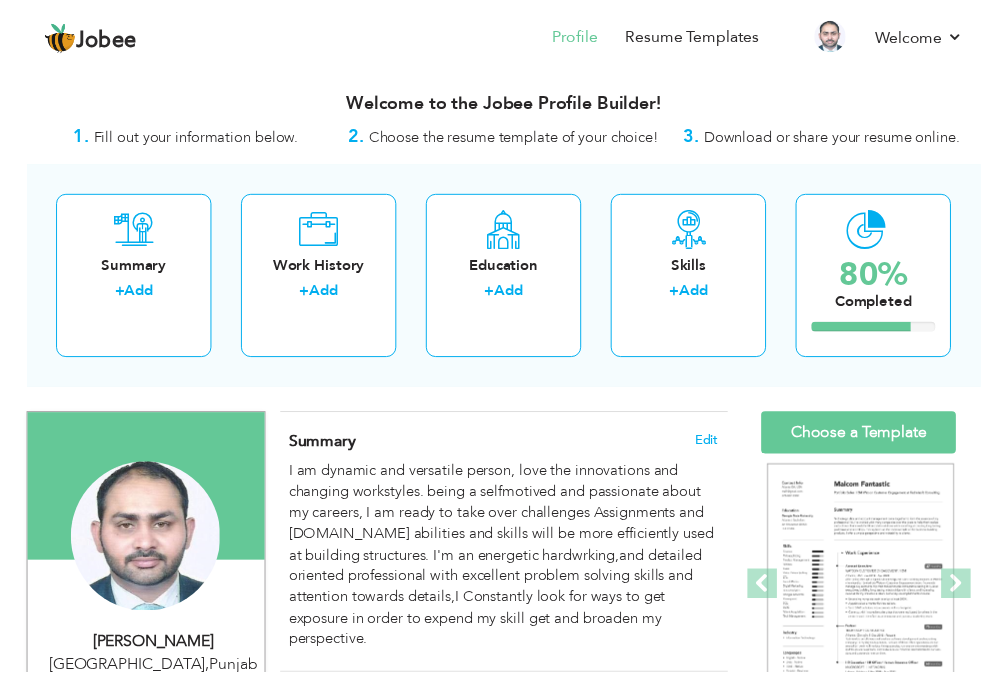 scroll, scrollTop: 0, scrollLeft: 0, axis: both 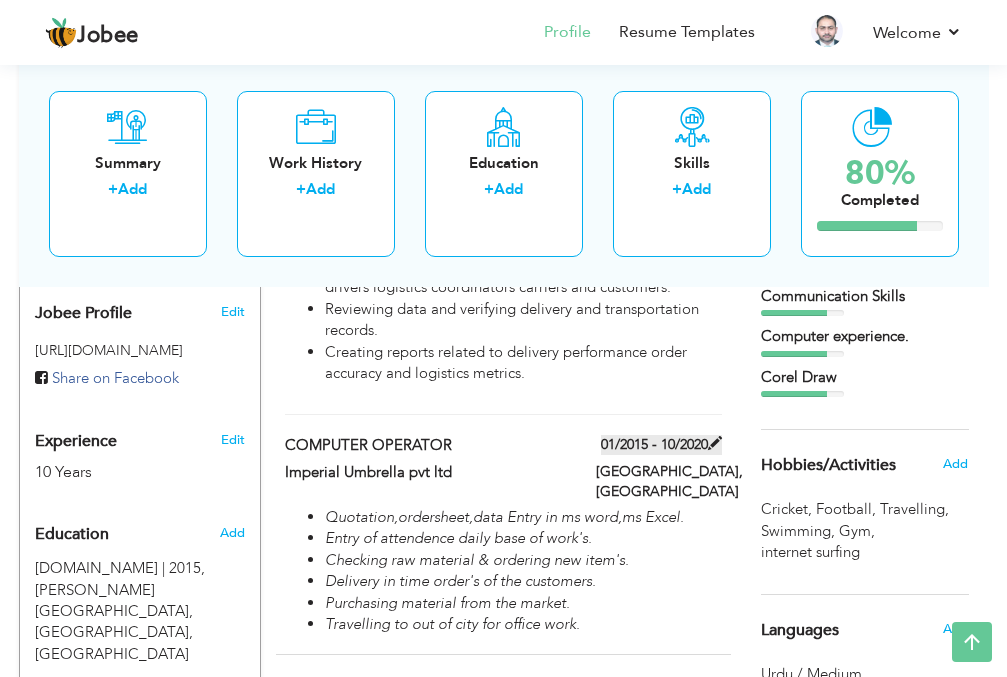 click at bounding box center (715, 443) 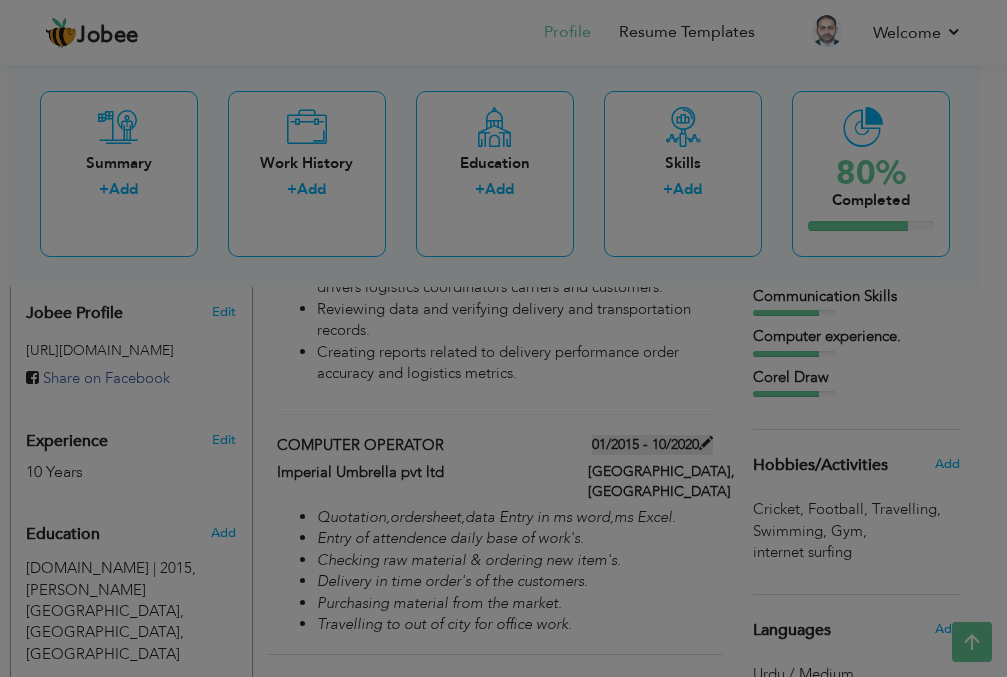 type on "COMPUTER OPERATOR" 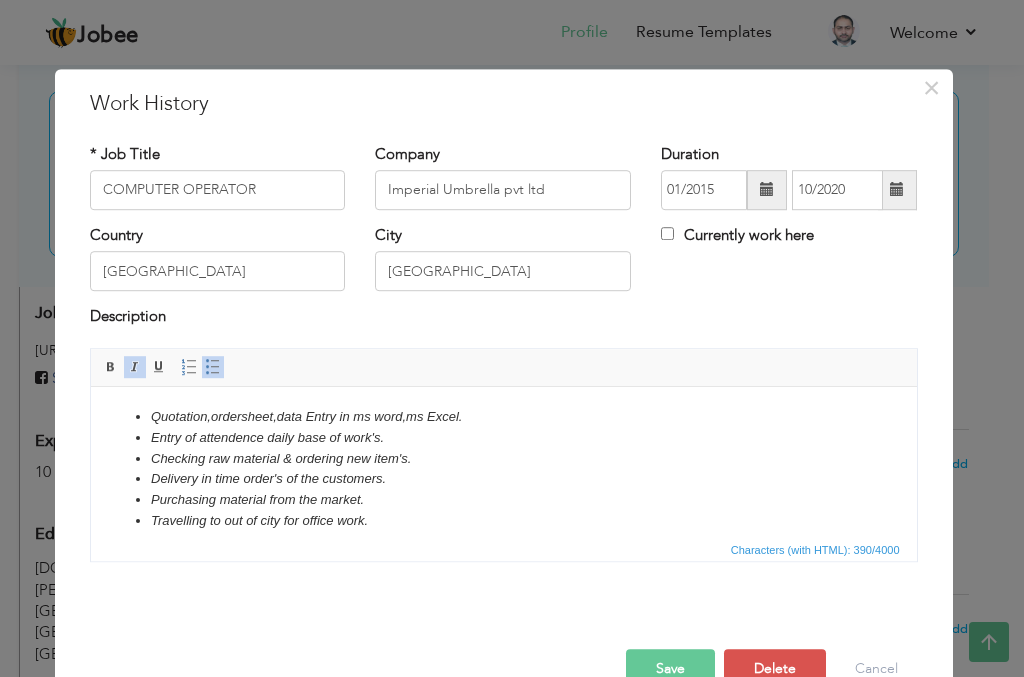 scroll, scrollTop: 10, scrollLeft: 0, axis: vertical 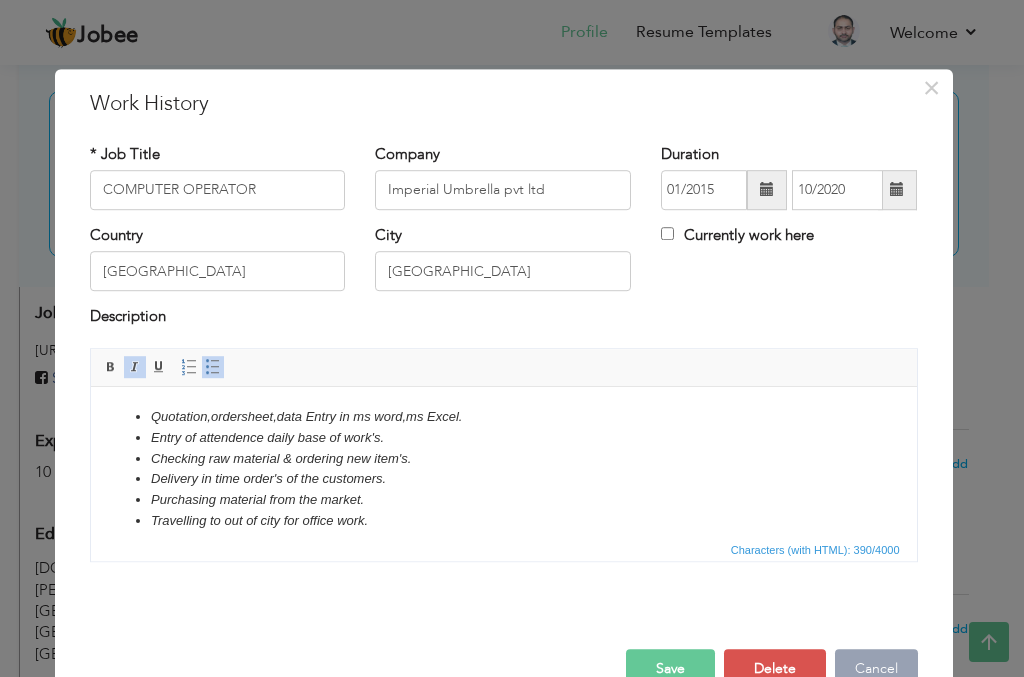 click on "Cancel" at bounding box center [876, 669] 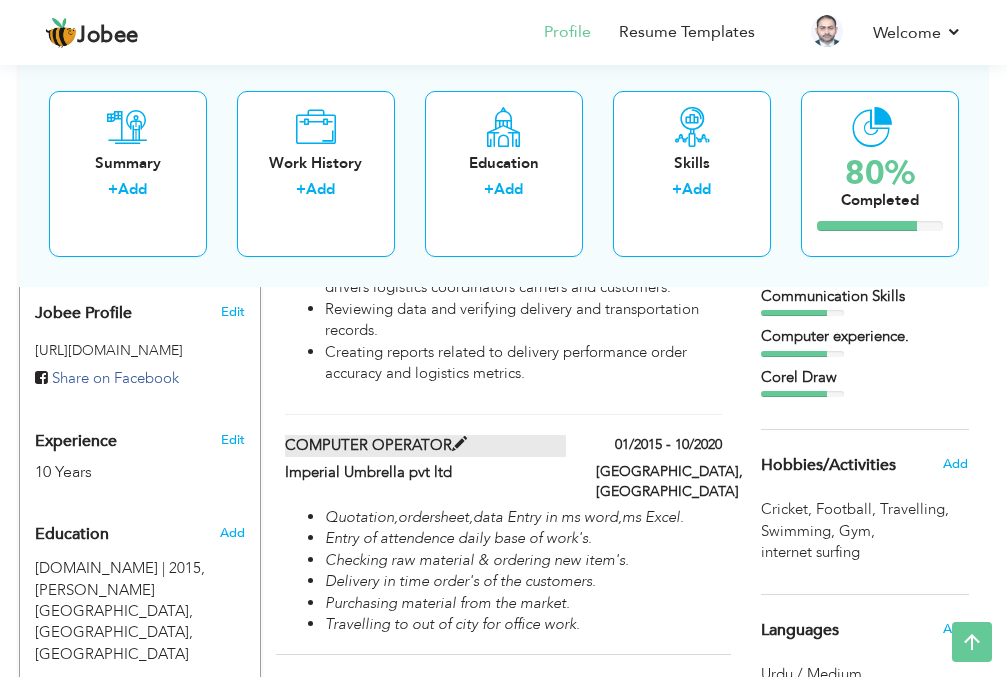 click on "COMPUTER OPERATOR" at bounding box center (425, 445) 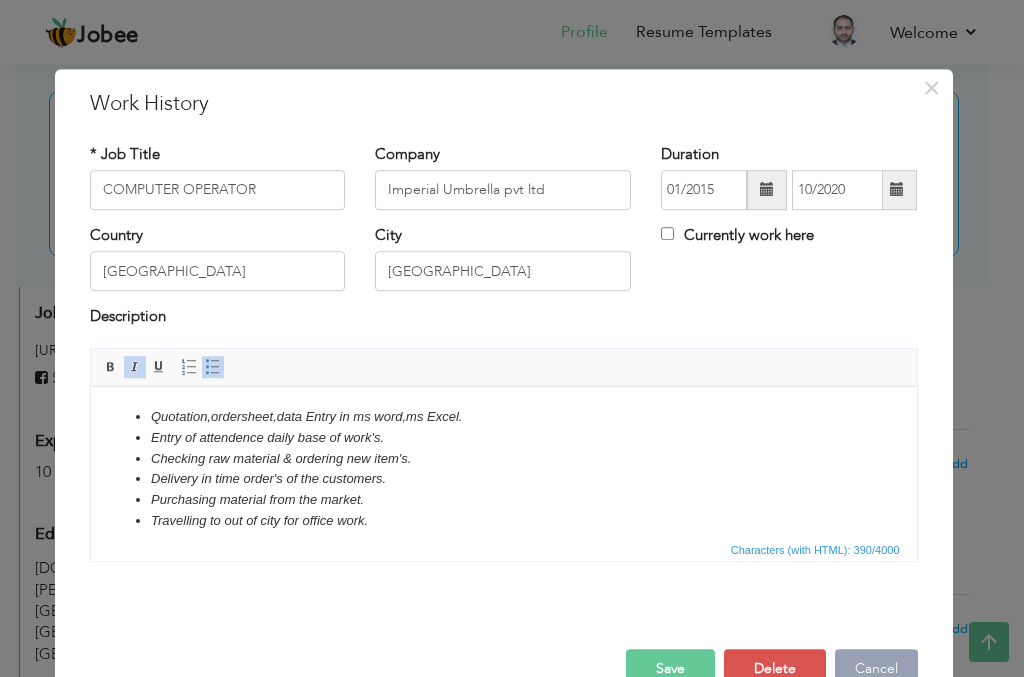 click on "Cancel" at bounding box center [876, 669] 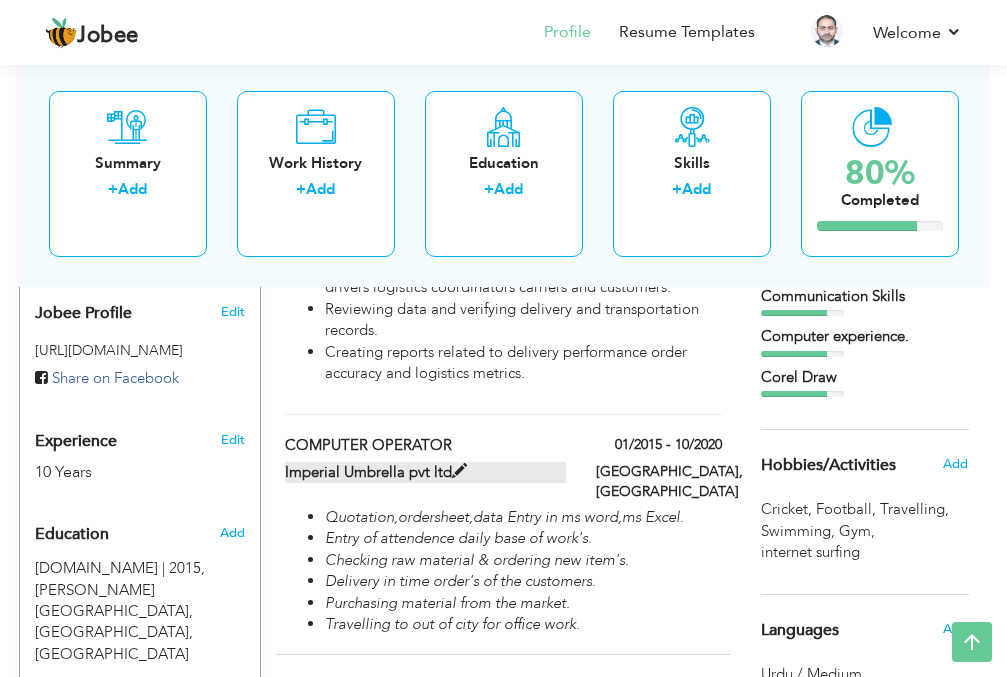 click on "Imperial Umbrella pvt ltd" at bounding box center (425, 472) 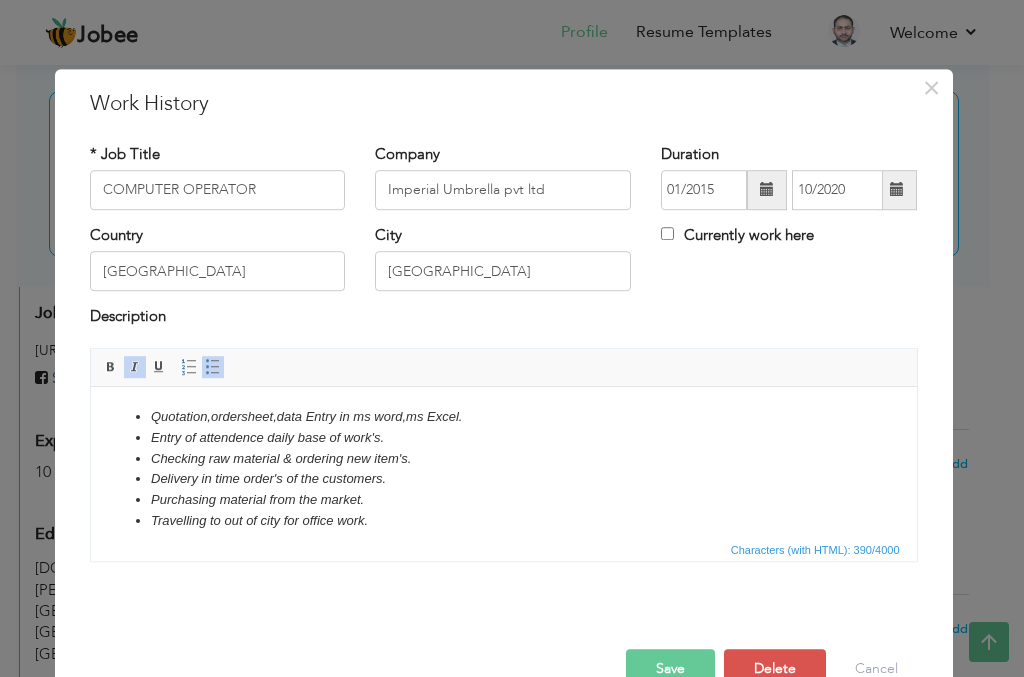 click on "Checking raw material & ordering new item's." at bounding box center (503, 458) 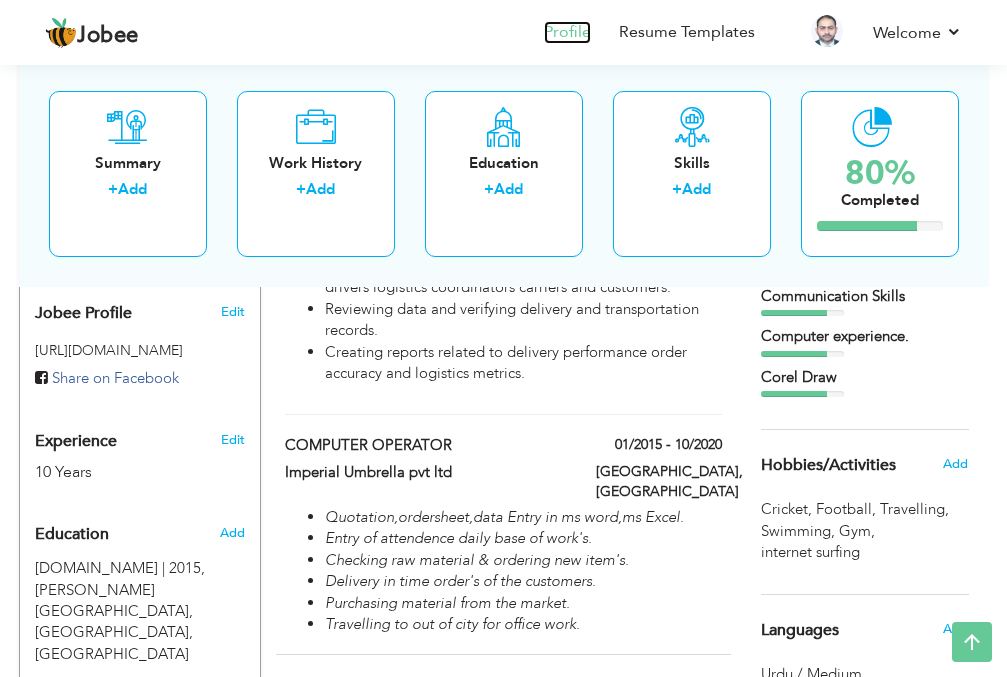click on "Profile" at bounding box center (567, 32) 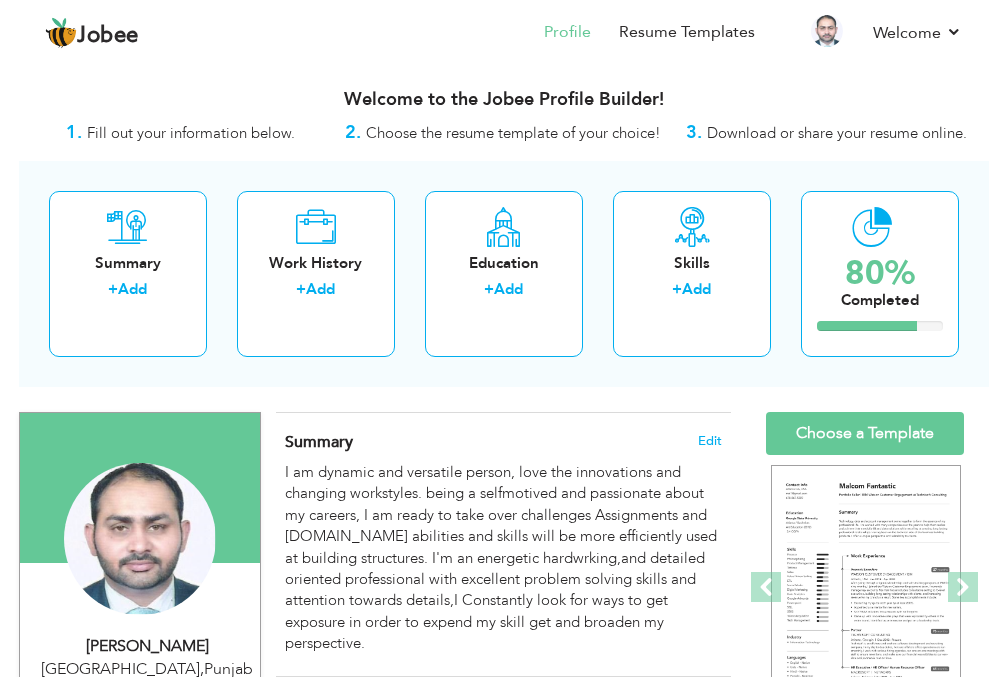 scroll, scrollTop: 0, scrollLeft: 0, axis: both 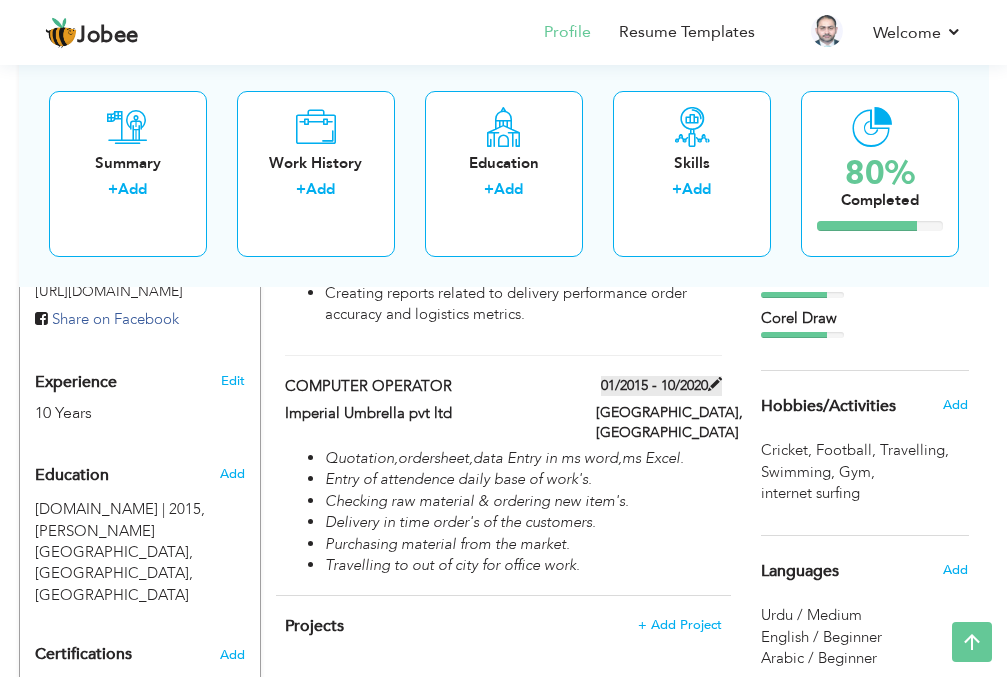 click at bounding box center (715, 384) 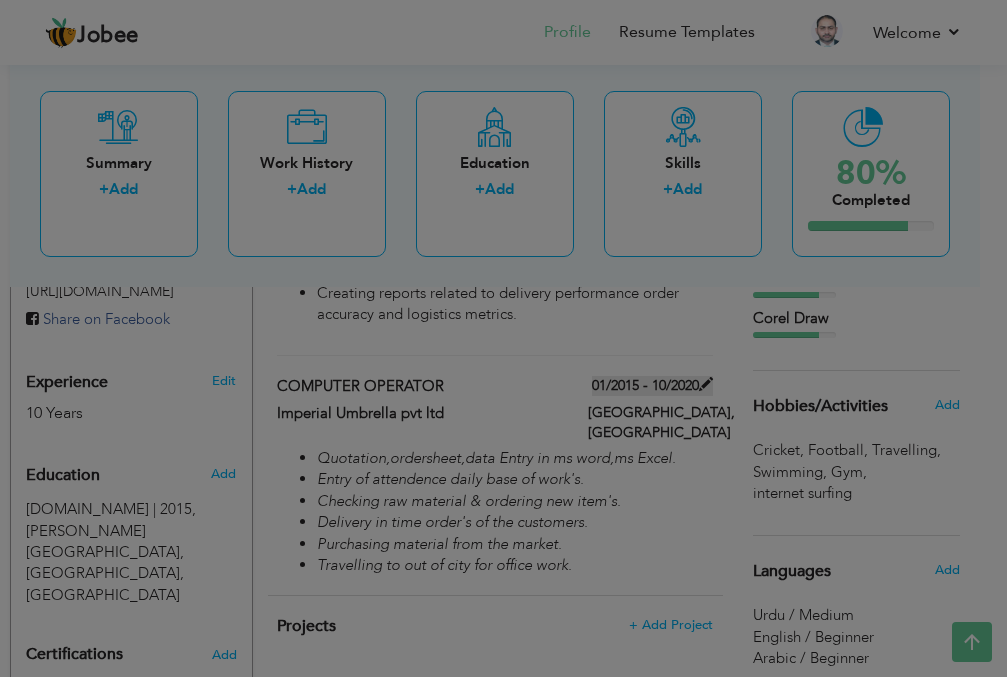 type on "COMPUTER OPERATOR" 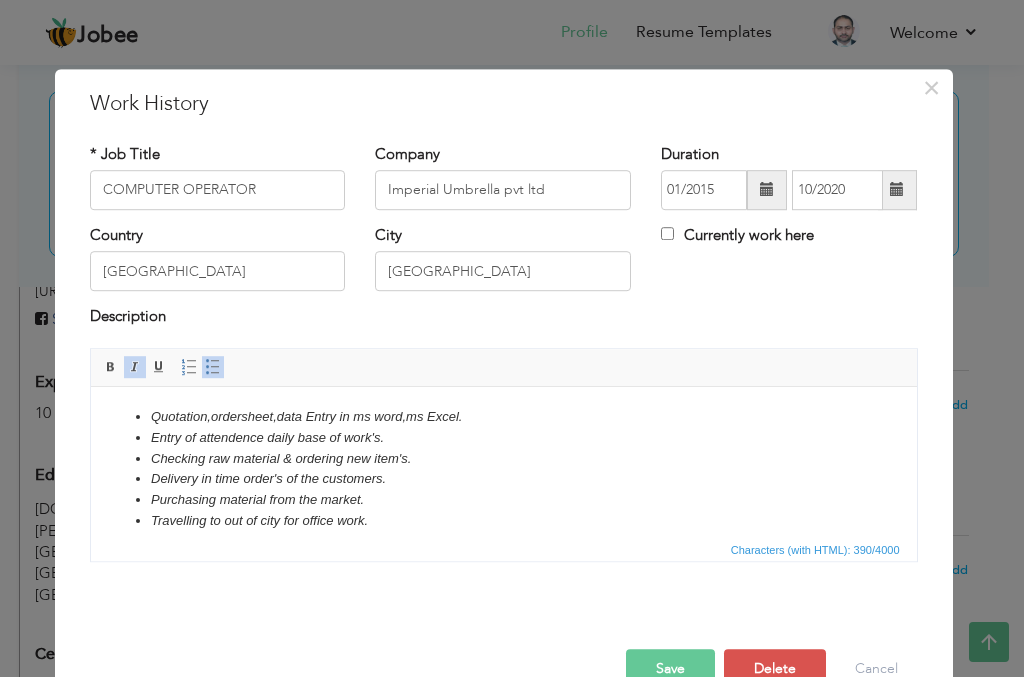 click on "Quotation,ordersheet,data Entry in ms word,ms Excel." at bounding box center (503, 416) 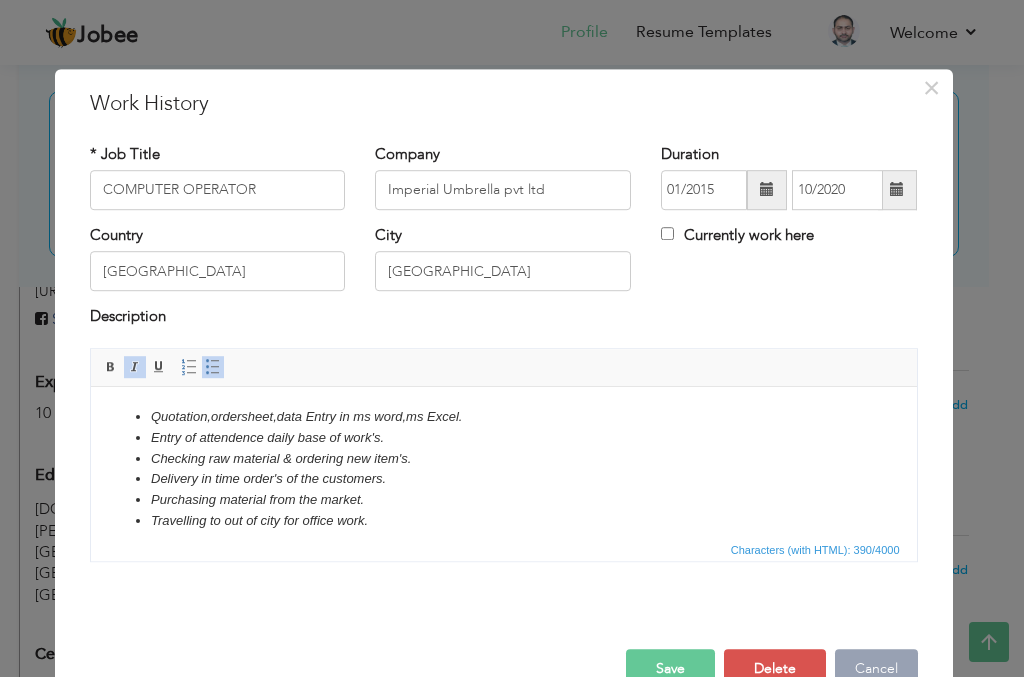 click on "Cancel" at bounding box center (876, 669) 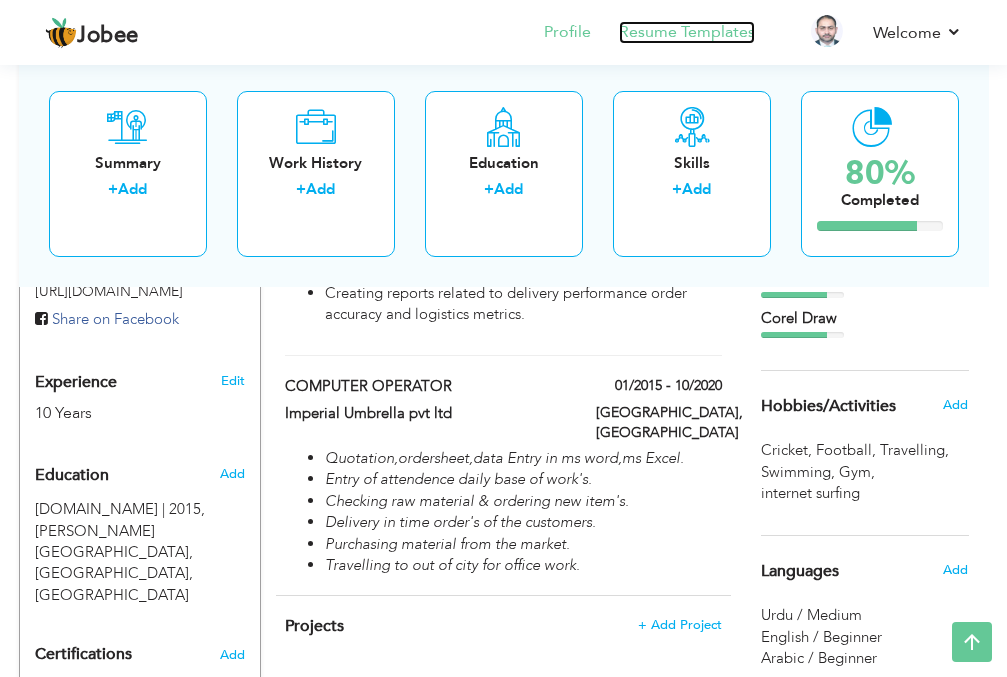 click on "Resume Templates" at bounding box center (687, 32) 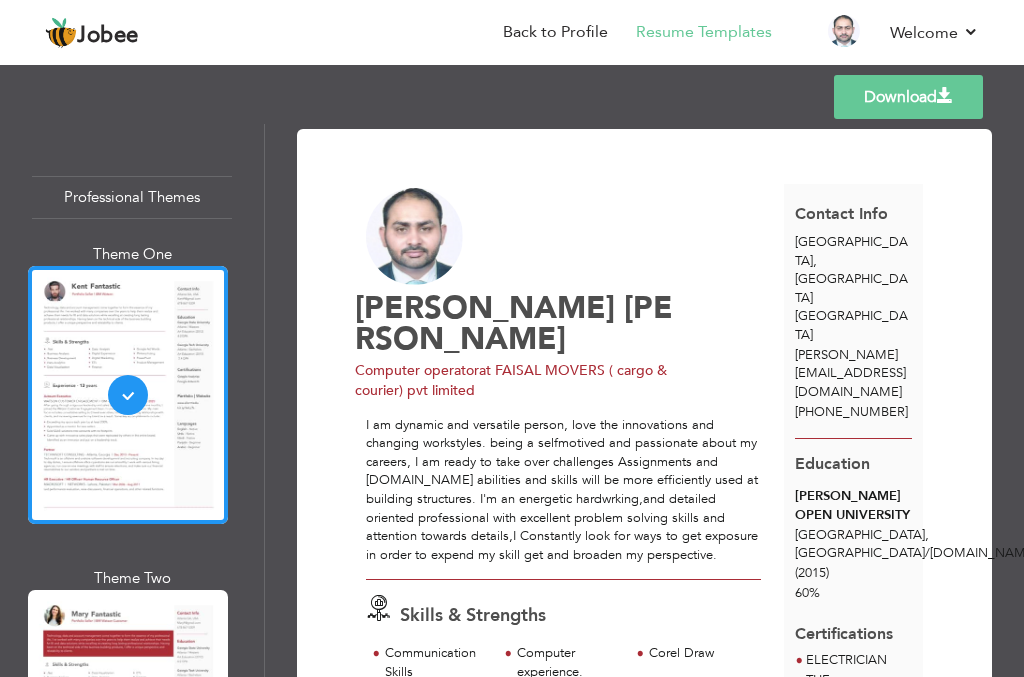 scroll, scrollTop: 0, scrollLeft: 0, axis: both 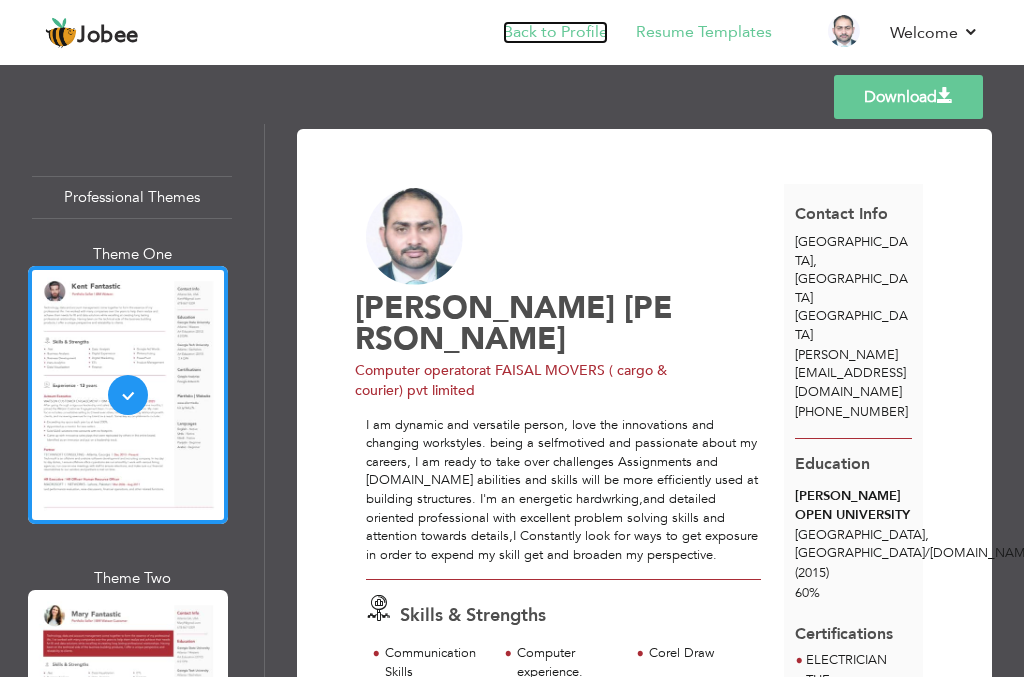 click on "Back to Profile" at bounding box center [555, 32] 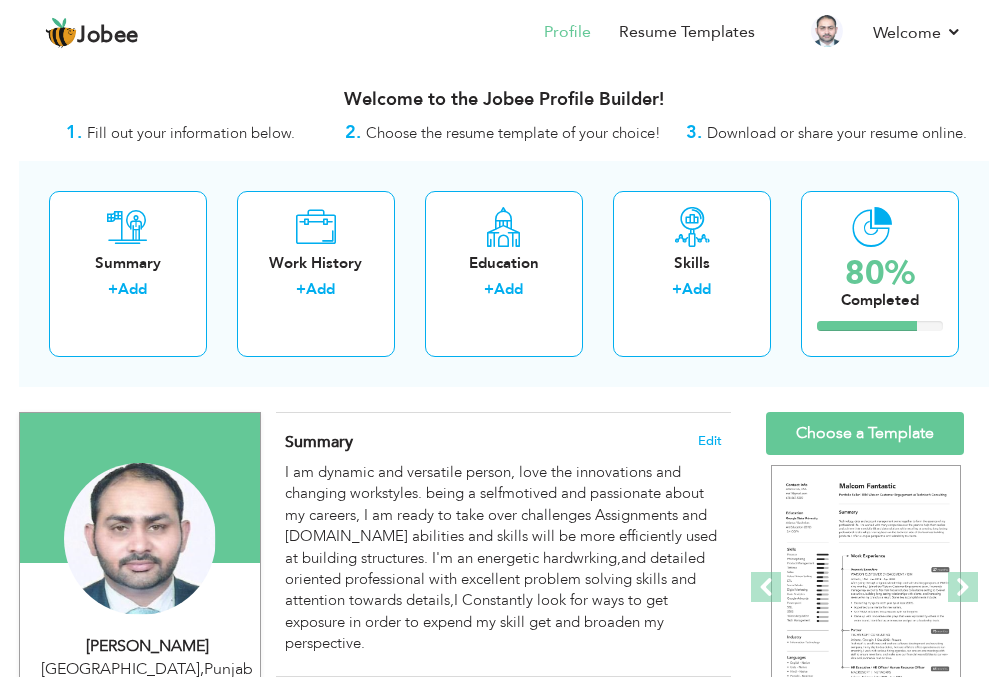 scroll, scrollTop: 0, scrollLeft: 0, axis: both 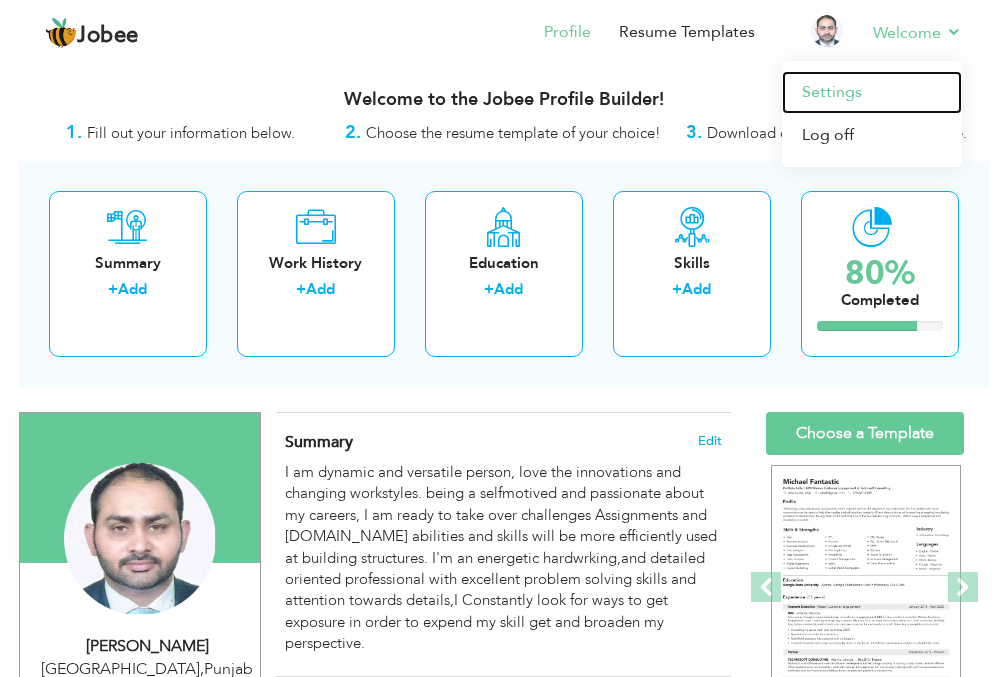 click on "Settings" at bounding box center [872, 92] 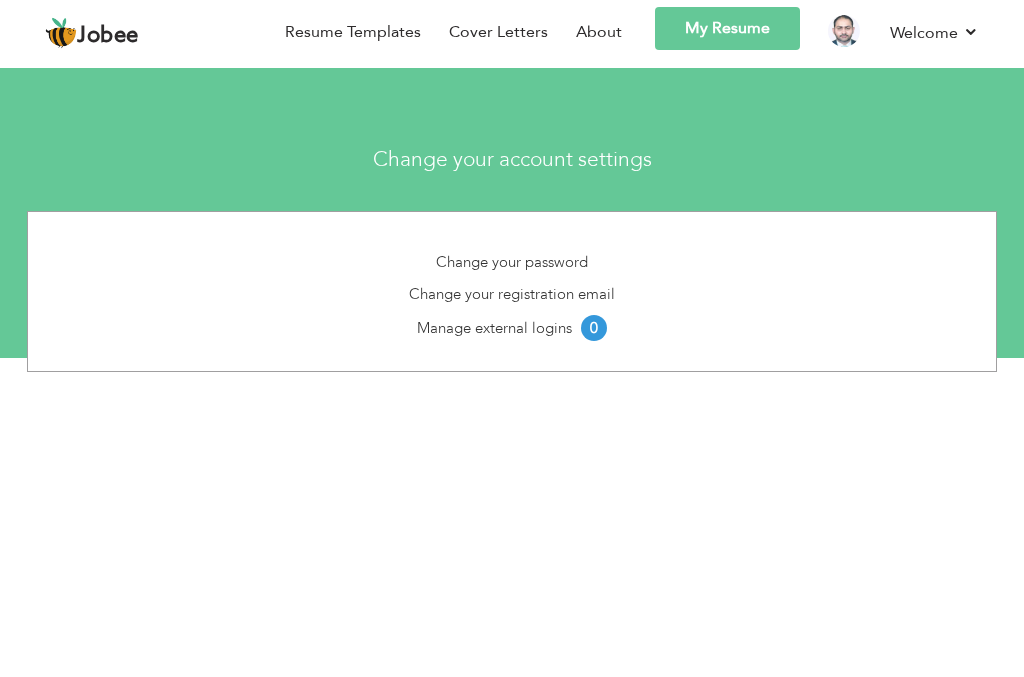 scroll, scrollTop: 0, scrollLeft: 0, axis: both 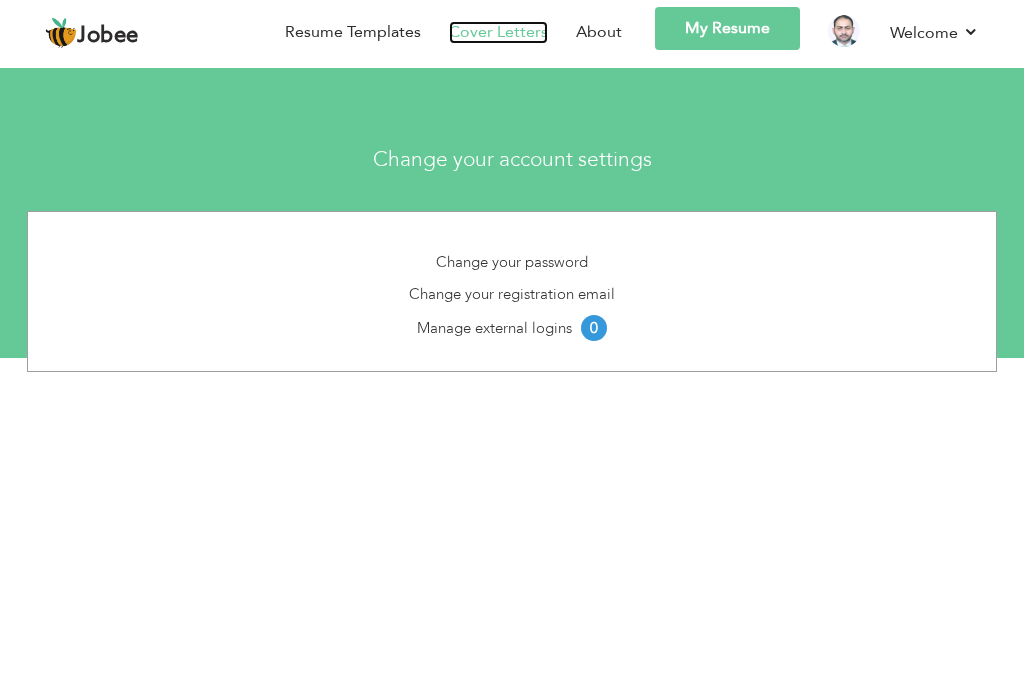 click on "Cover Letters" at bounding box center [498, 32] 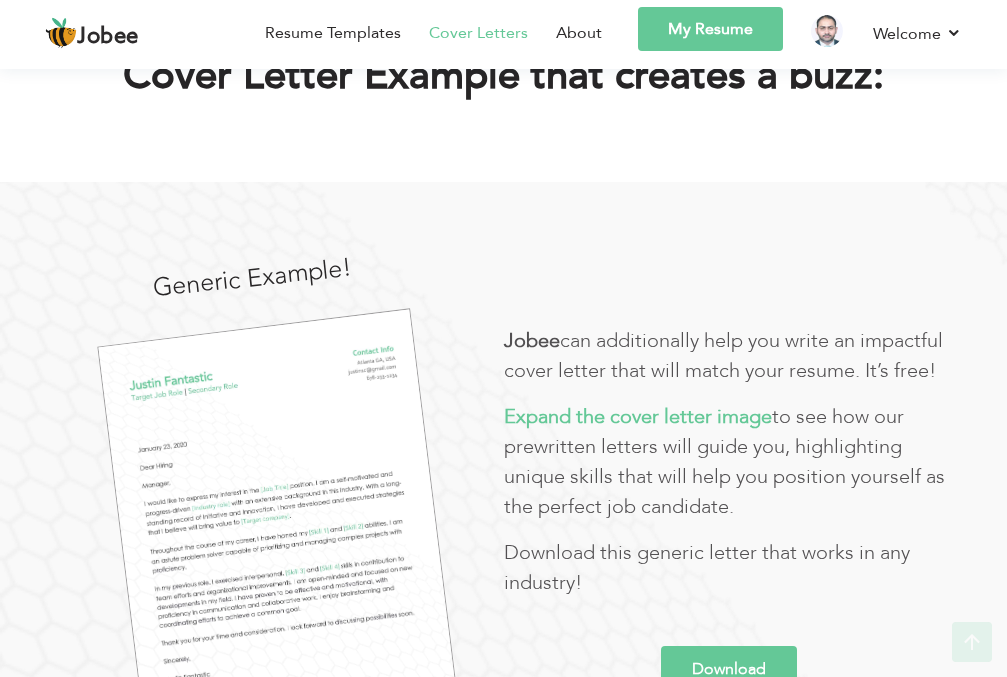 scroll, scrollTop: 460, scrollLeft: 0, axis: vertical 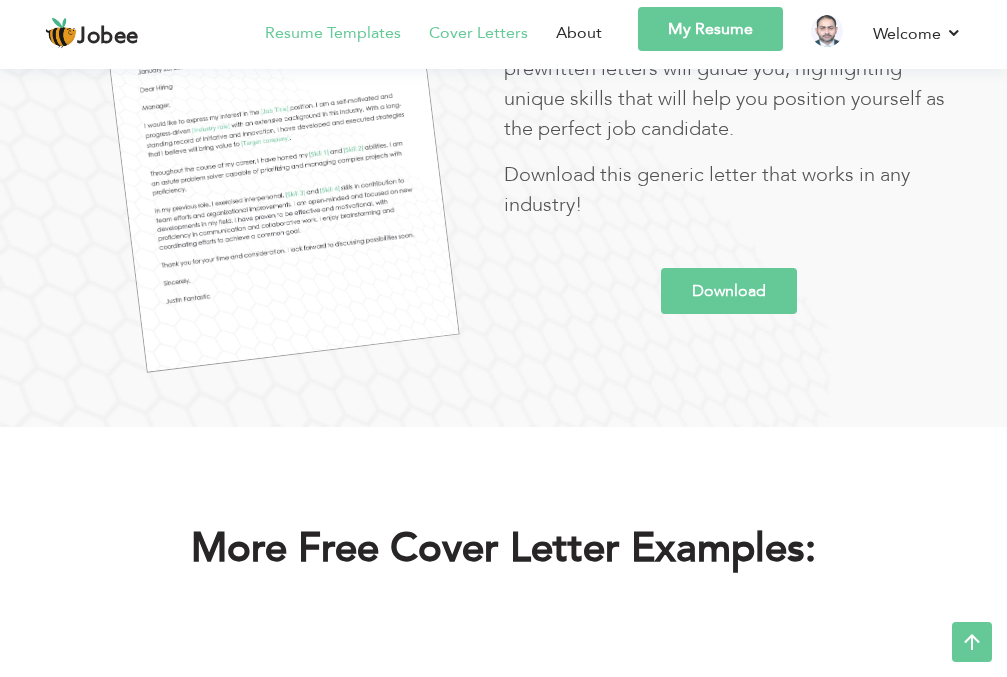 click on "Resume Templates" at bounding box center [333, 33] 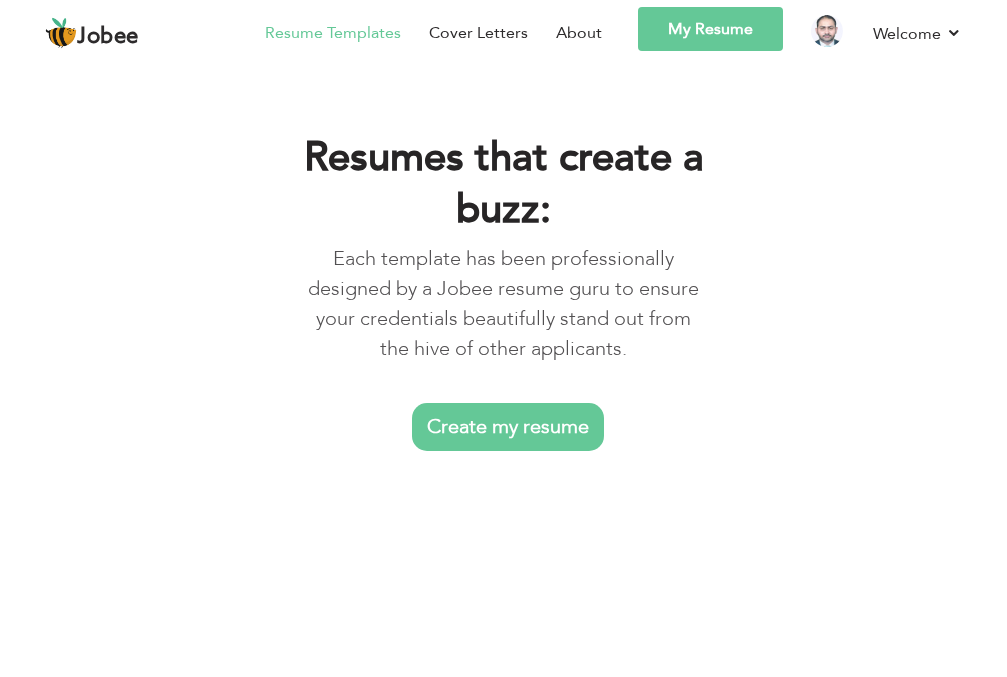 scroll, scrollTop: 0, scrollLeft: 0, axis: both 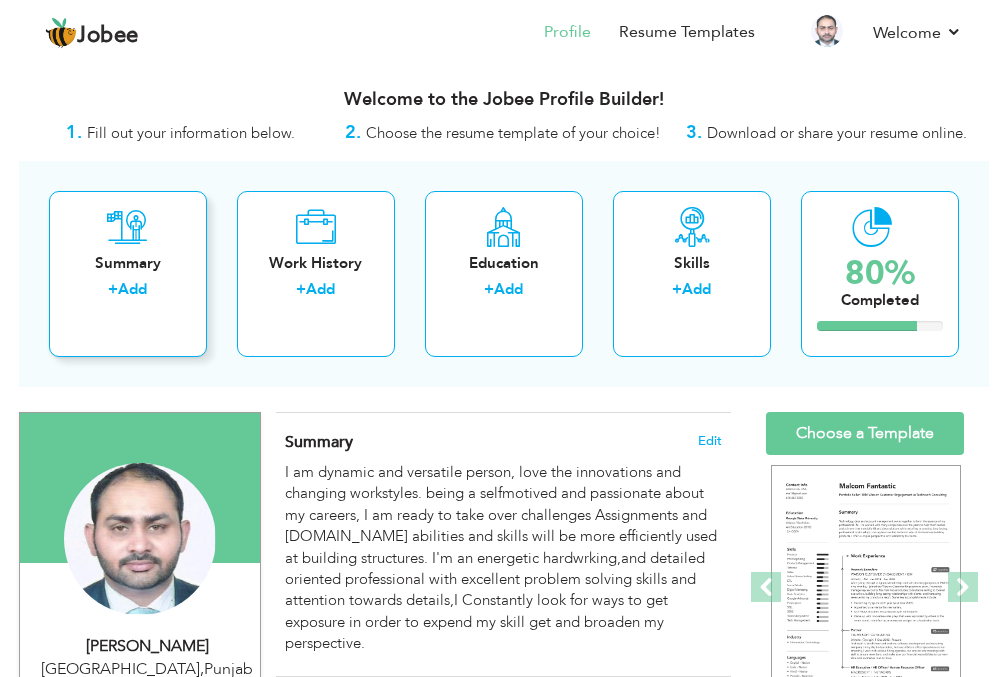 click on "+" at bounding box center (113, 289) 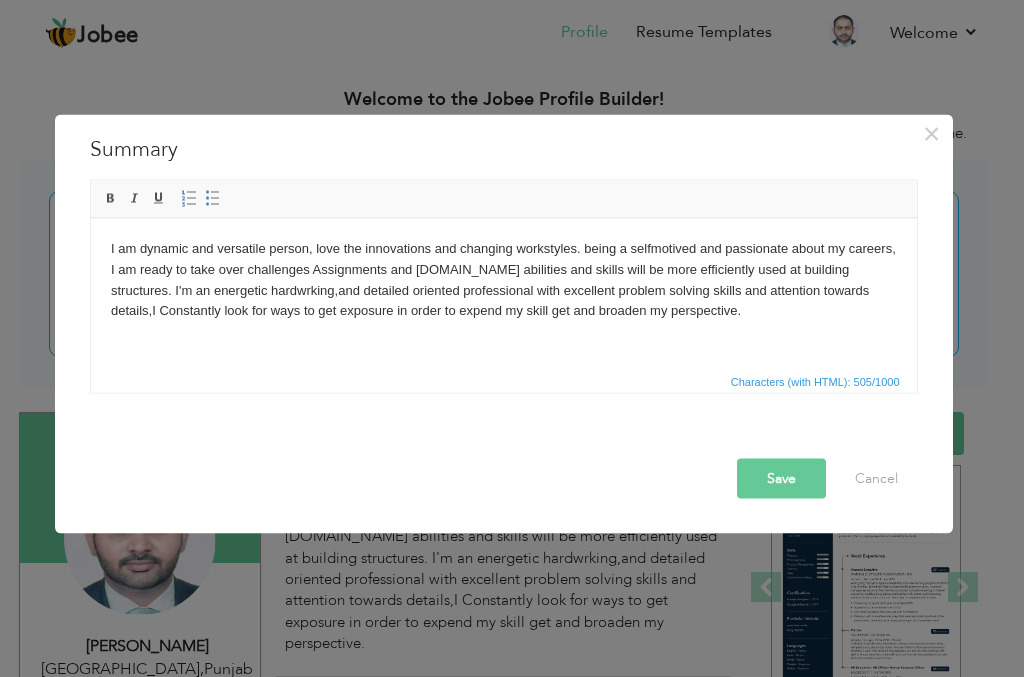 click on "×
Summary
I am dynamic and versatile person, love the innovations and changing workstyles. being a selfmotived and passionate about my careers, I am ready to take over challenges Assignments and jobs.My abilities and skills will be more efficiently used at building structures. I'm an energetic hardwrking,and detailed oriented professional with excellent problem solving skills and attention towards details,I Constantly look for ways to get exposure in order to expend my skill get and broaden my perspective. Rich Text Editor, summaryEditor Editor toolbars" at bounding box center [512, 338] 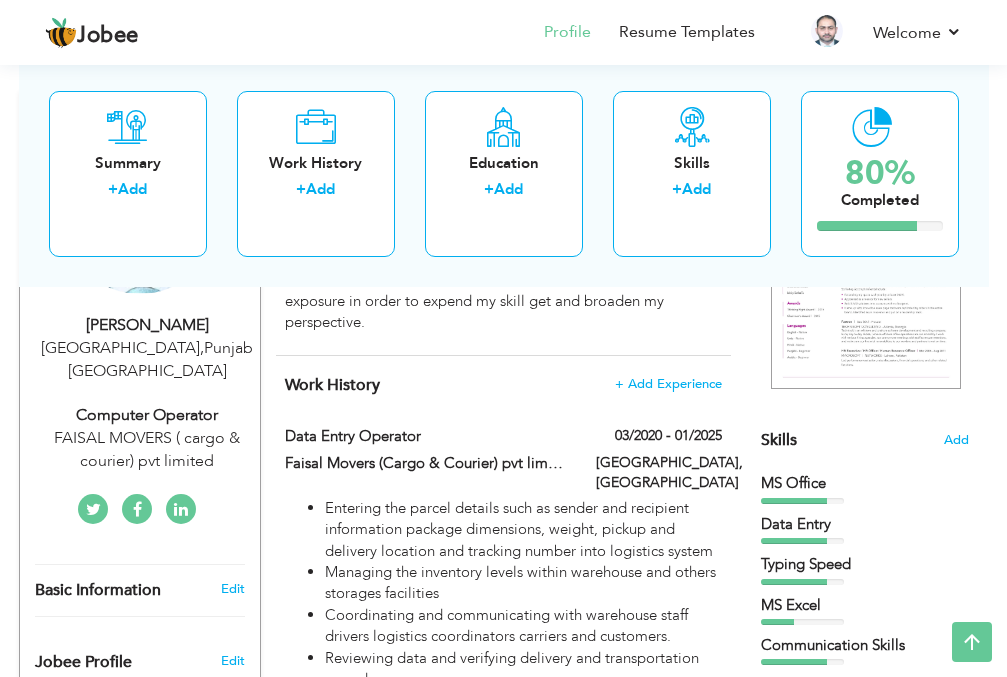 scroll, scrollTop: 0, scrollLeft: 0, axis: both 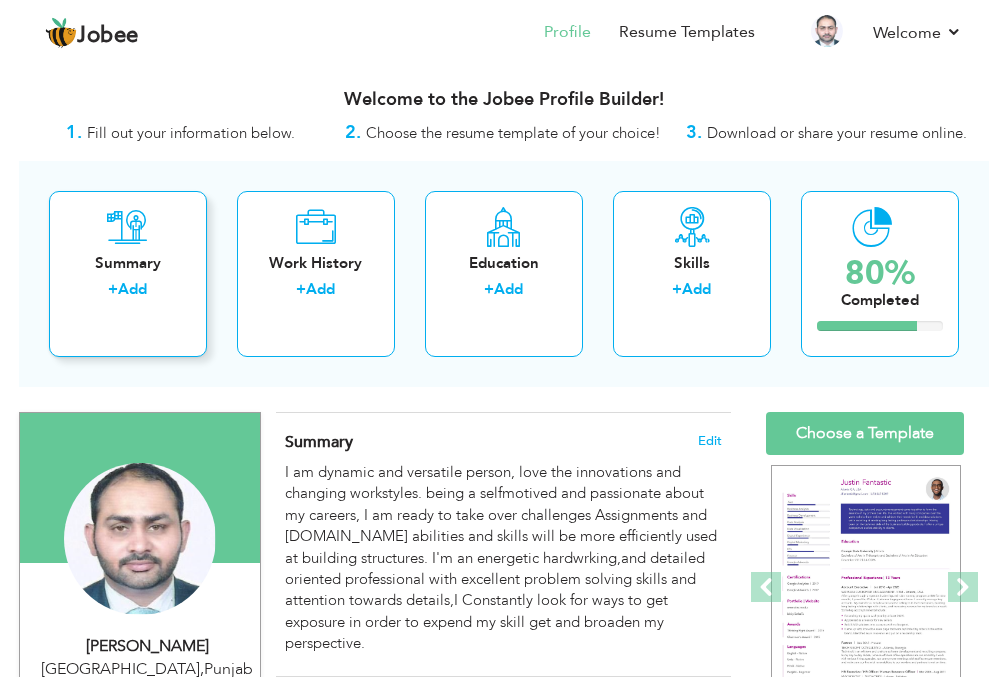 click on "Summary
+  Add" at bounding box center [128, 274] 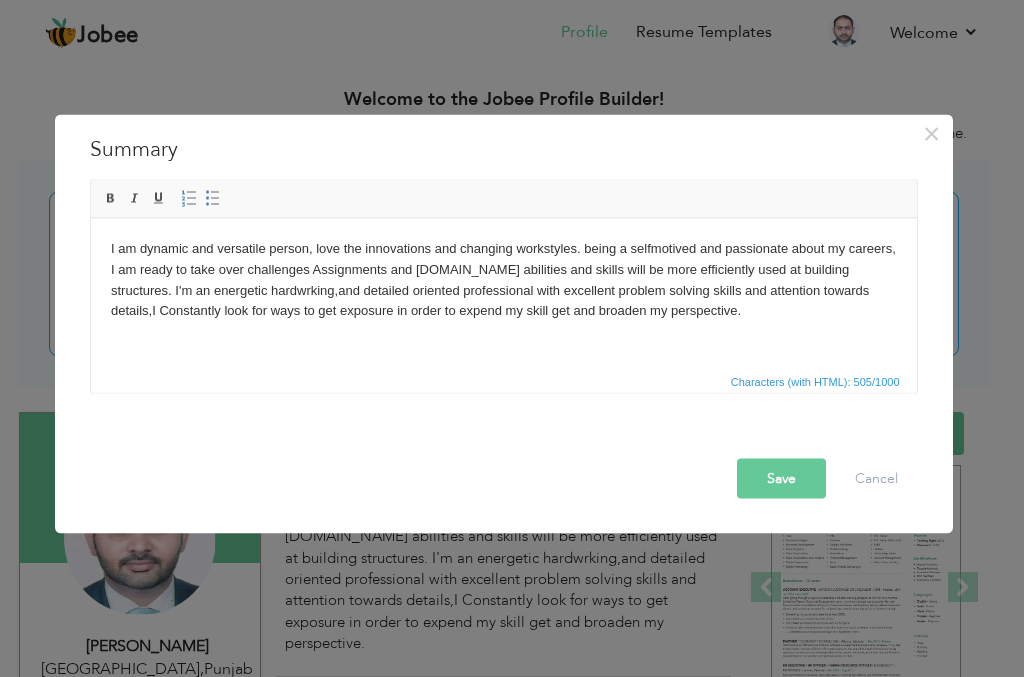drag, startPoint x: 906, startPoint y: 82, endPoint x: 862, endPoint y: 312, distance: 234.17088 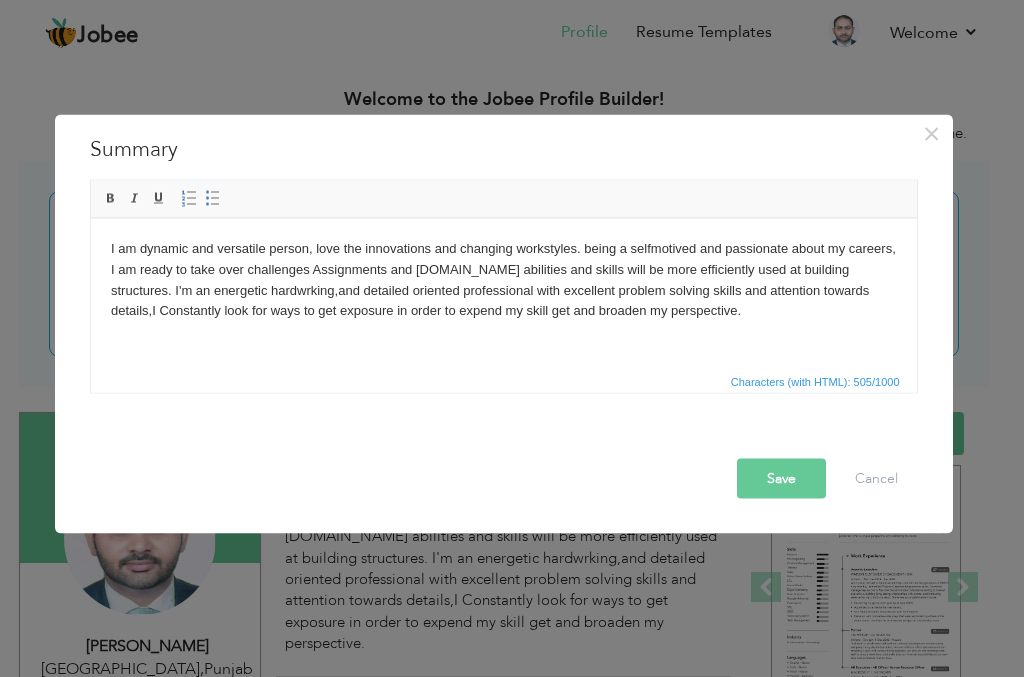 drag, startPoint x: 505, startPoint y: 112, endPoint x: 500, endPoint y: 223, distance: 111.11256 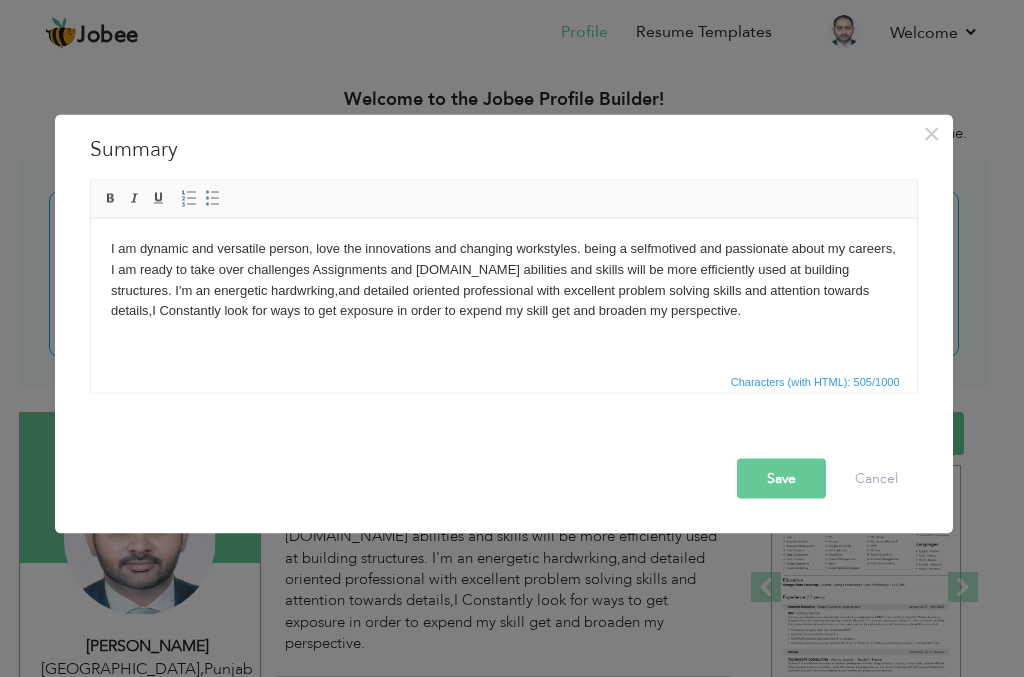 click on "I am dynamic and versatile person, love the innovations and changing workstyles. being a selfmotived and passionate about my careers, I am ready to take over challenges Assignments and [DOMAIN_NAME] abilities and skills will be more efficiently used at building structures. I'm an energetic hardwrking,and detailed oriented professional with excellent problem solving skills and attention towards details,I Constantly look for ways to get exposure in order to expend my skill get and broaden my perspective." at bounding box center [503, 279] 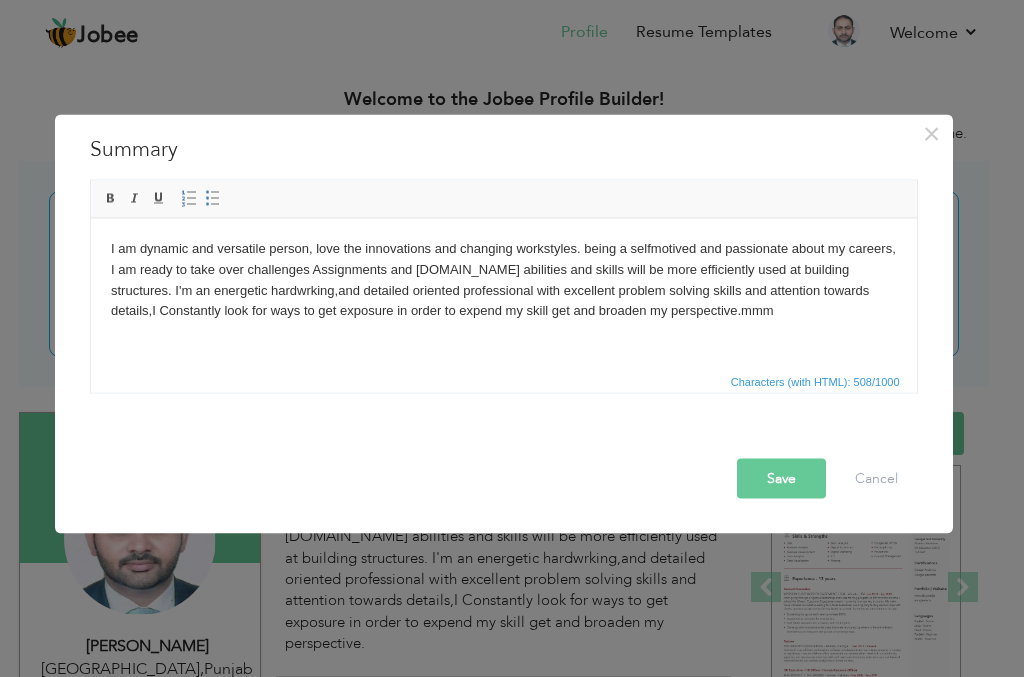 drag, startPoint x: 918, startPoint y: 36, endPoint x: 922, endPoint y: 314, distance: 278.02878 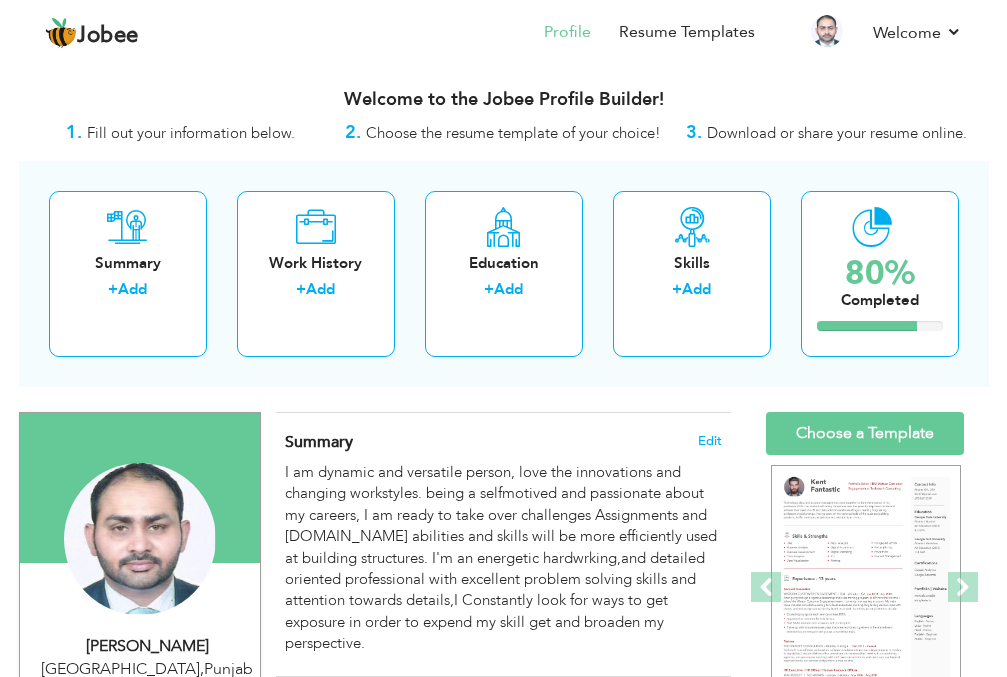 click on "View Resume
Export PDF
Profile
Summary
Public Link
Experience
Education
Awards
Work Histroy
Projects
Certifications
Skills
Preferred Job City" at bounding box center (503, 913) 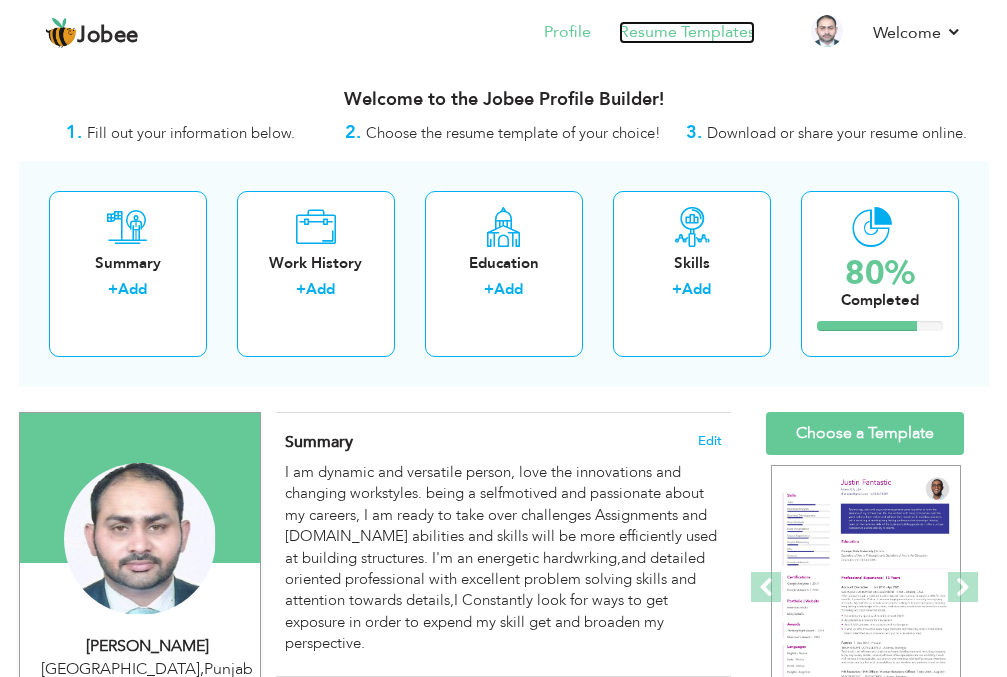 click on "Resume Templates" at bounding box center (687, 32) 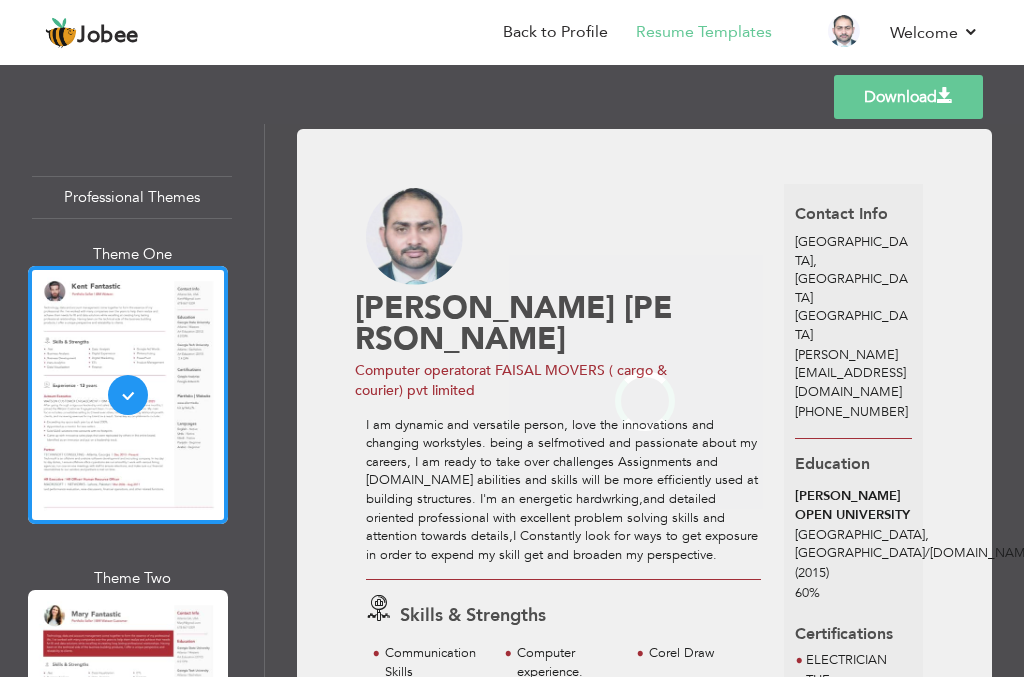 scroll, scrollTop: 0, scrollLeft: 0, axis: both 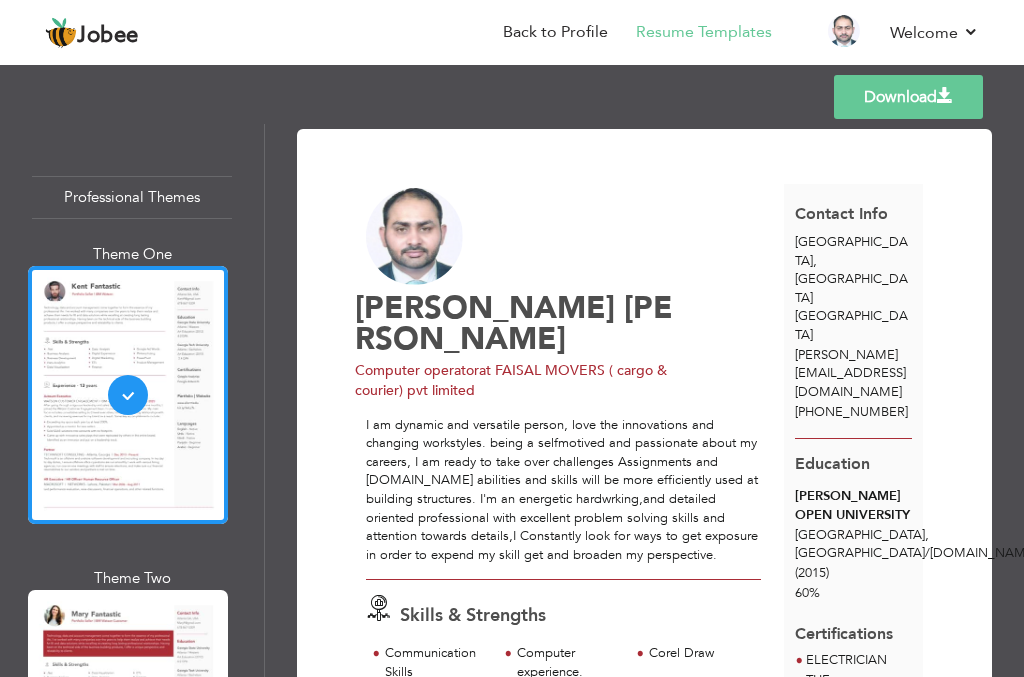 click on "Professional Themes
Theme One
Theme Two
Theme Three
Theme Six" at bounding box center [132, 400] 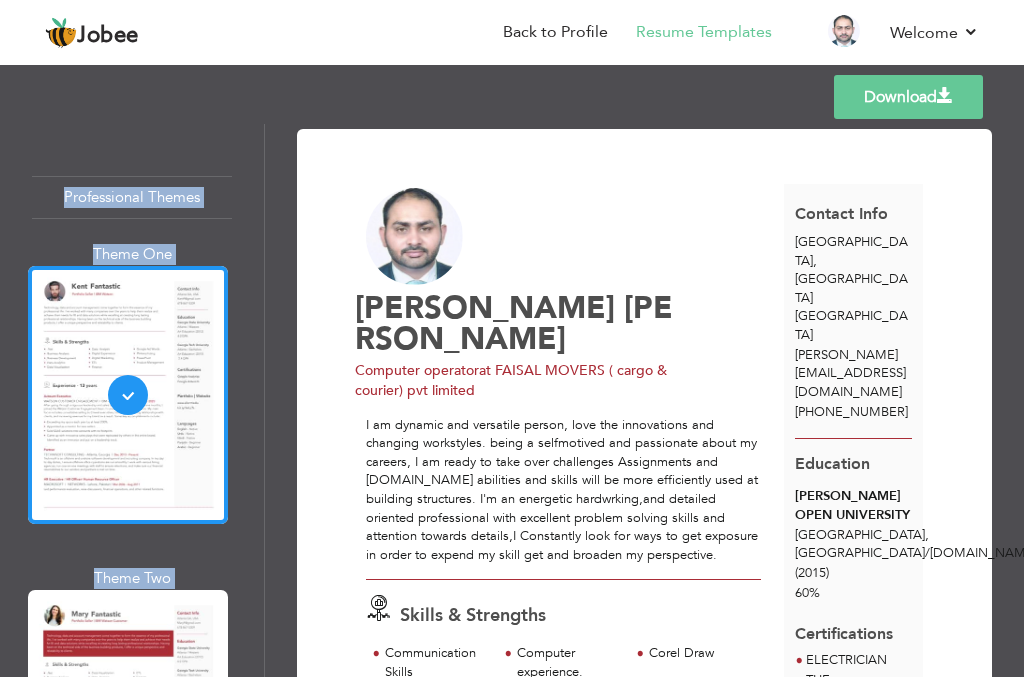 drag, startPoint x: 99, startPoint y: 607, endPoint x: 87, endPoint y: 116, distance: 491.1466 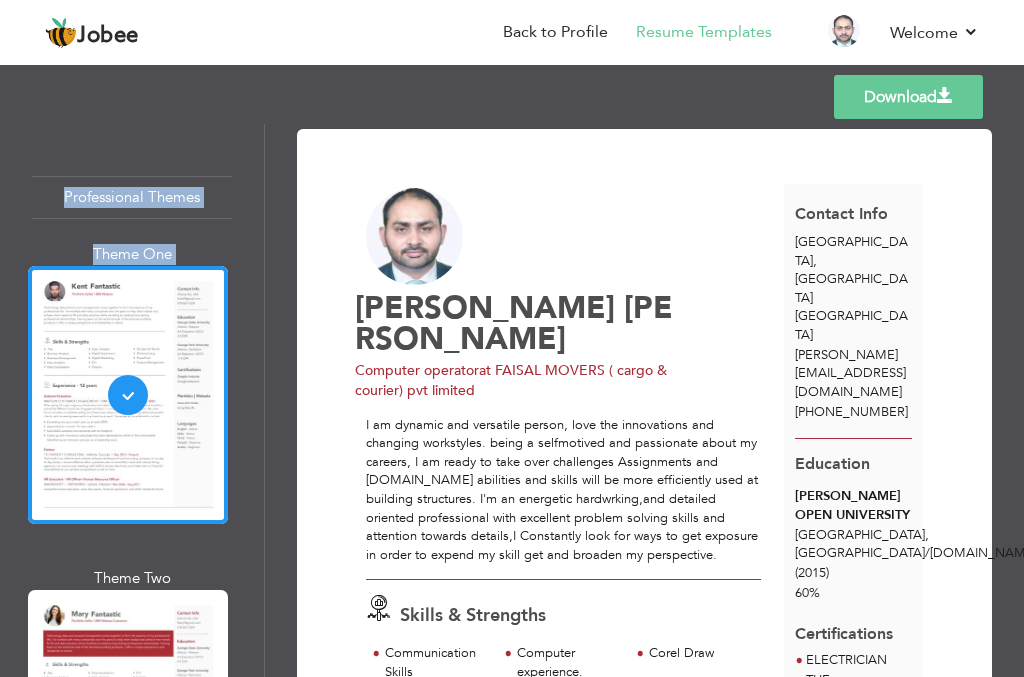 drag, startPoint x: 6, startPoint y: 398, endPoint x: 66, endPoint y: 95, distance: 308.88348 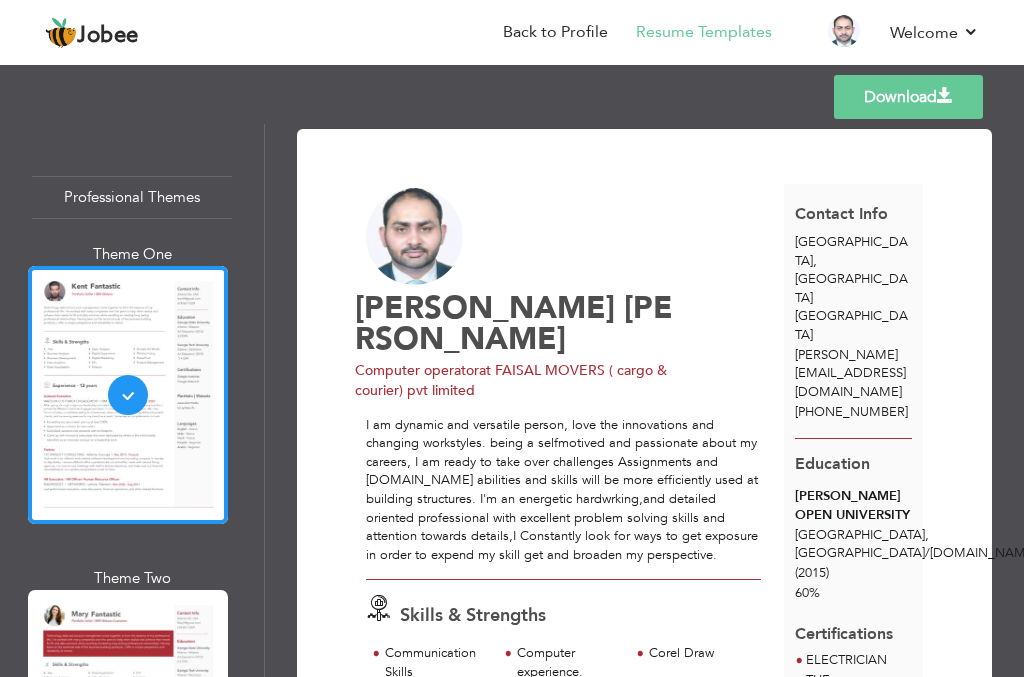 click on "Download
NABEEL MAKKi   LAKHANPAl
Computer operator  at FAISAL MOVERS ( cargo & courier) pvt limited
10" at bounding box center [644, 400] 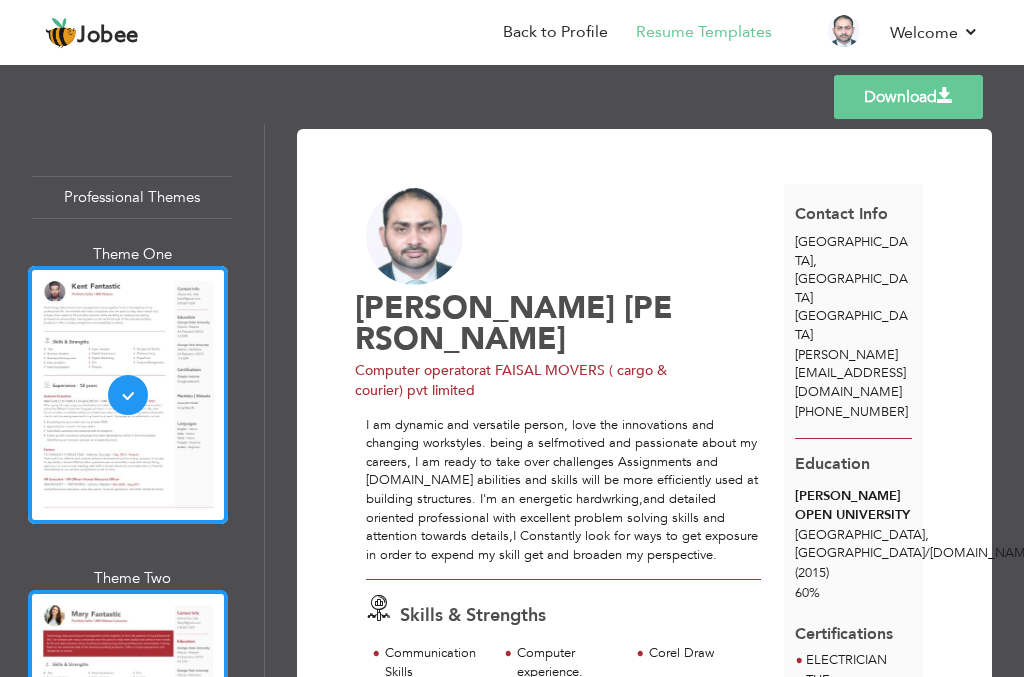 click at bounding box center (128, 719) 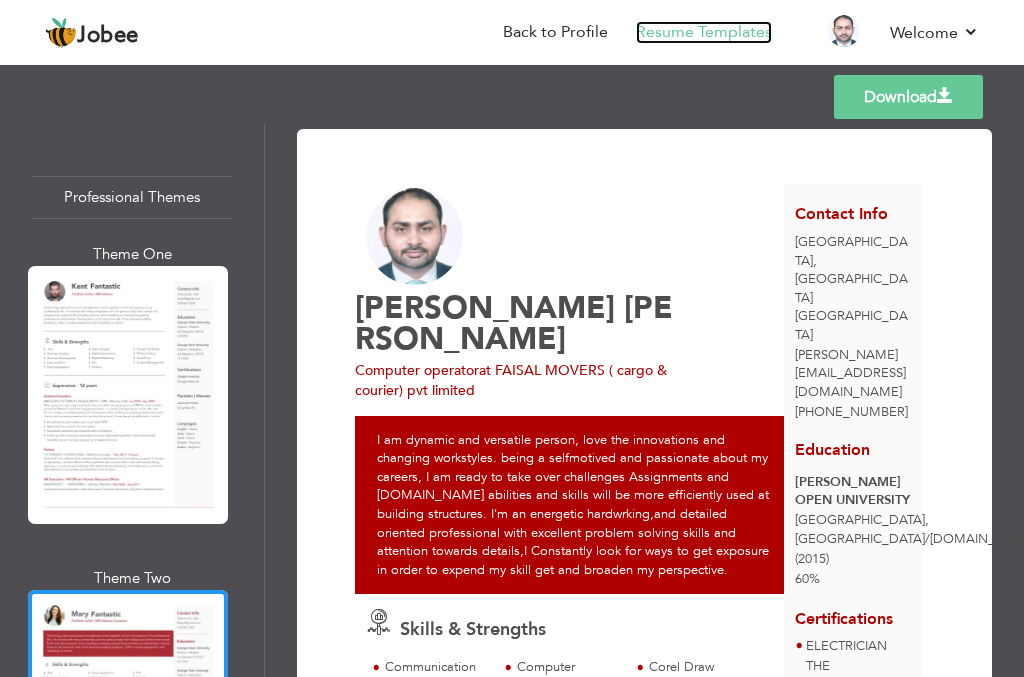 click on "Resume Templates" at bounding box center (704, 32) 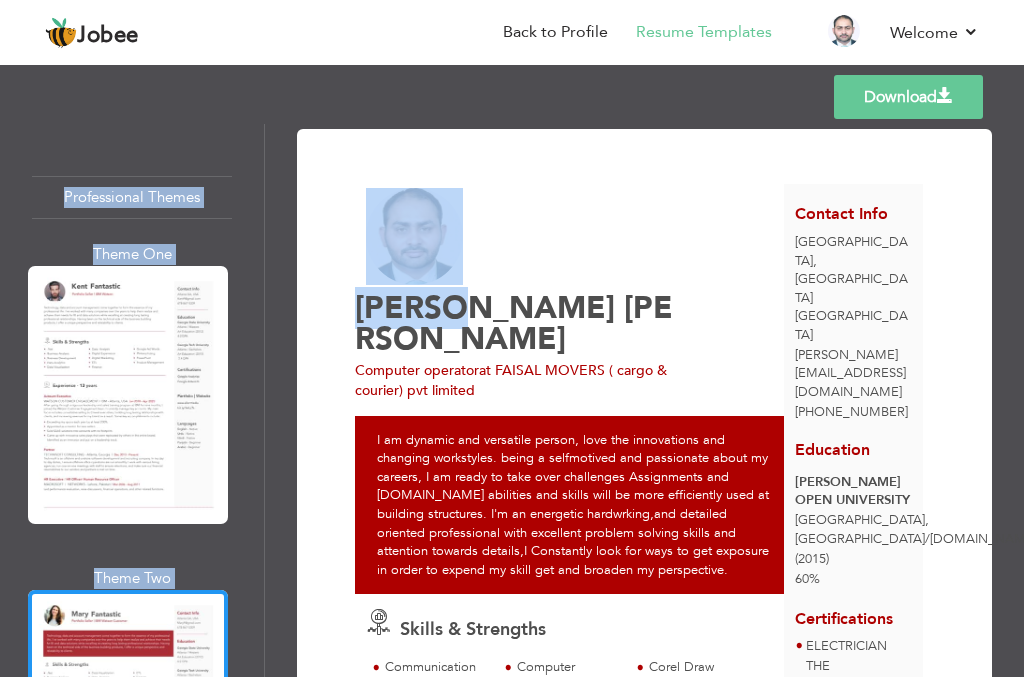 drag, startPoint x: 673, startPoint y: 259, endPoint x: 663, endPoint y: 98, distance: 161.31026 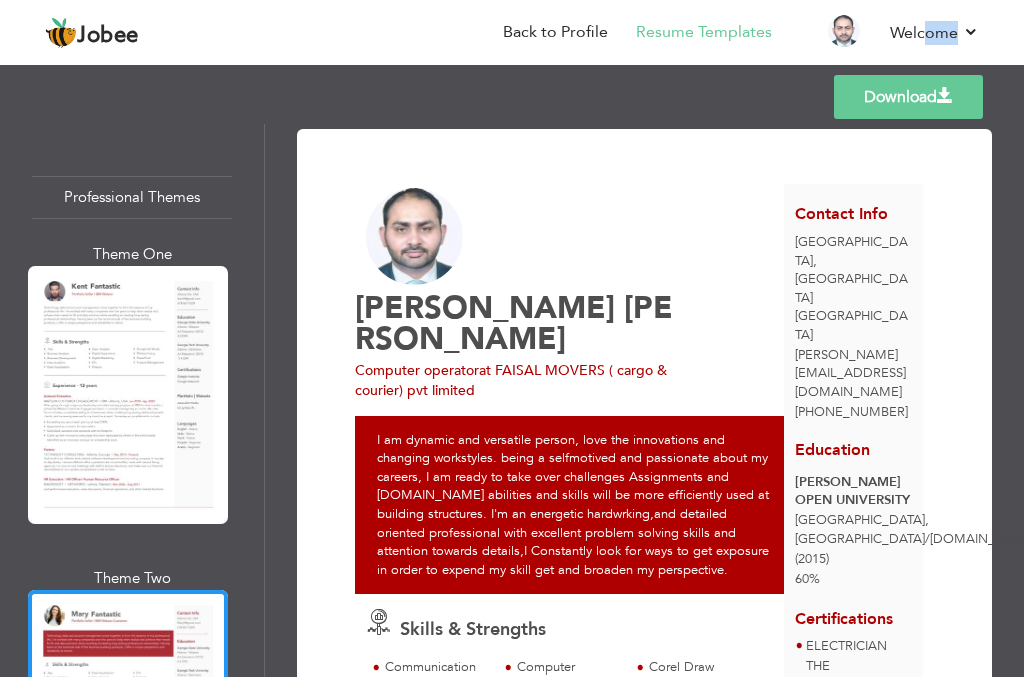 drag, startPoint x: 926, startPoint y: 56, endPoint x: 557, endPoint y: 79, distance: 369.7161 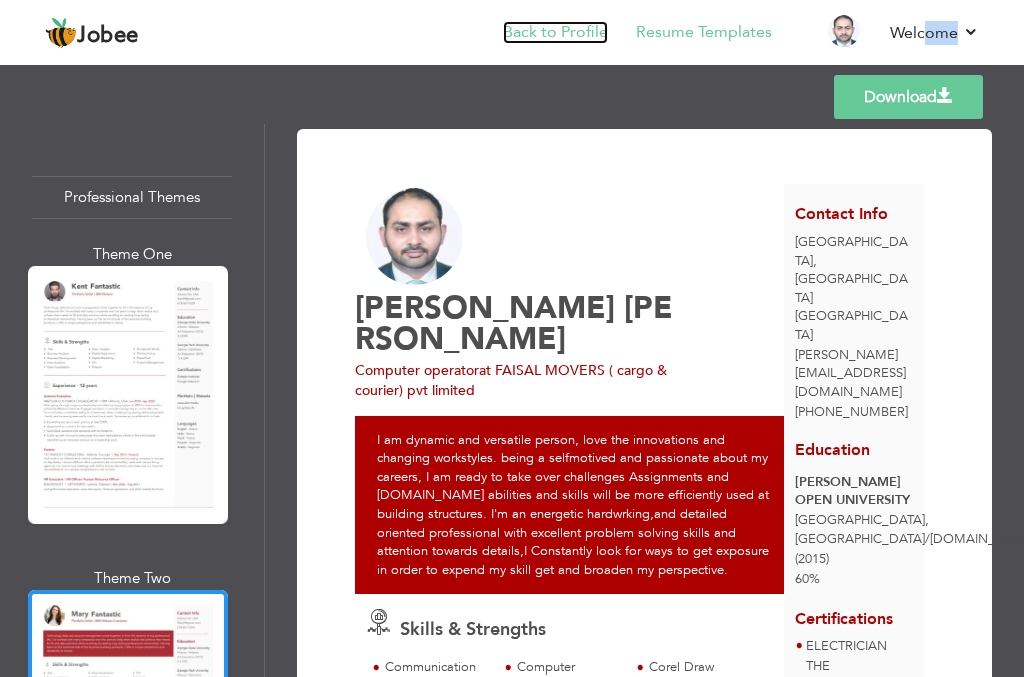 click on "Back to Profile" at bounding box center (555, 32) 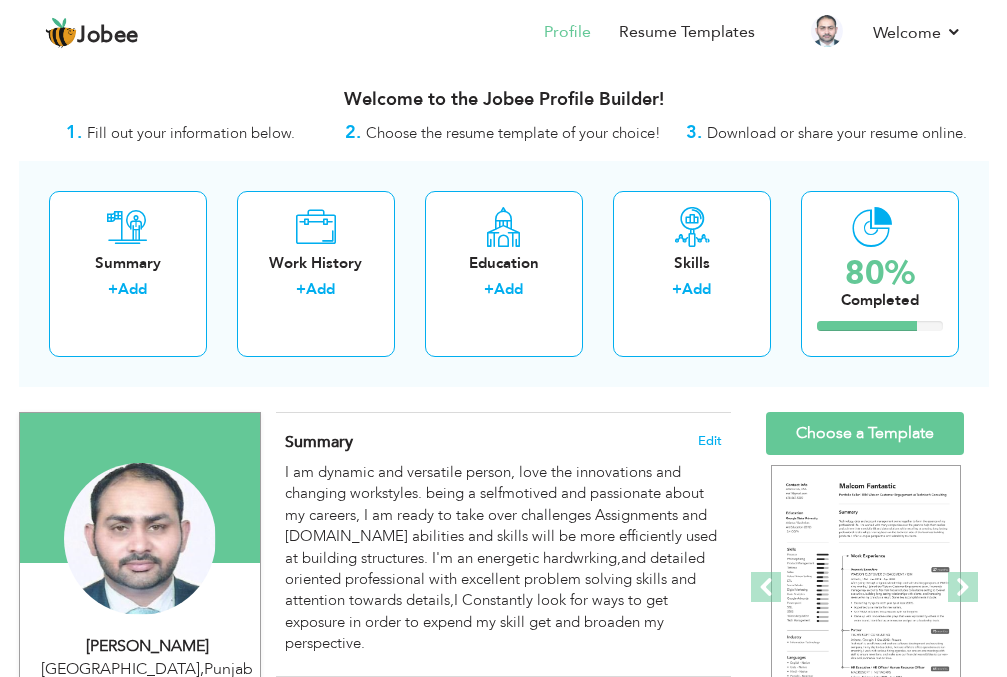 scroll, scrollTop: 0, scrollLeft: 0, axis: both 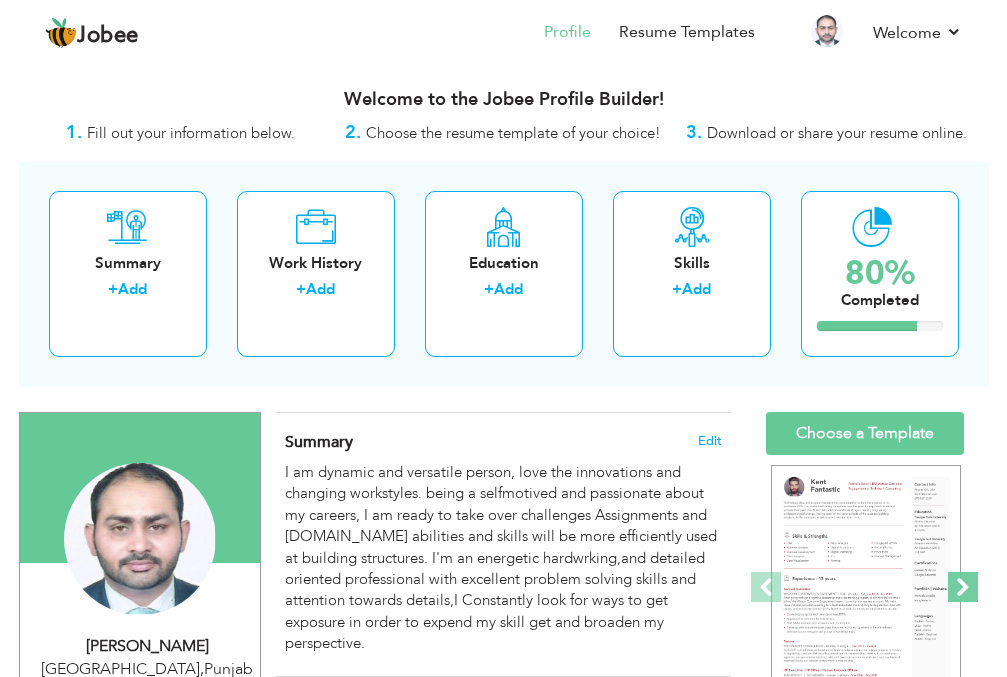 click at bounding box center [963, 587] 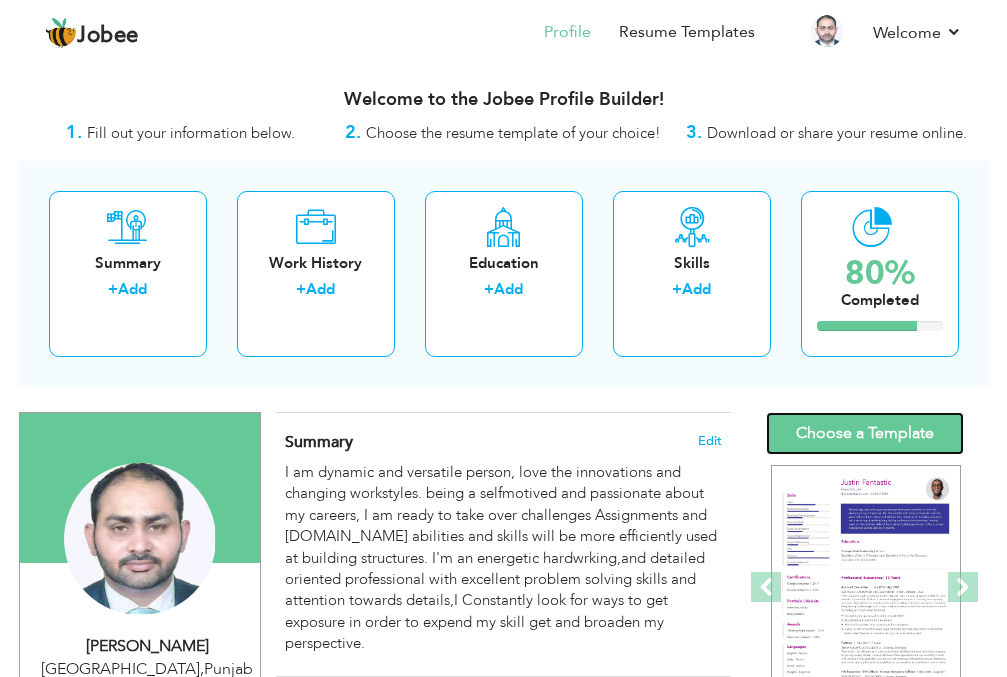 click on "Choose a Template" at bounding box center (865, 433) 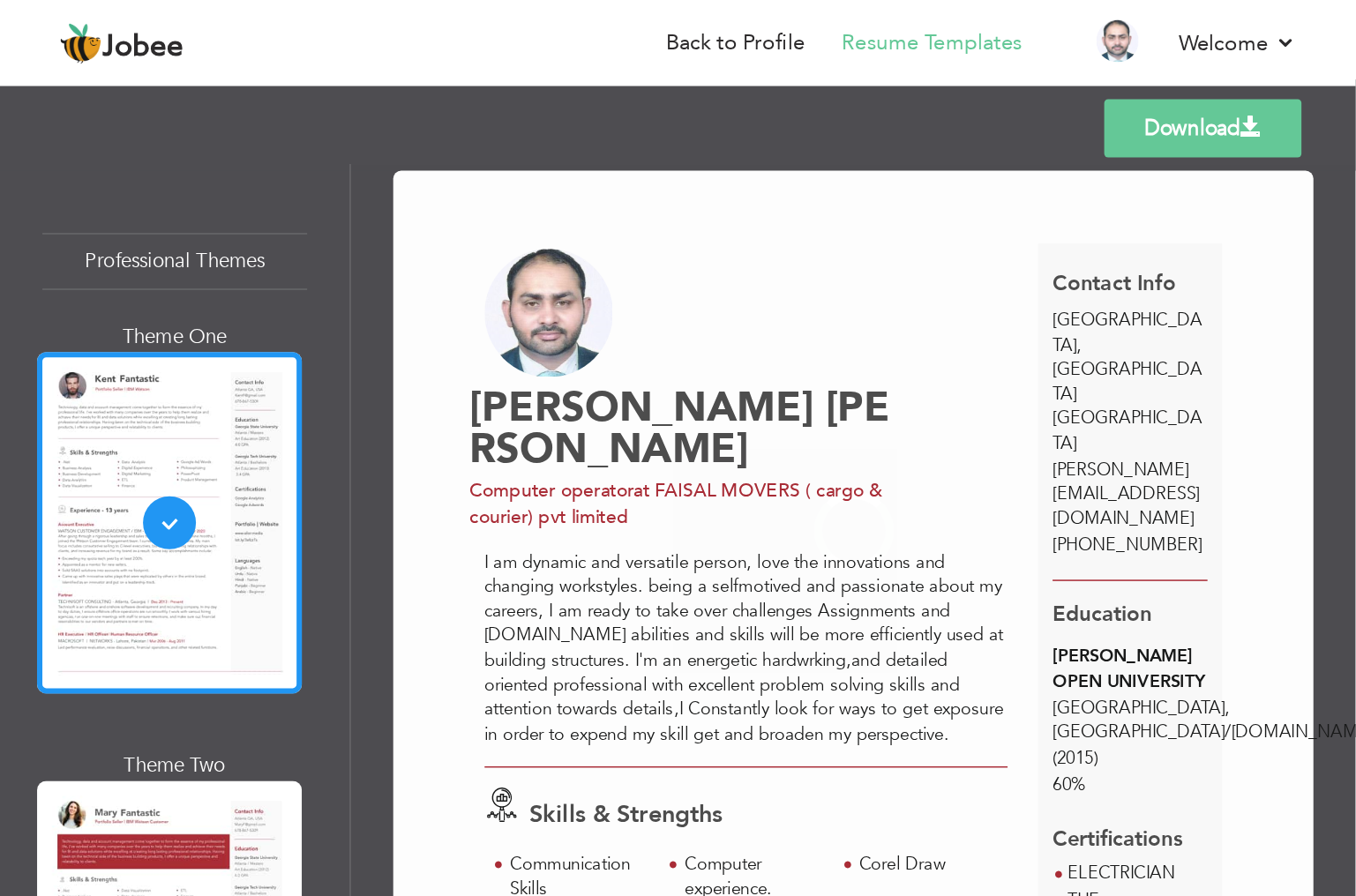 scroll, scrollTop: 0, scrollLeft: 0, axis: both 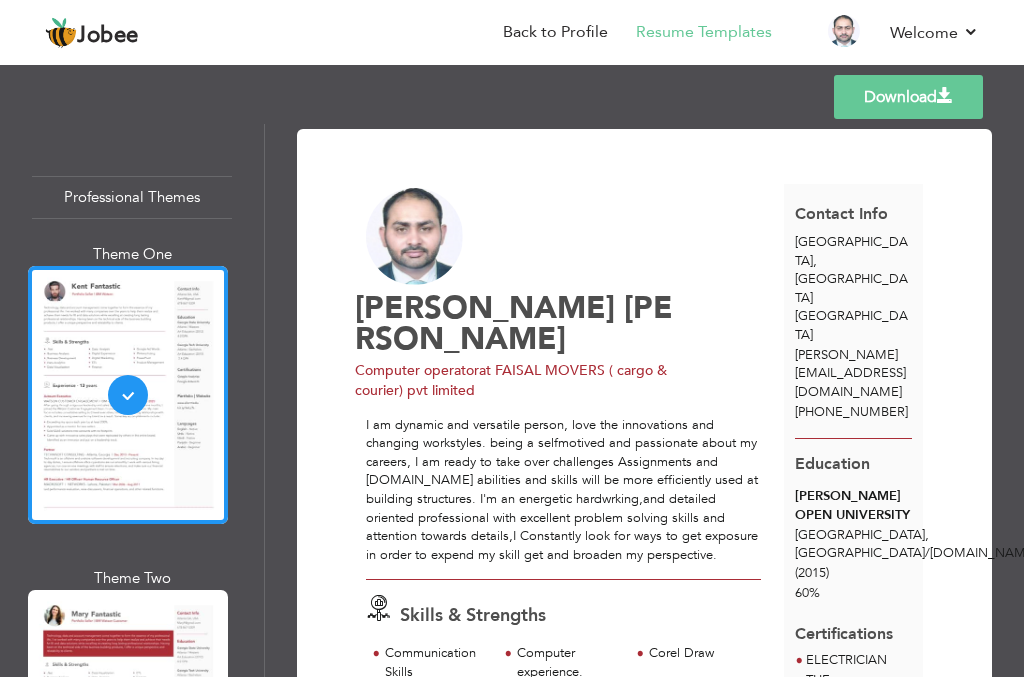 click on "Professional Themes
Theme One
Theme Two
Theme Three
Theme Six" at bounding box center (132, 400) 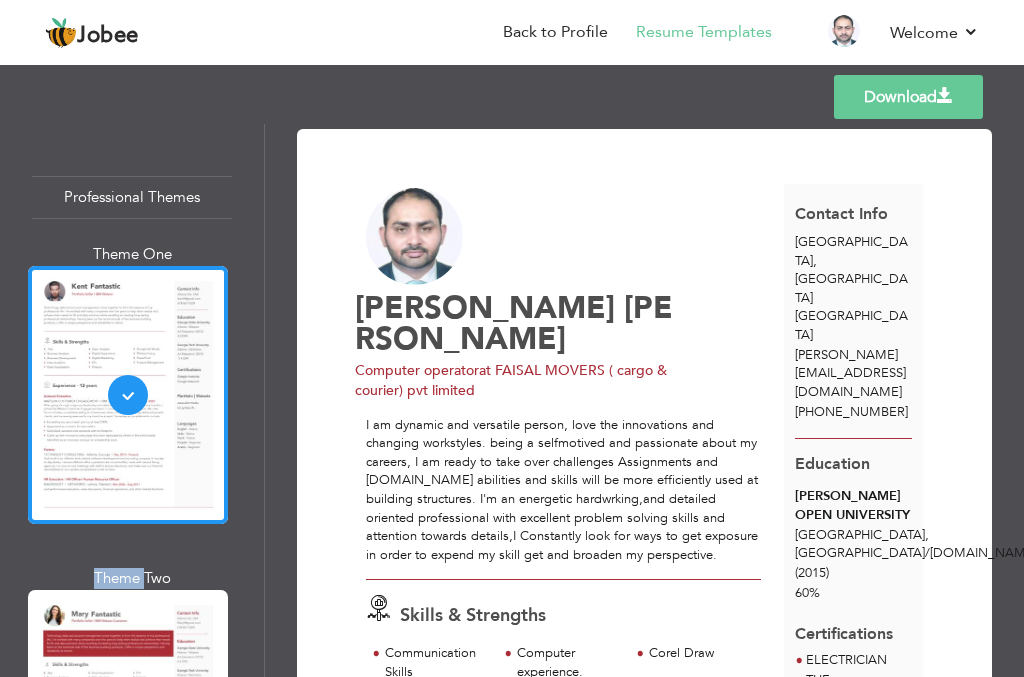 click on "Professional Themes
Theme One
Theme Two
Theme Three
Theme Six" at bounding box center [132, 400] 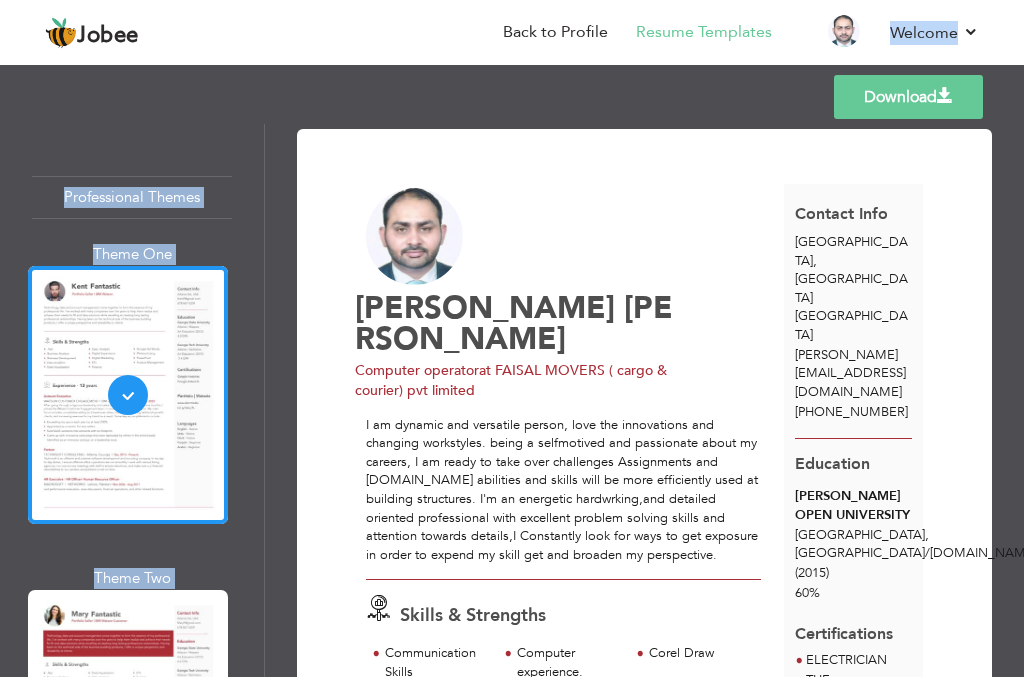 drag, startPoint x: 325, startPoint y: 587, endPoint x: 277, endPoint y: -33, distance: 621.8553 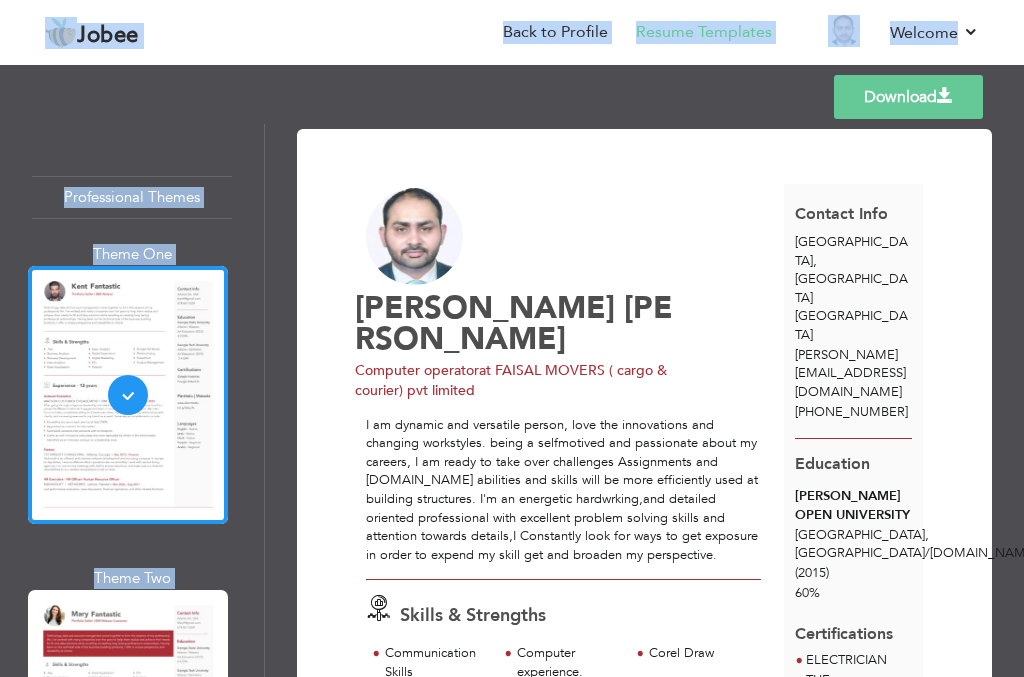 click on "Back to Profile
Resume Templates
Resume Templates
Cover Letters
About
My Resume
Welcome
Settings
Log off" at bounding box center (512, 34) 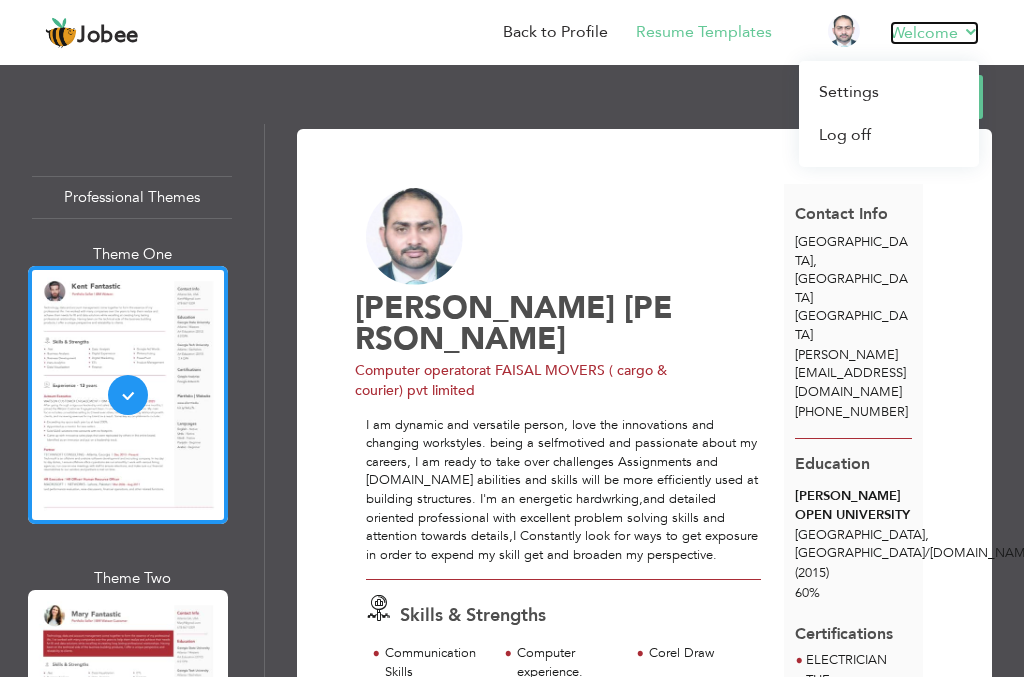 click on "Welcome" at bounding box center [934, 33] 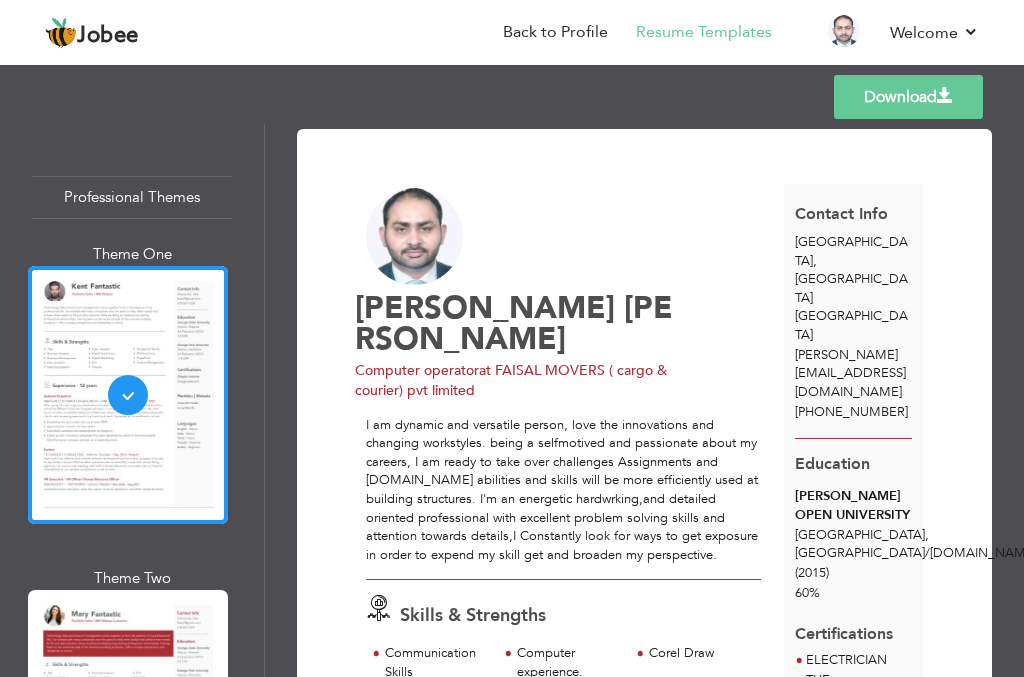 click on "Download
NABEEL MAKKi   LAKHANPAl
Computer operator  at FAISAL MOVERS ( cargo & courier) pvt limited
Skills & Strengths Corel Draw" at bounding box center (644, 728) 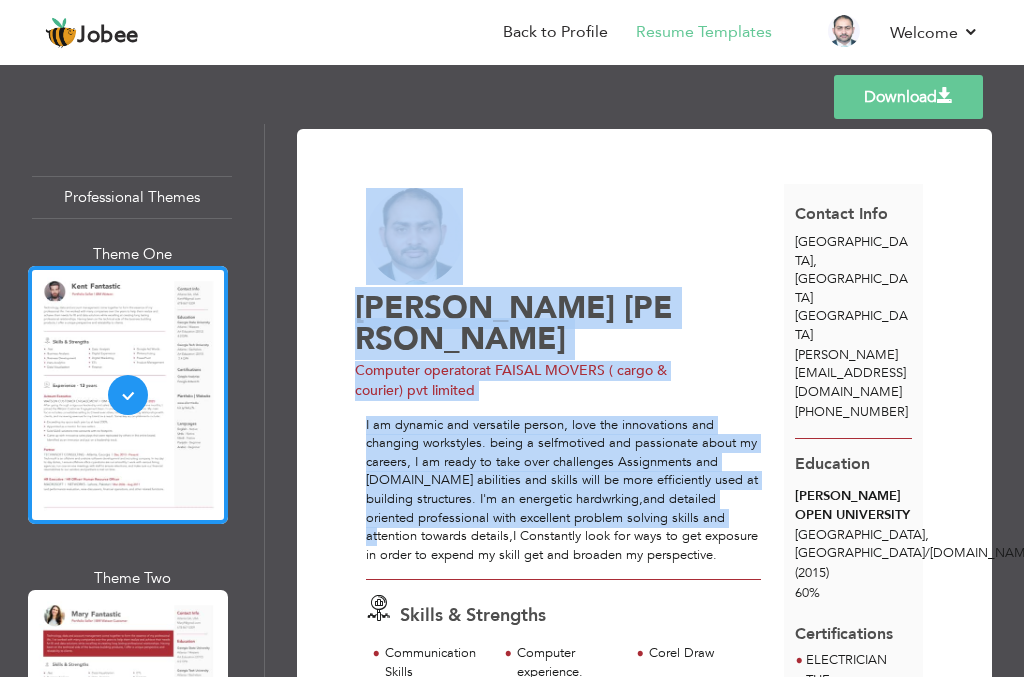 drag, startPoint x: 737, startPoint y: 510, endPoint x: 673, endPoint y: 135, distance: 380.42212 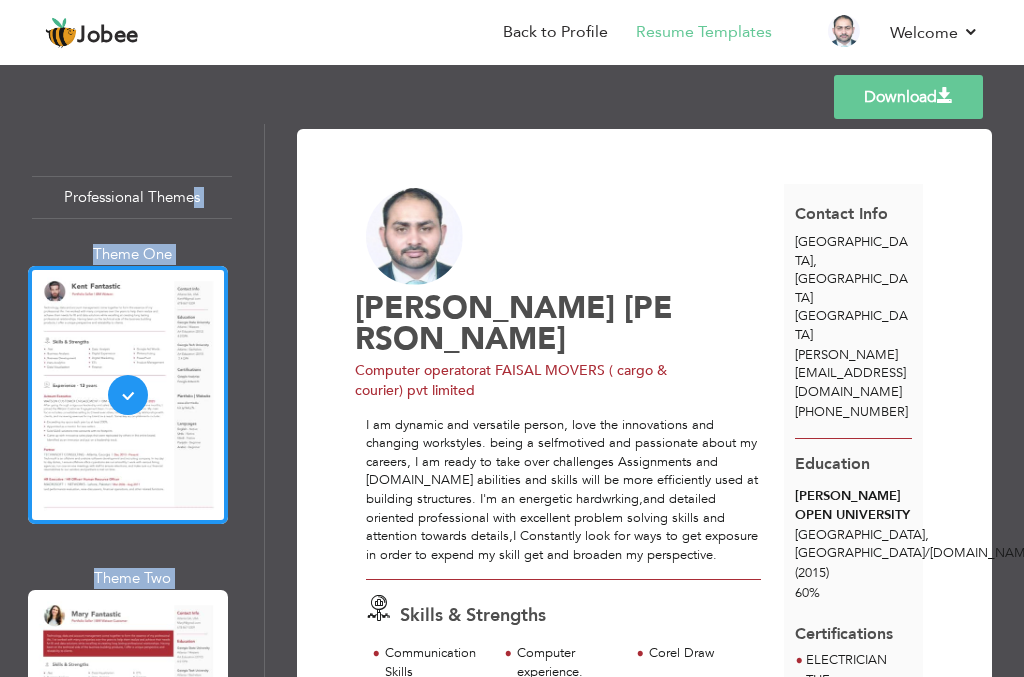 drag, startPoint x: 178, startPoint y: 639, endPoint x: 197, endPoint y: 174, distance: 465.388 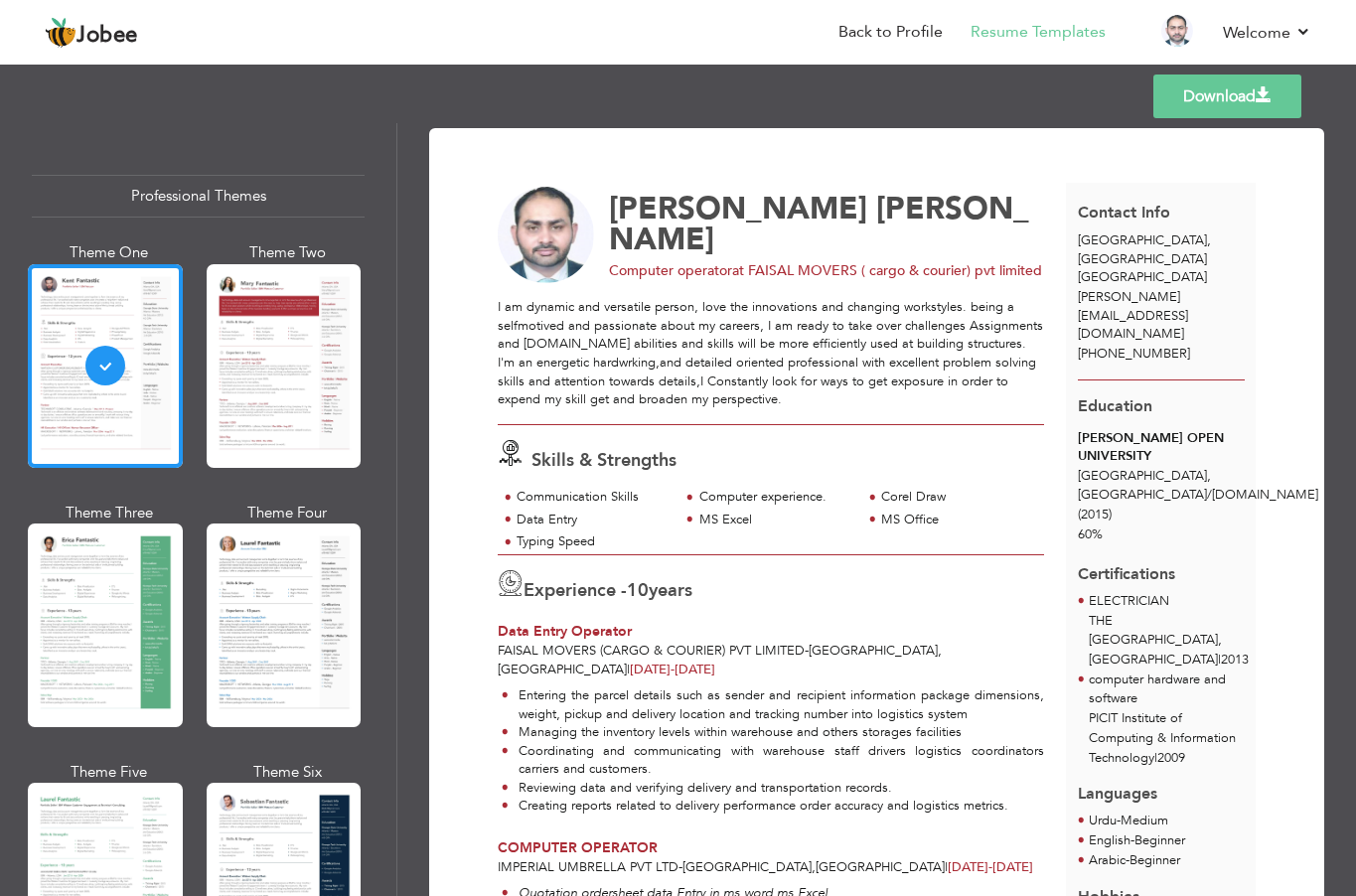 drag, startPoint x: 1001, startPoint y: 1, endPoint x: 823, endPoint y: 77, distance: 193.54586 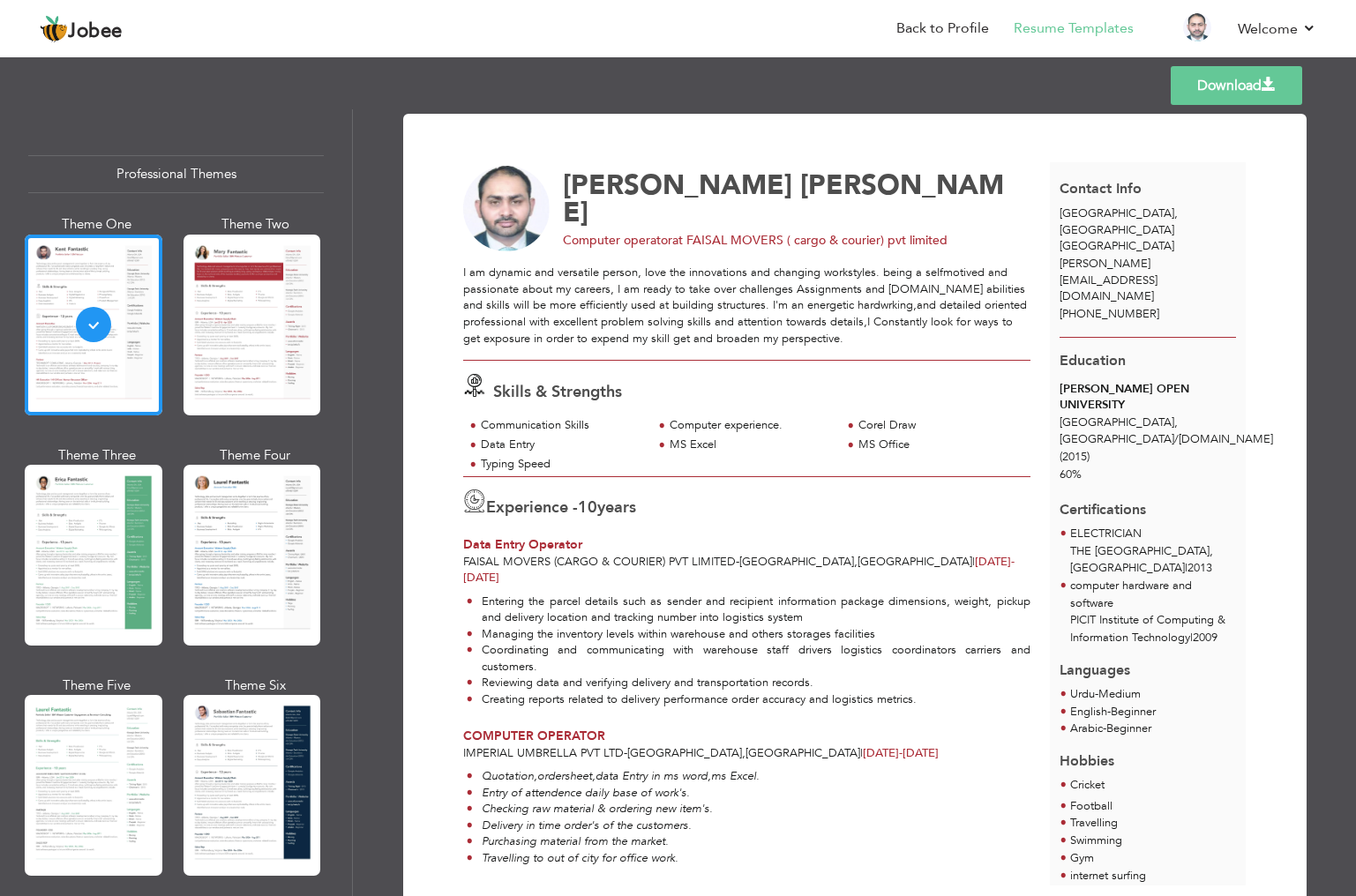 drag, startPoint x: 1150, startPoint y: 9, endPoint x: 1279, endPoint y: 593, distance: 598.07775 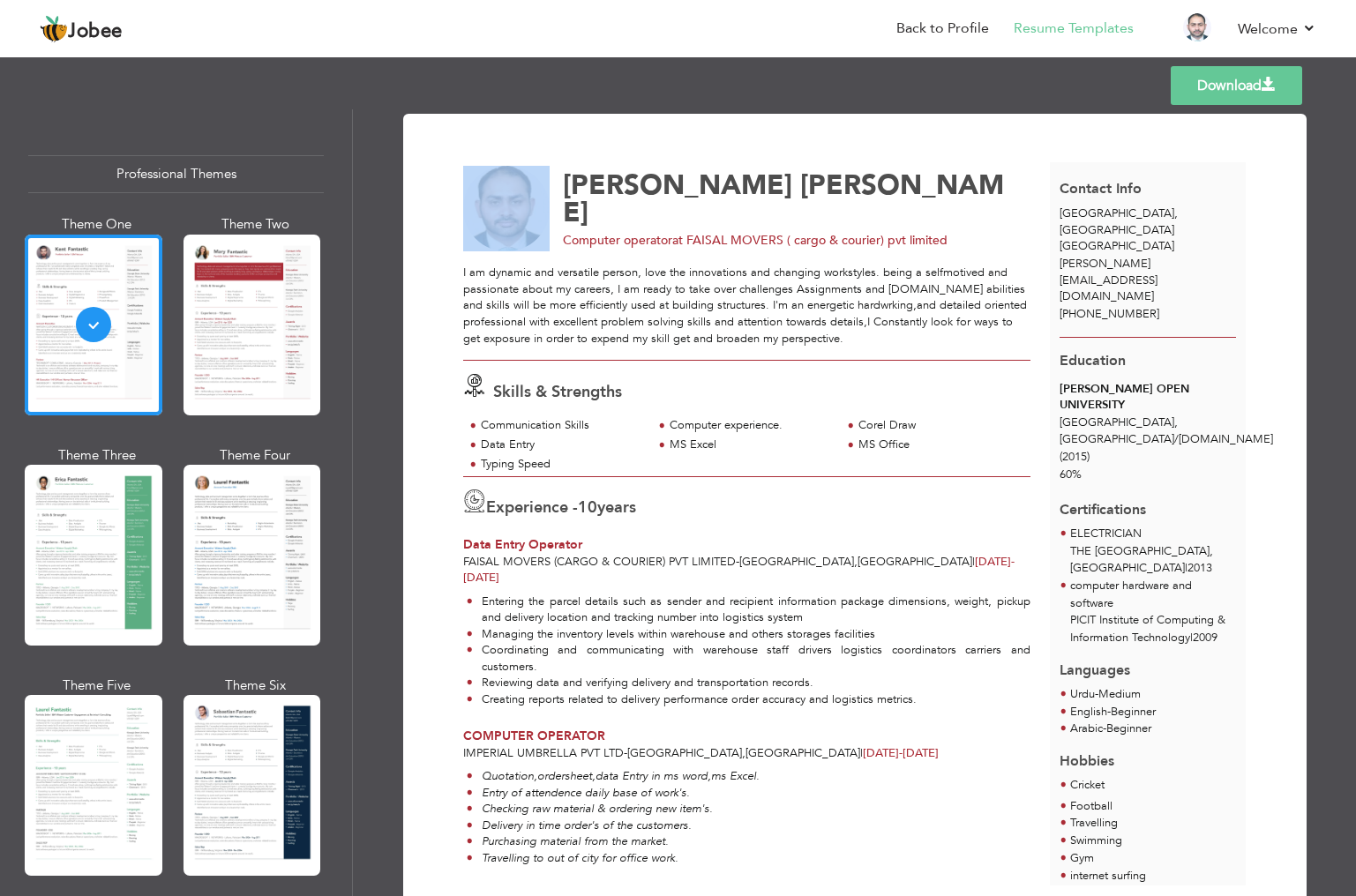 click on "Download
NABEEL MAKKi   LAKHANPAl
Computer operator  at FAISAL MOVERS ( cargo & courier) pvt limited
Skills & Strengths Corel Draw" at bounding box center (855, 524) 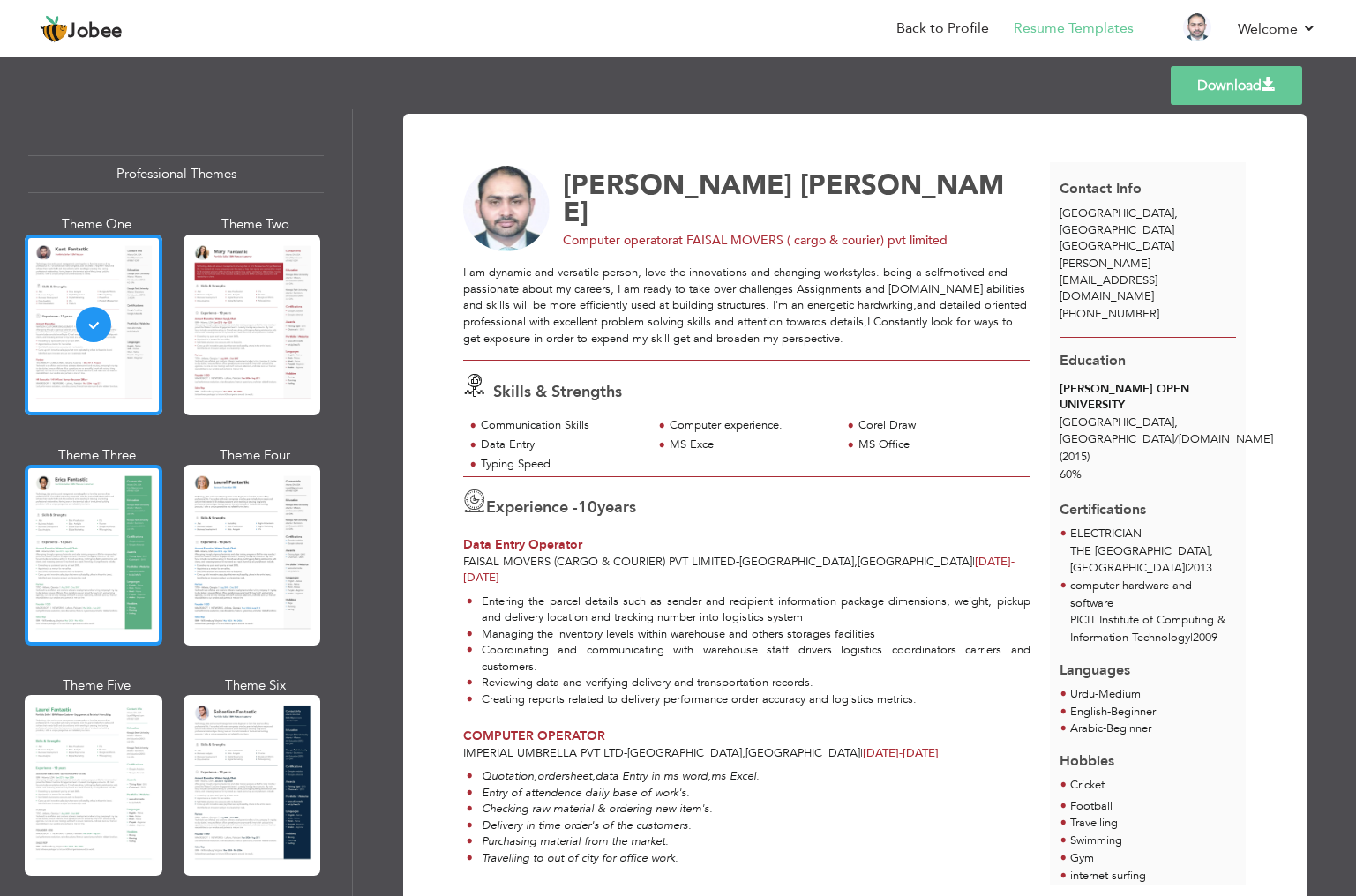 click at bounding box center (94, 555) 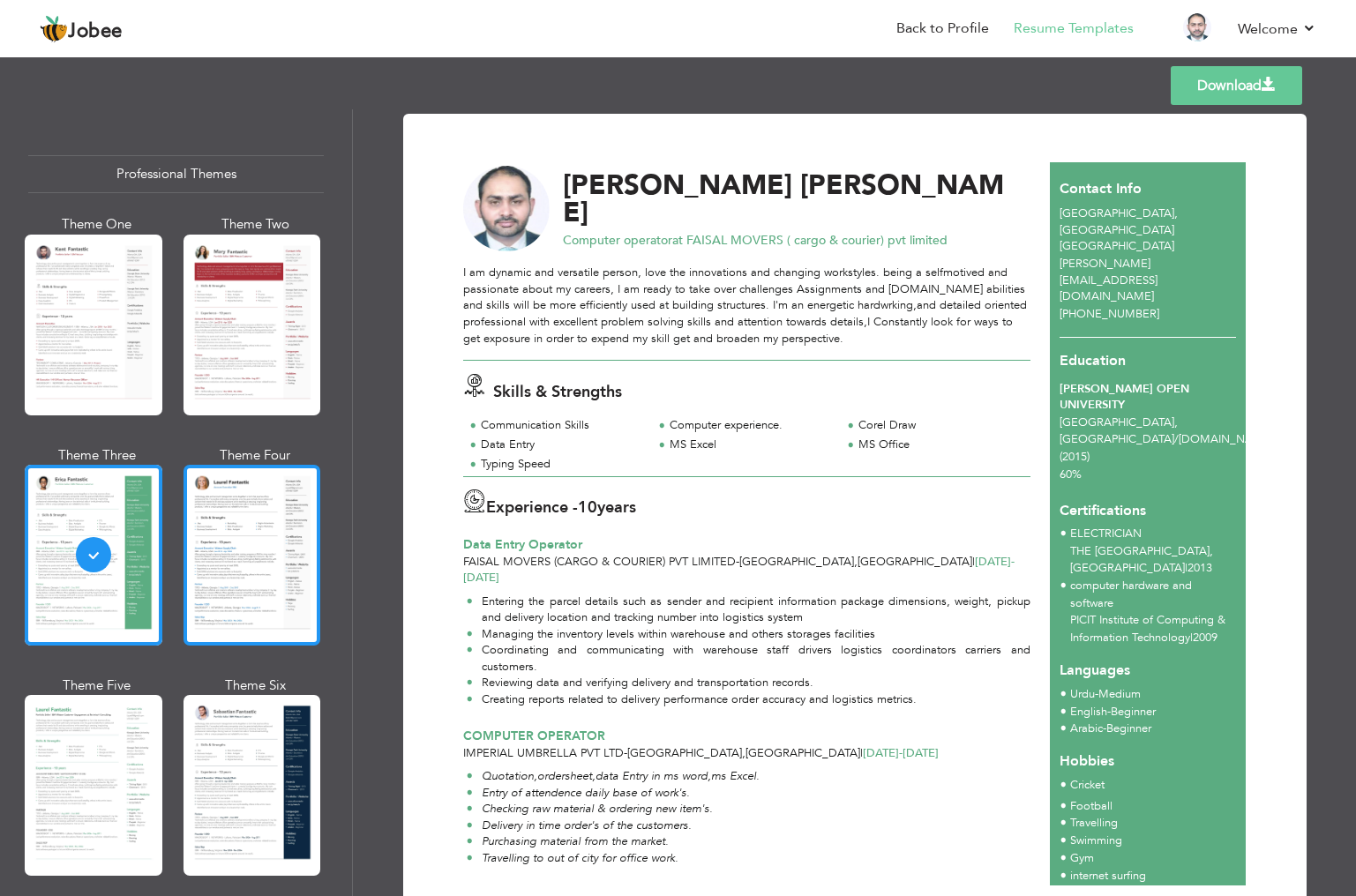 click at bounding box center (252, 555) 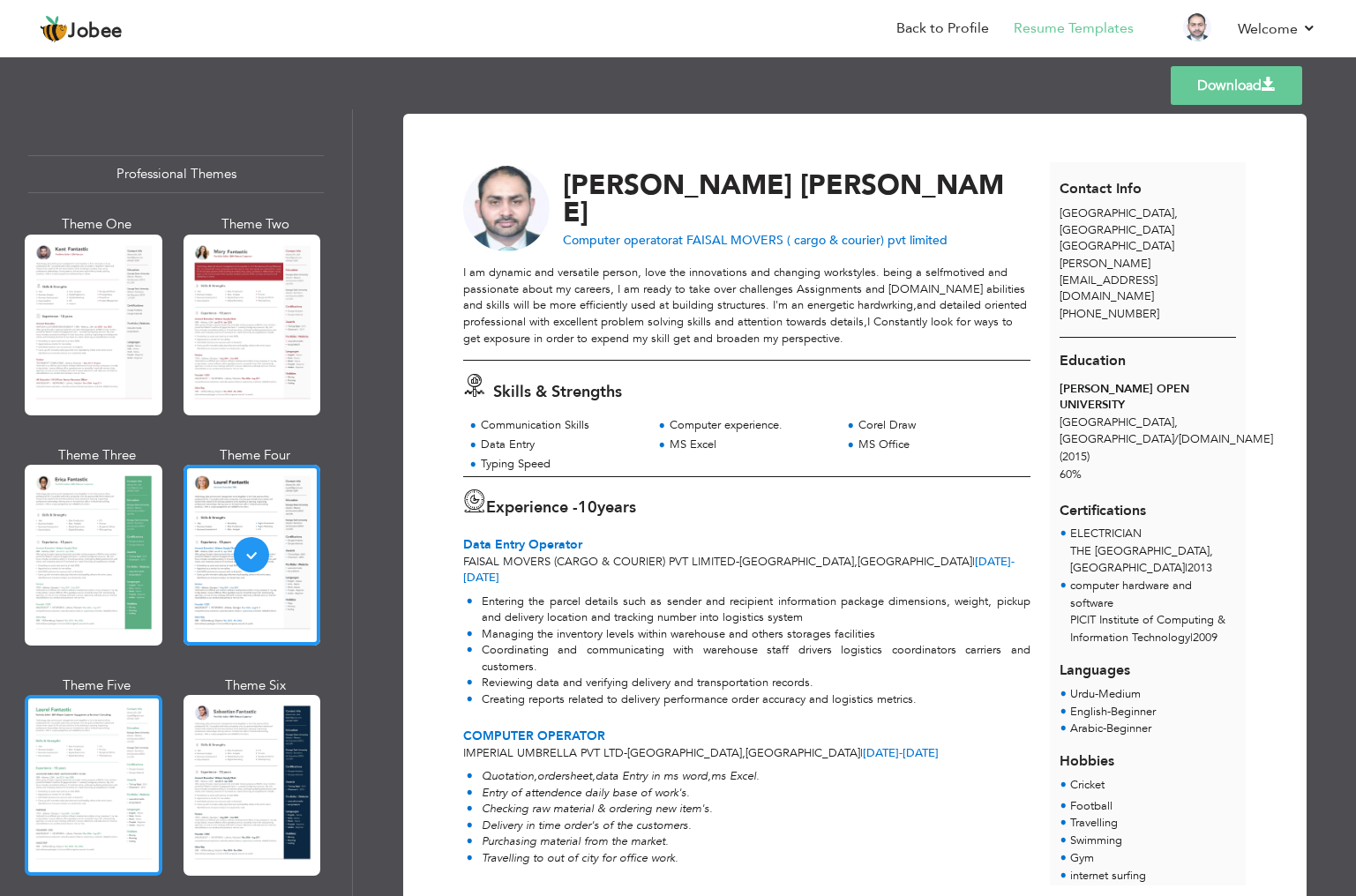click at bounding box center (94, 785) 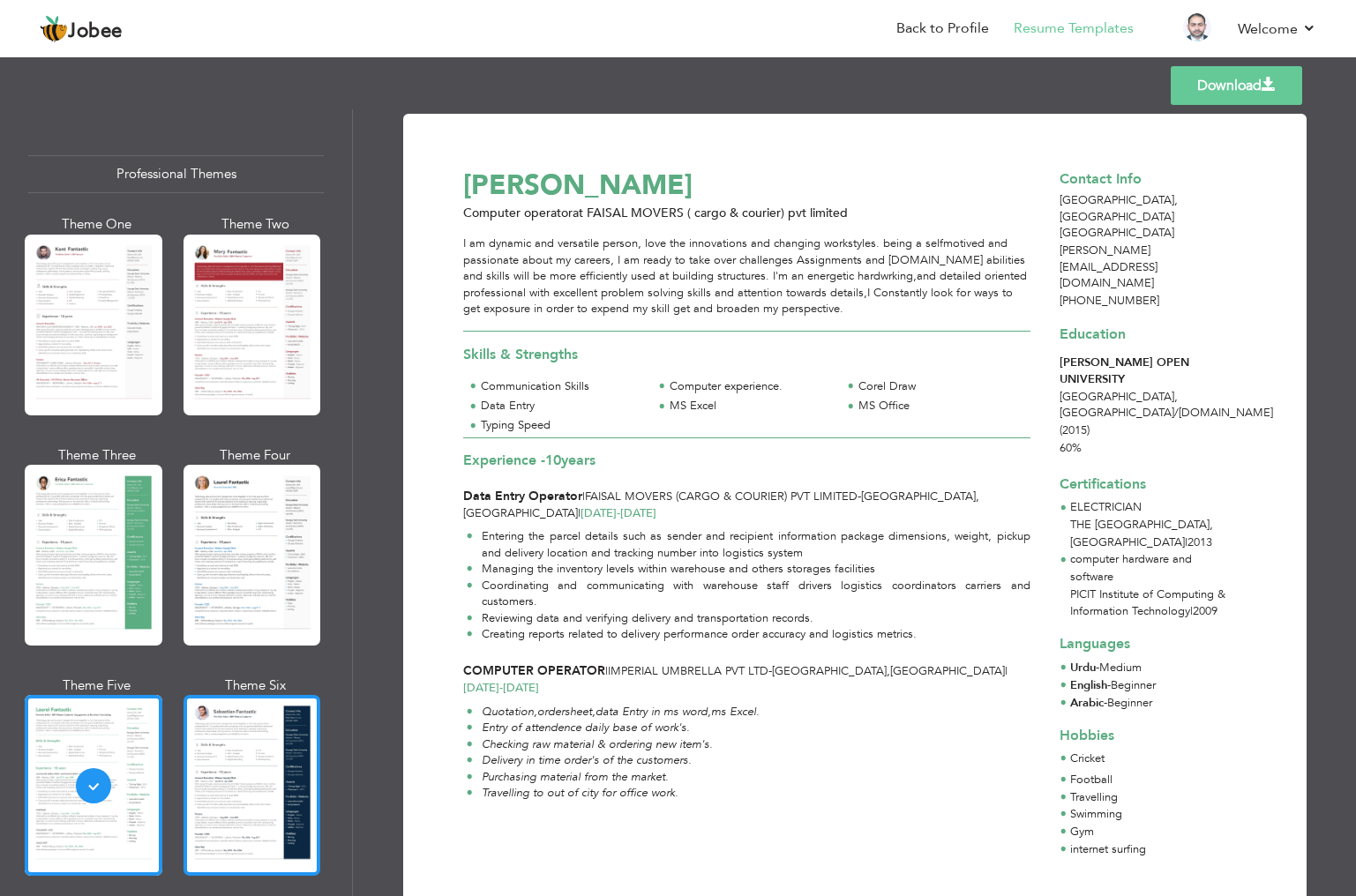 click at bounding box center [252, 785] 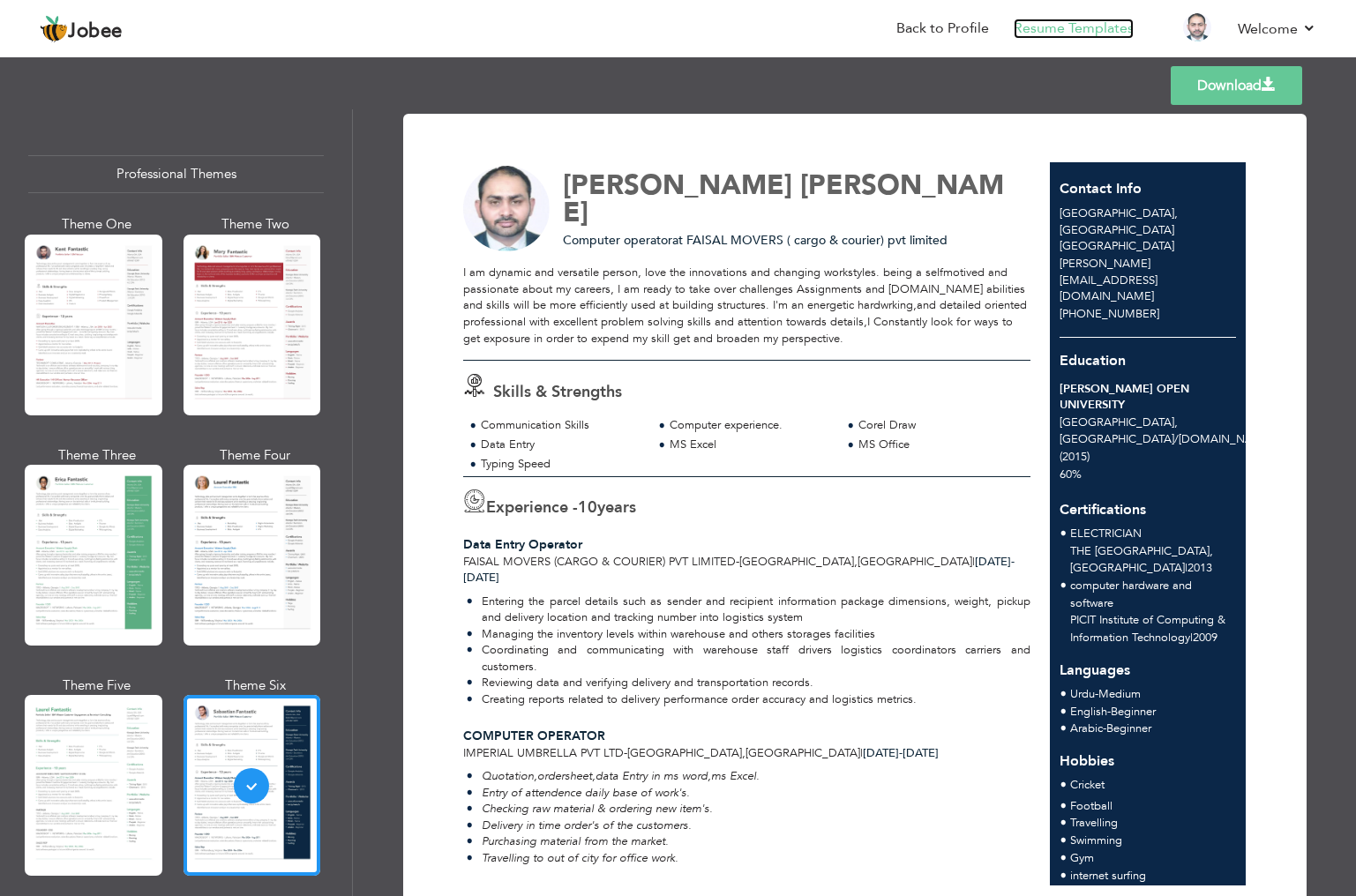 click on "Resume Templates" at bounding box center (1074, 28) 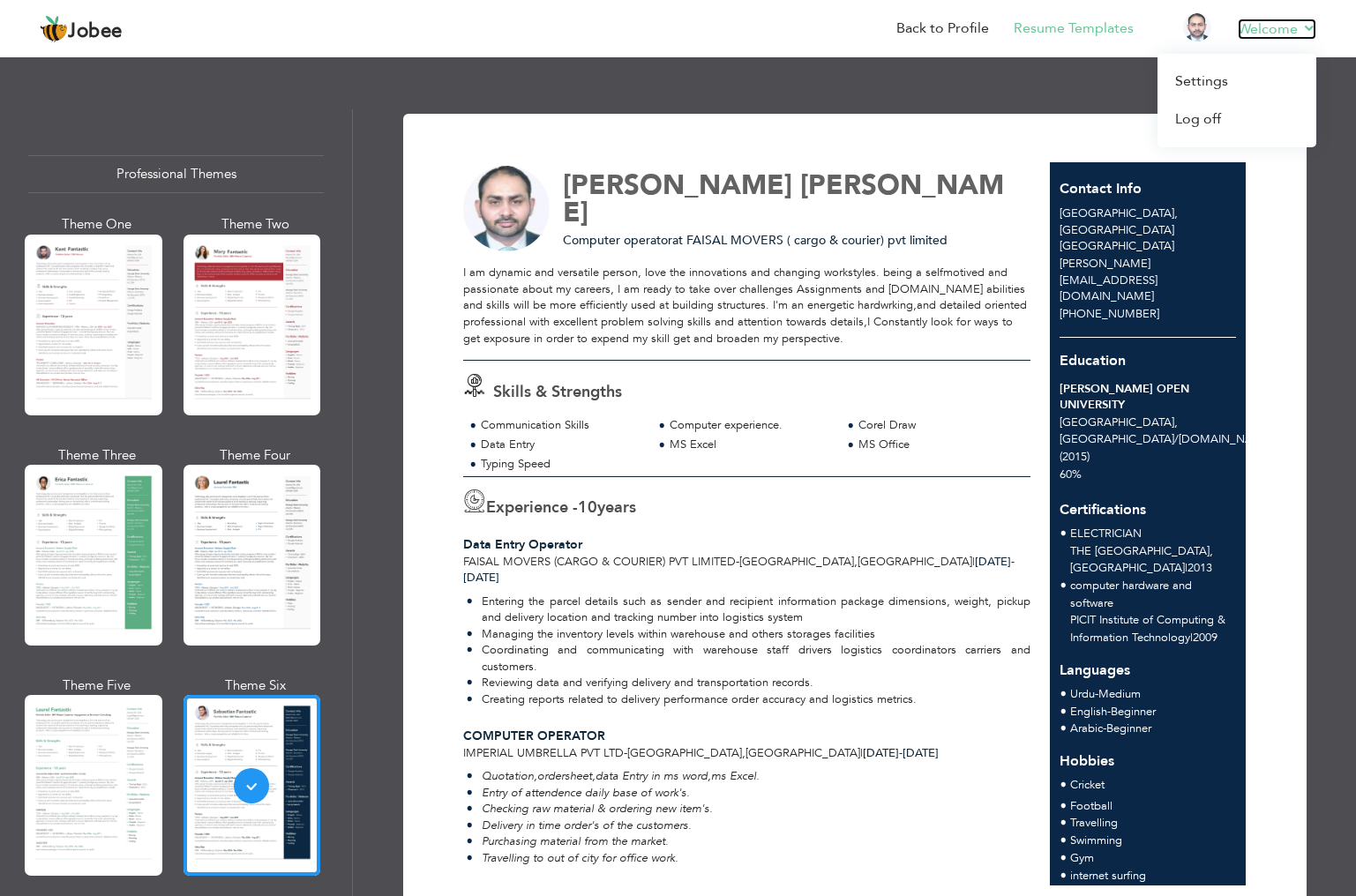 click on "Welcome" at bounding box center [1277, 29] 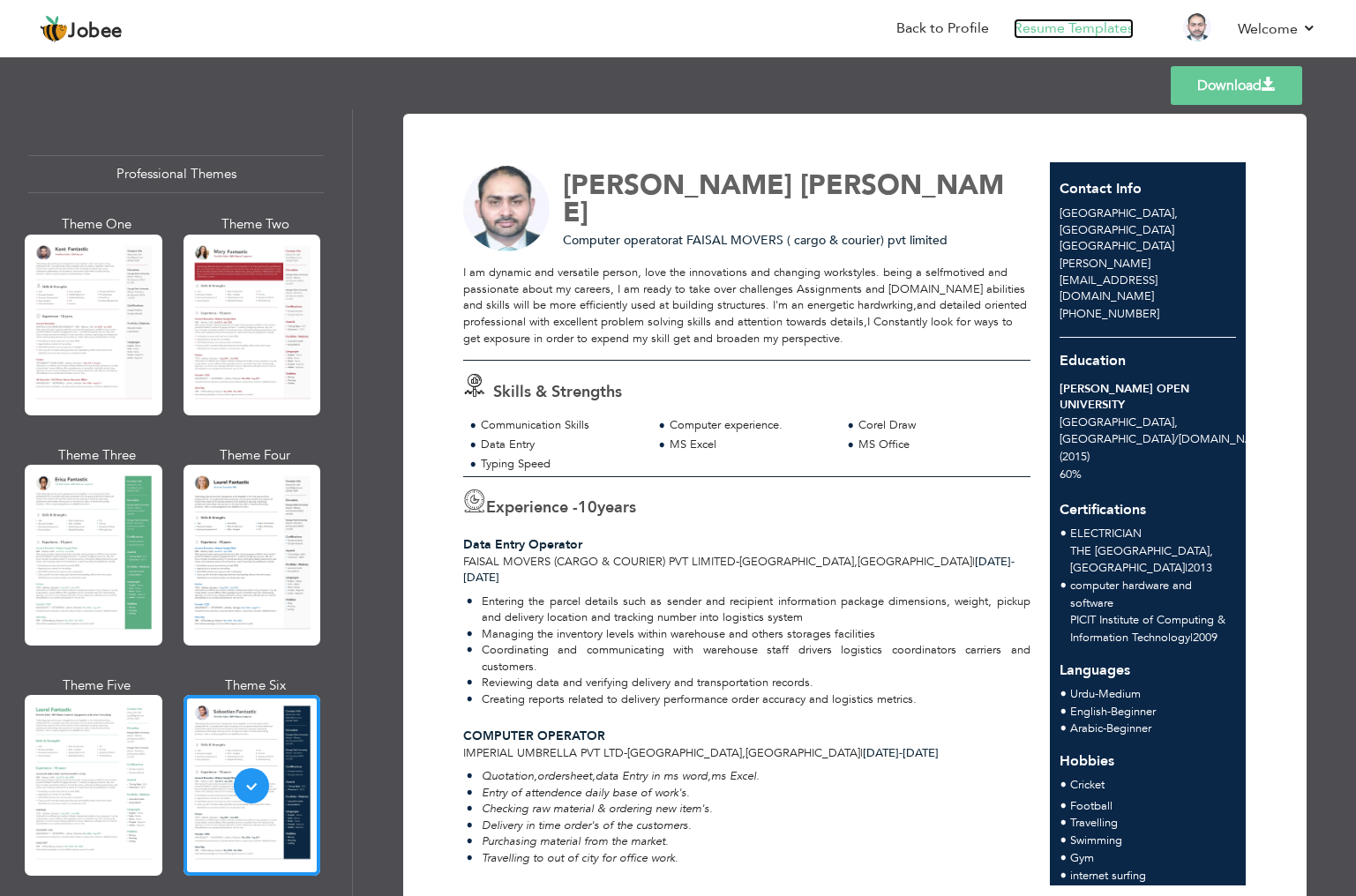 click on "Resume Templates" at bounding box center (1074, 28) 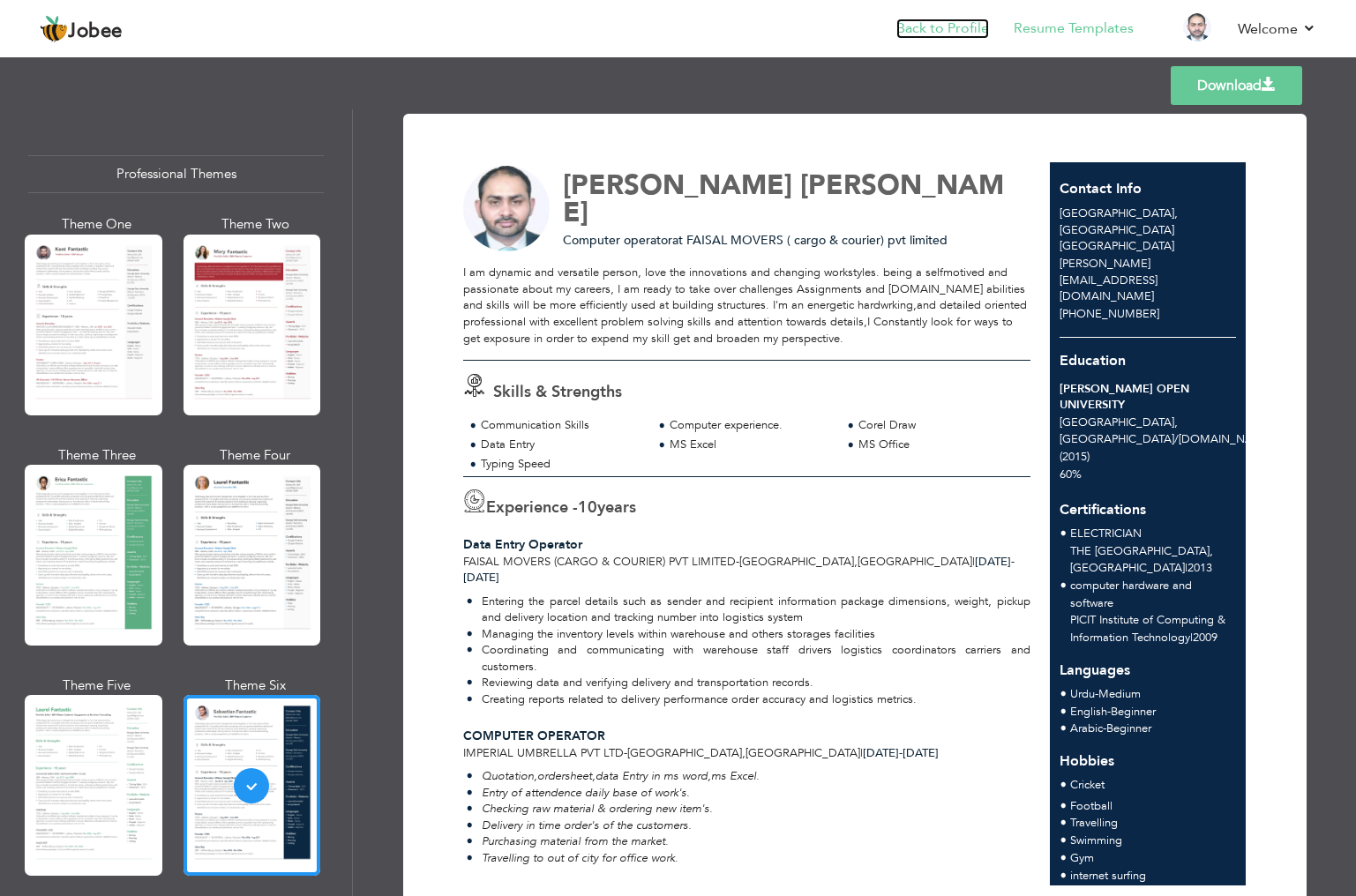 click on "Back to Profile" at bounding box center [942, 28] 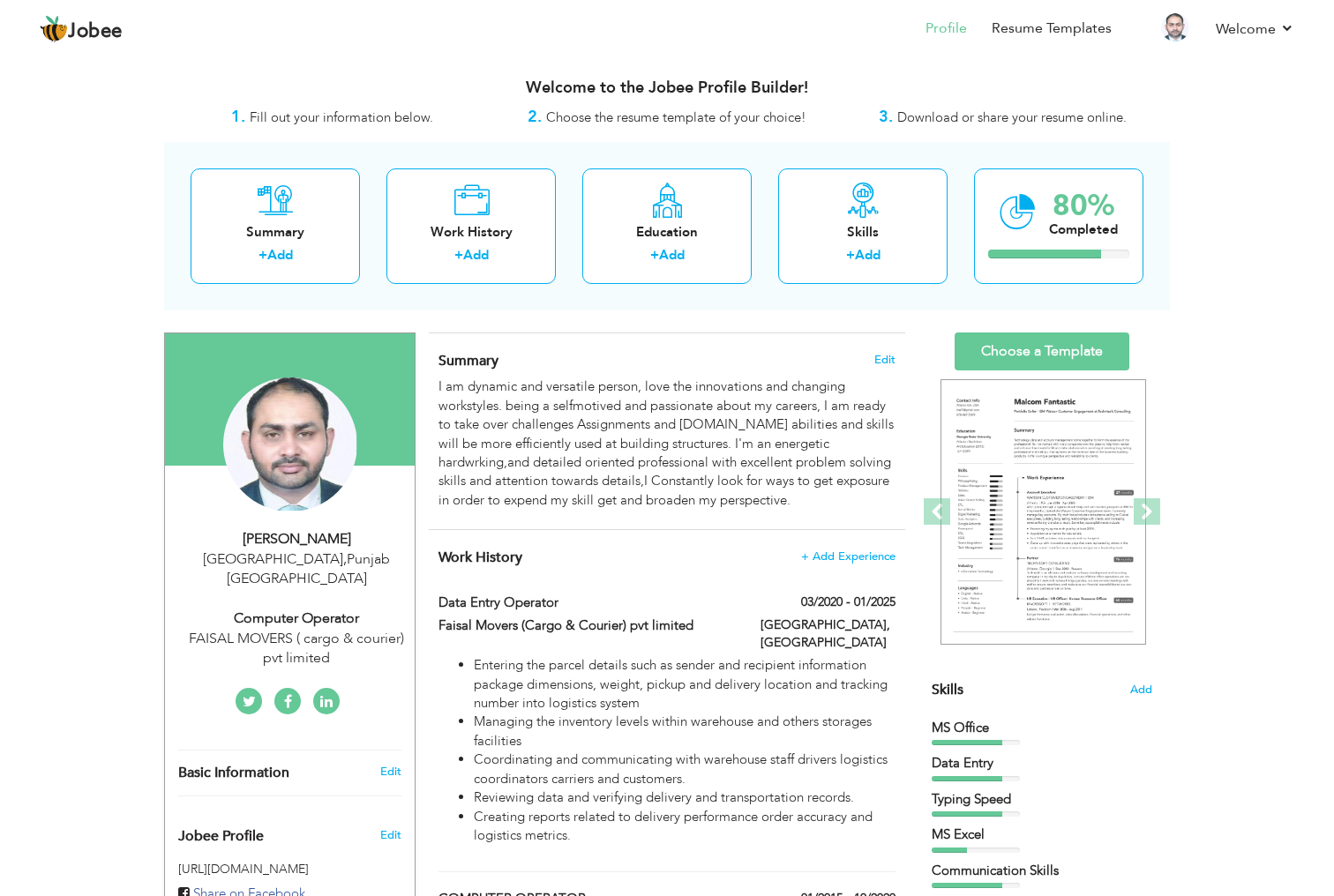 scroll, scrollTop: 0, scrollLeft: 0, axis: both 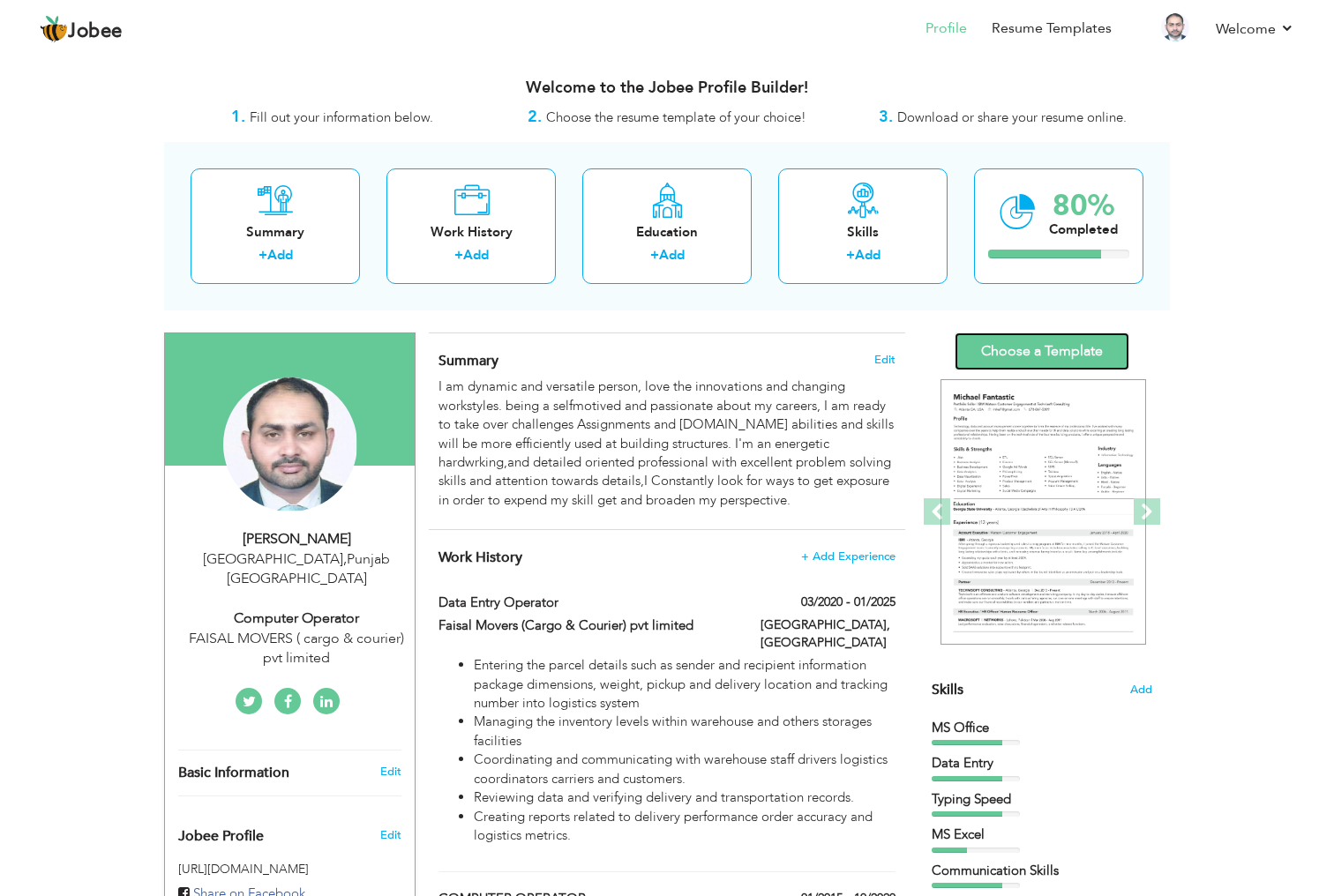 click on "Choose a Template" at bounding box center [1042, 351] 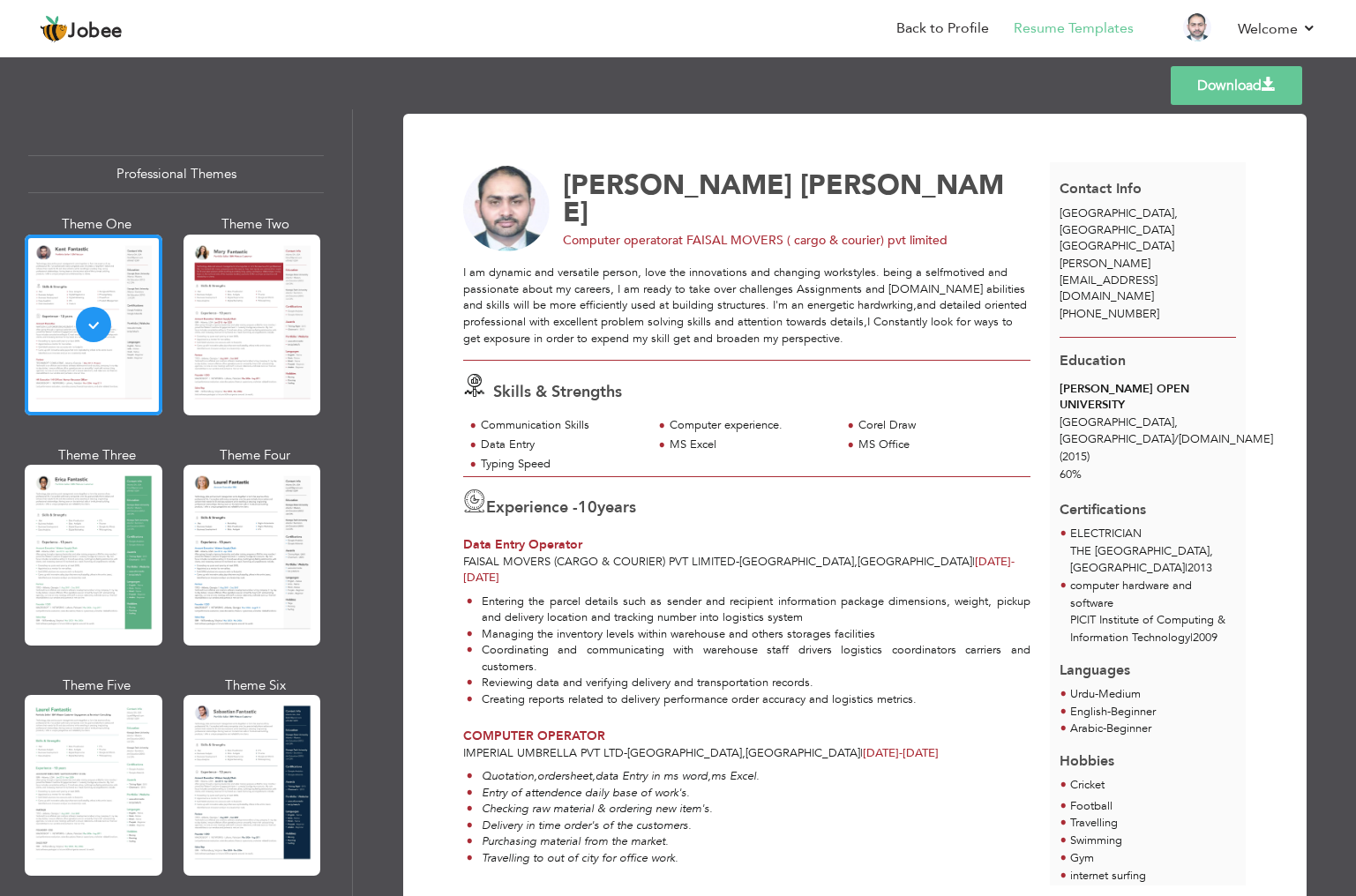 scroll, scrollTop: 0, scrollLeft: 0, axis: both 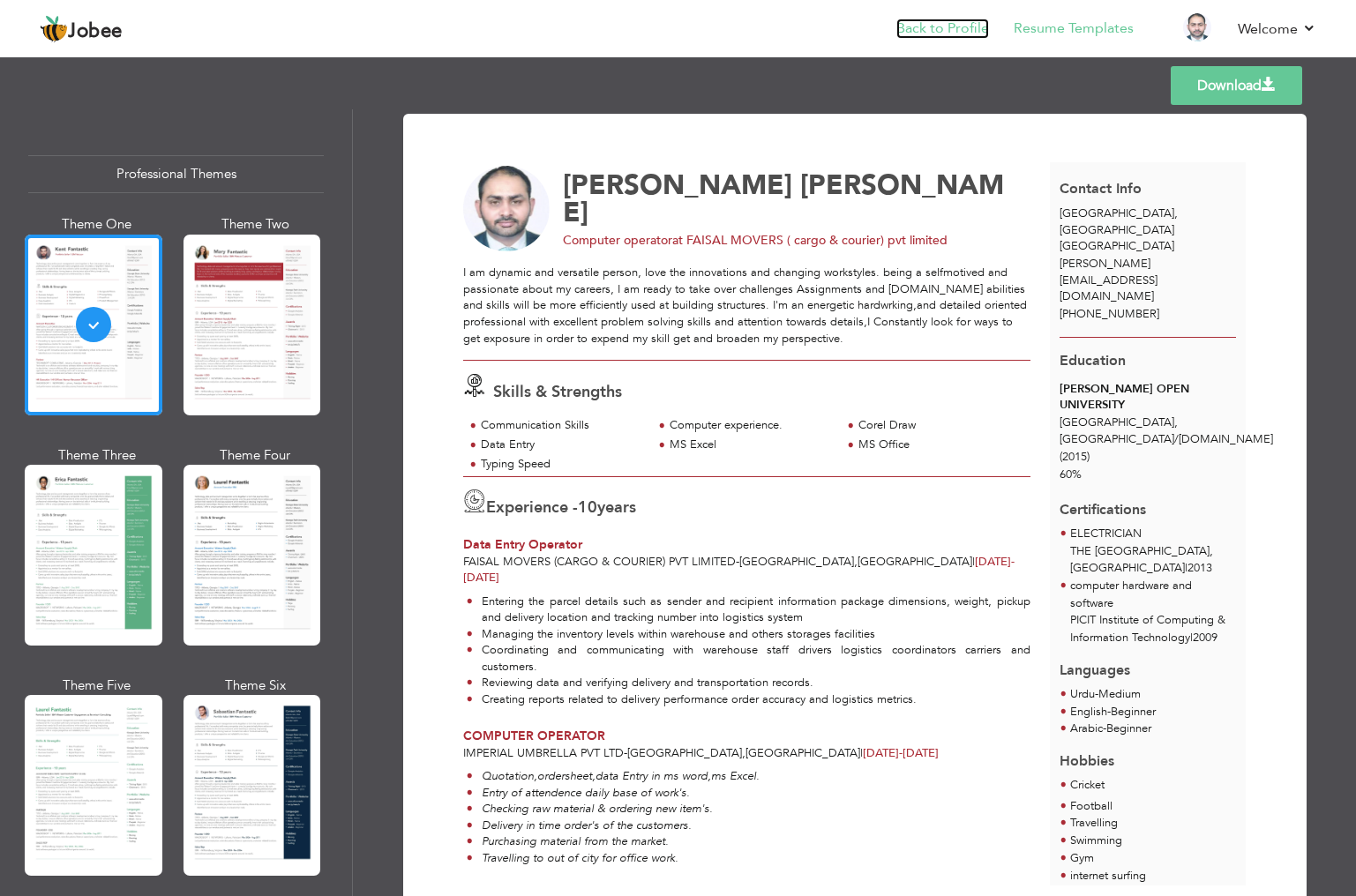 click on "Back to Profile" at bounding box center [942, 28] 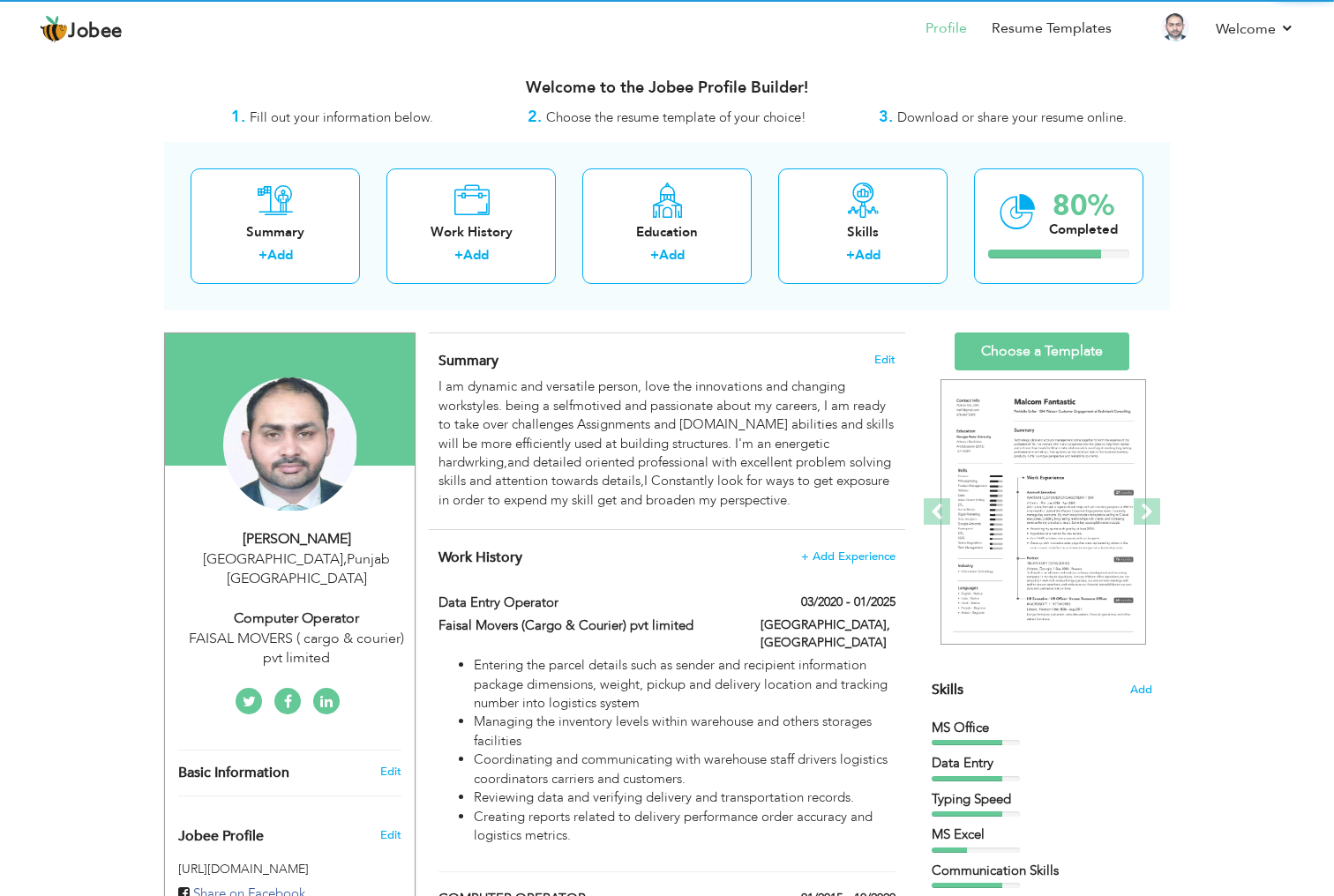 scroll, scrollTop: 0, scrollLeft: 0, axis: both 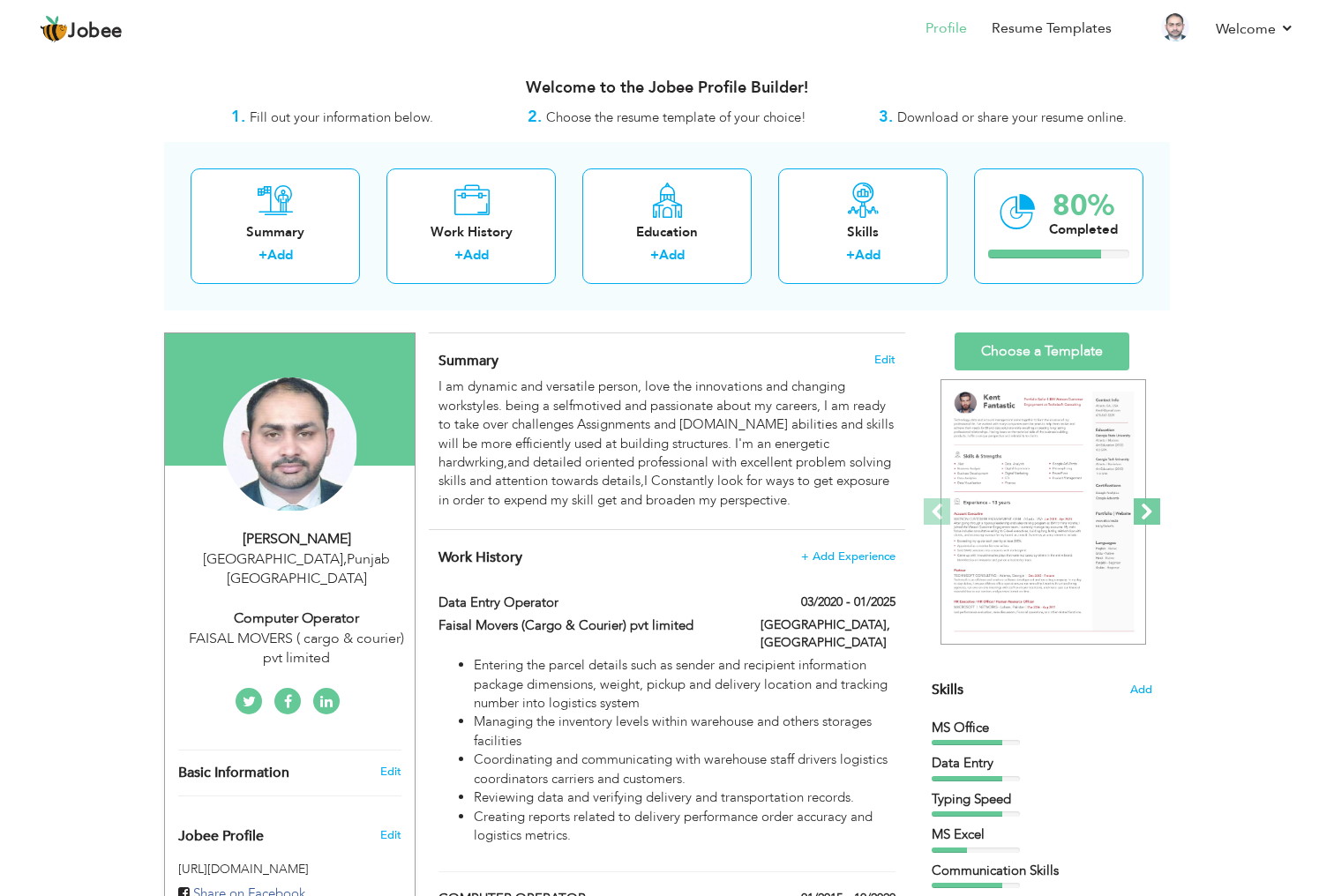 click at bounding box center (1147, 511) 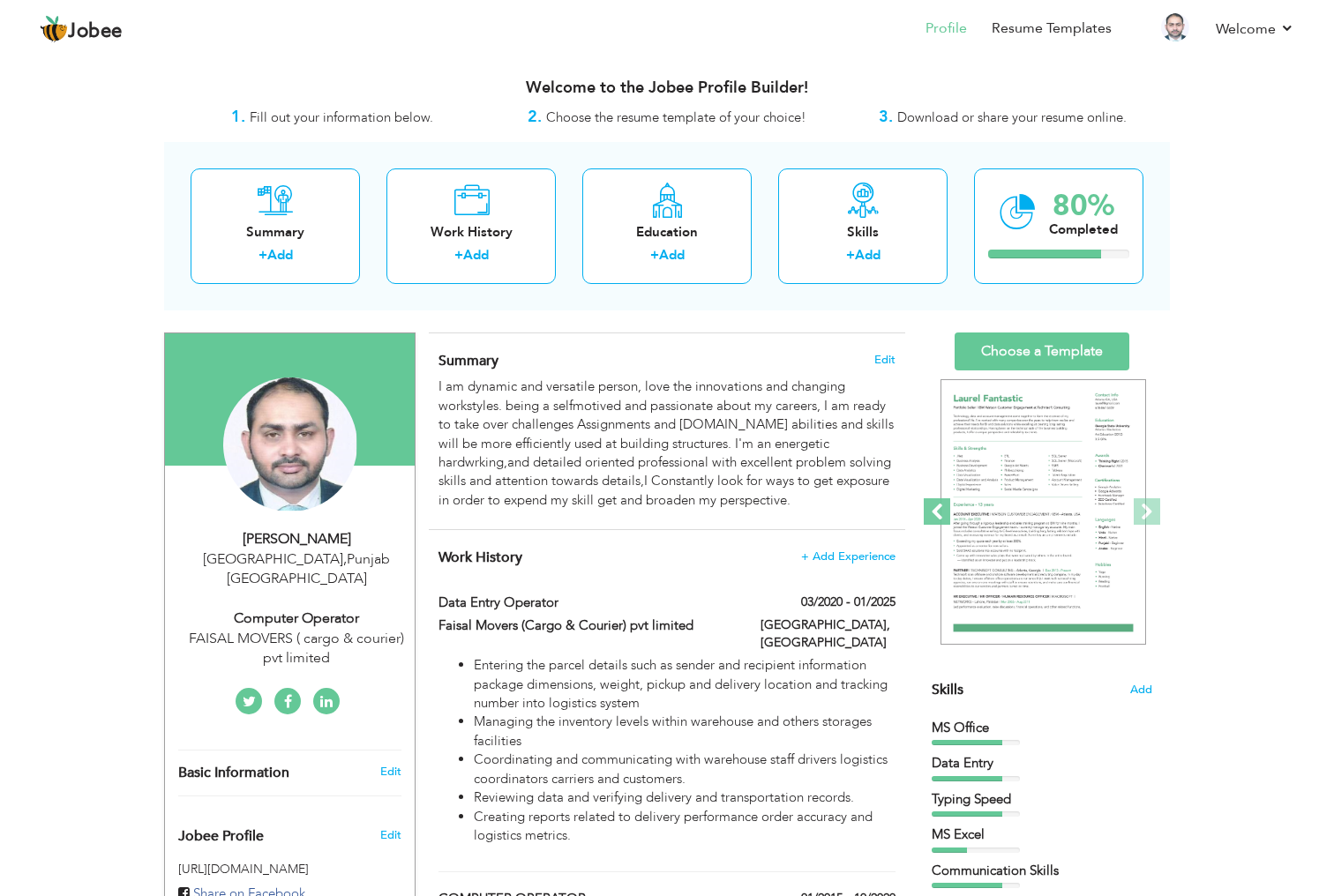 click at bounding box center (937, 511) 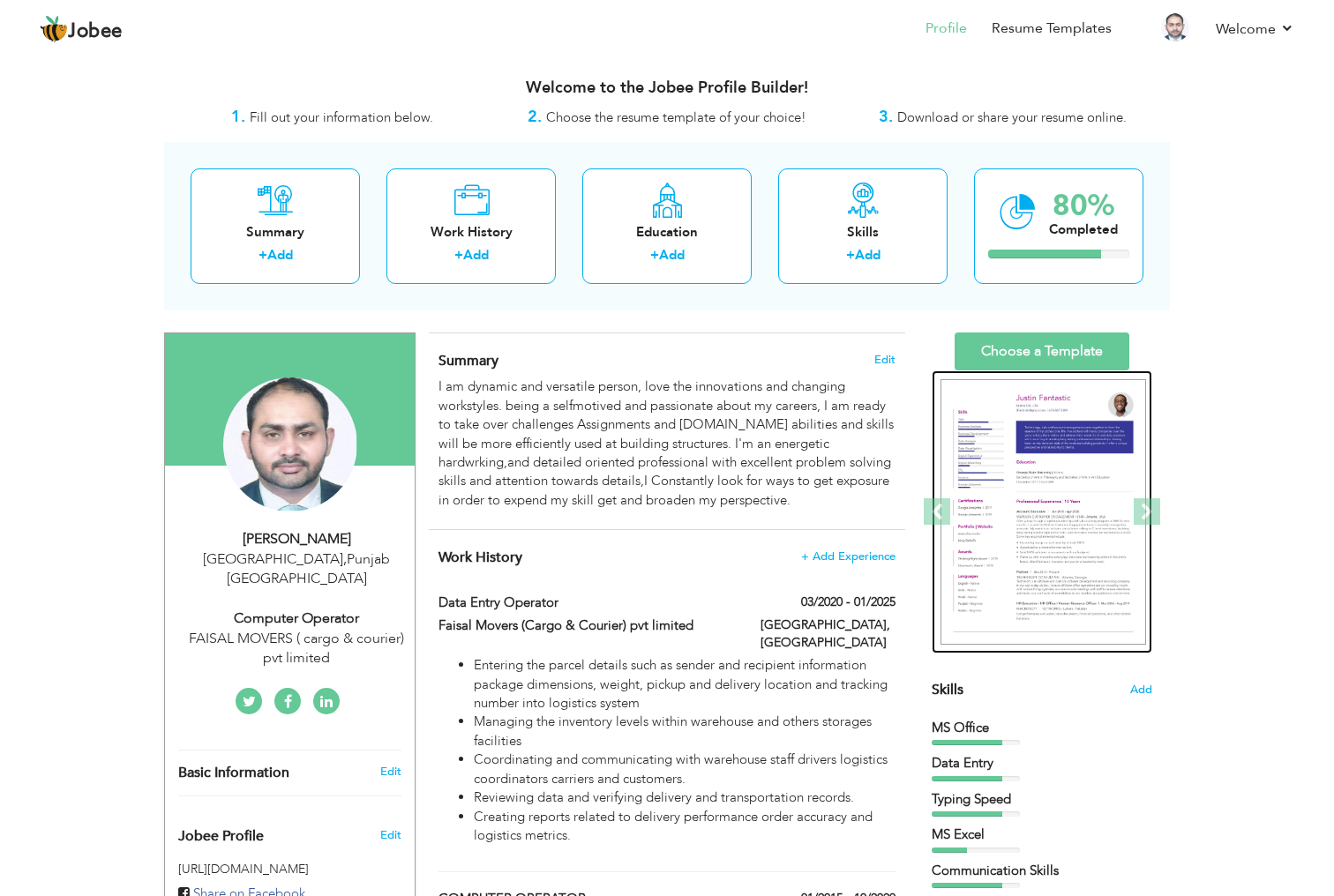 click at bounding box center (1043, 511) 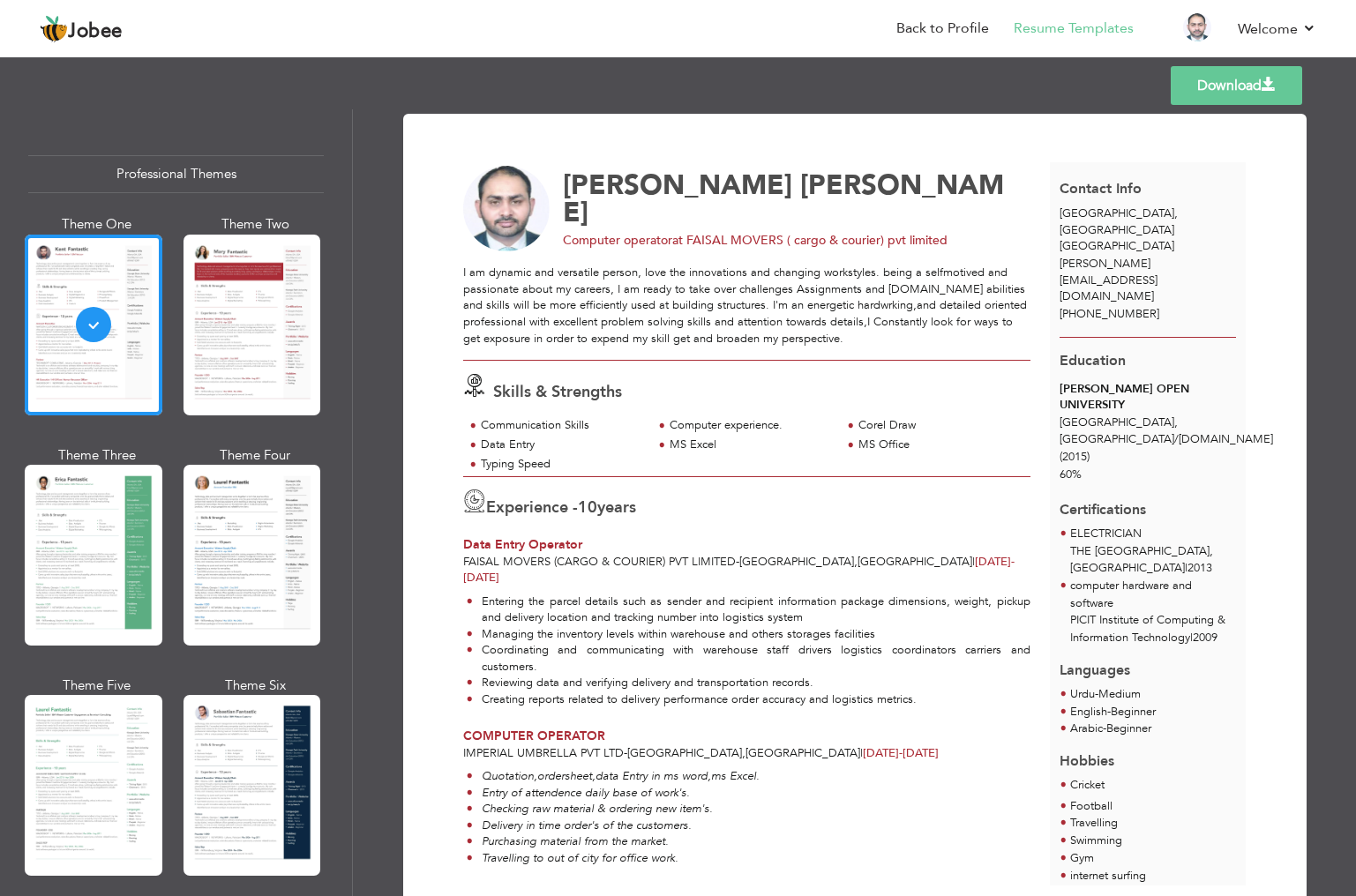 scroll, scrollTop: 0, scrollLeft: 0, axis: both 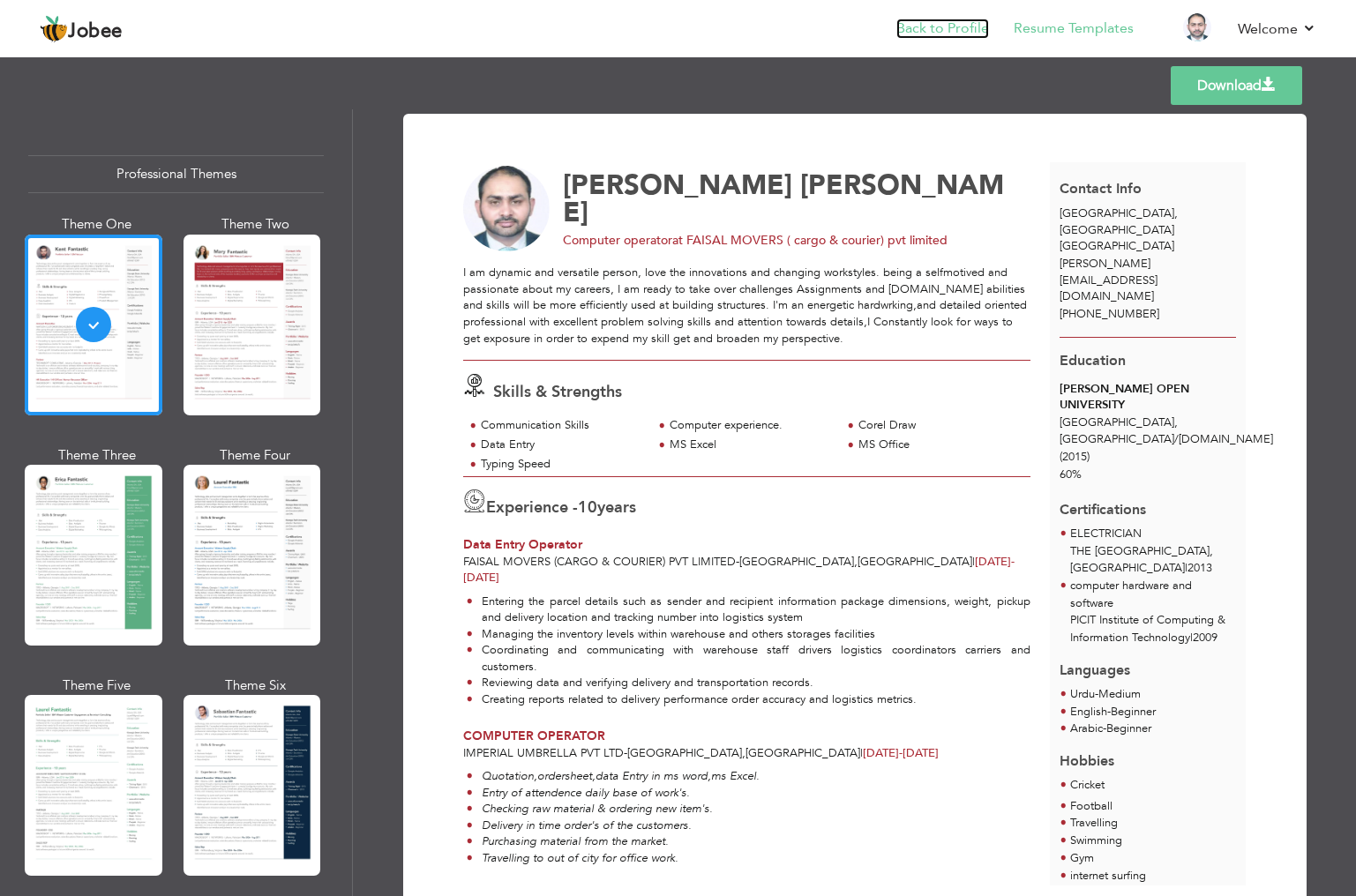 click on "Back to Profile" at bounding box center [942, 28] 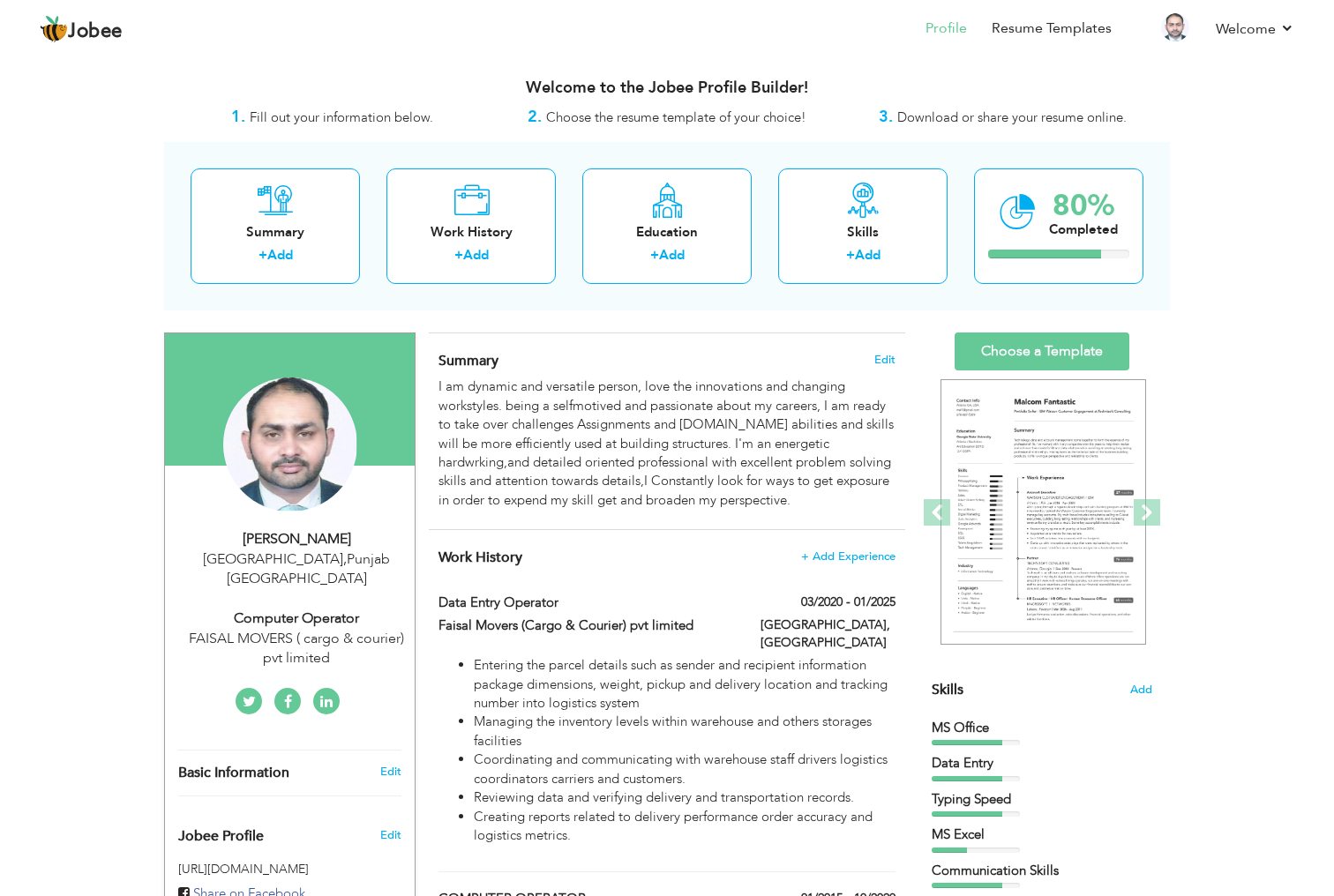 scroll, scrollTop: 0, scrollLeft: 0, axis: both 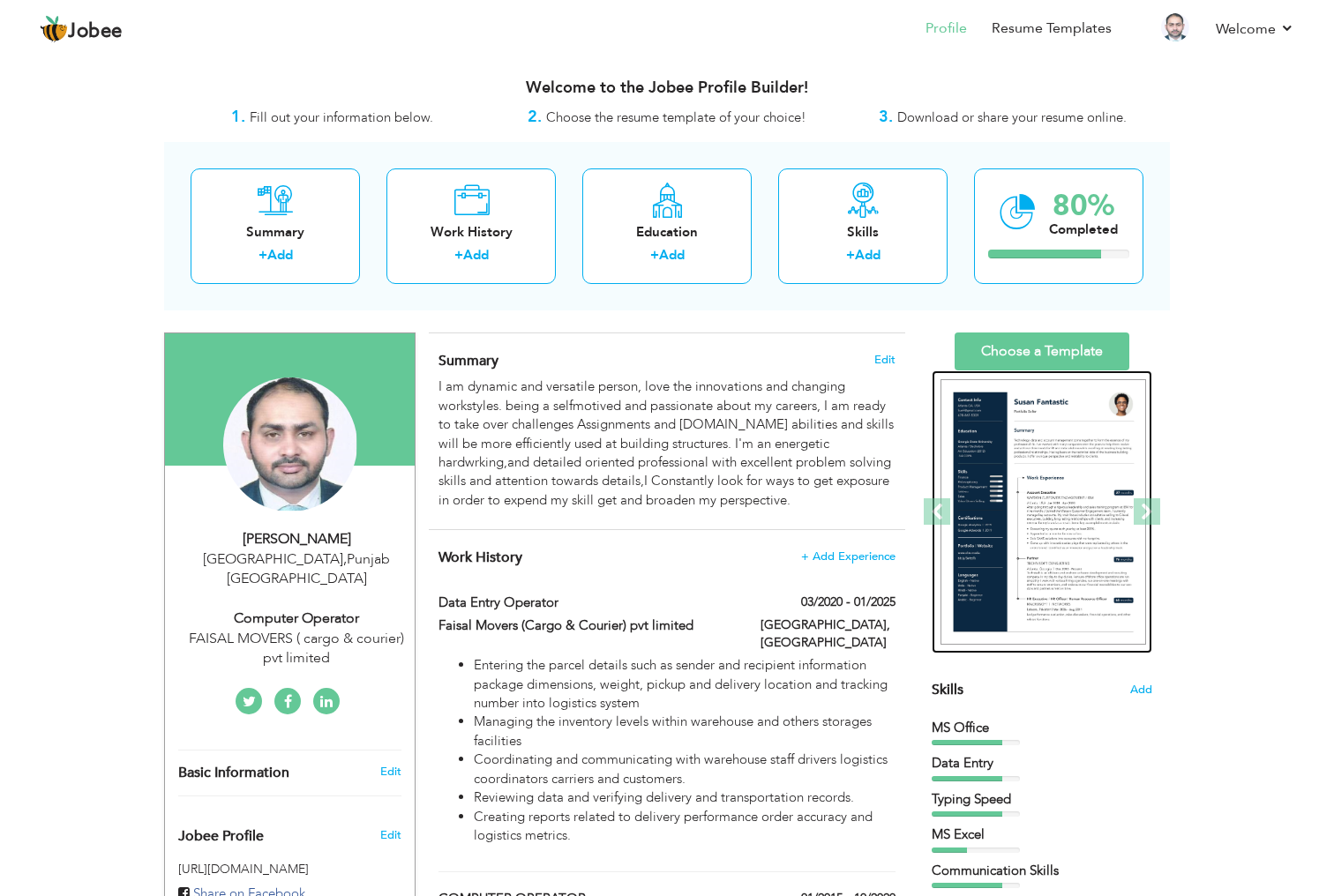 drag, startPoint x: 1172, startPoint y: 582, endPoint x: 1015, endPoint y: 442, distance: 210.35446 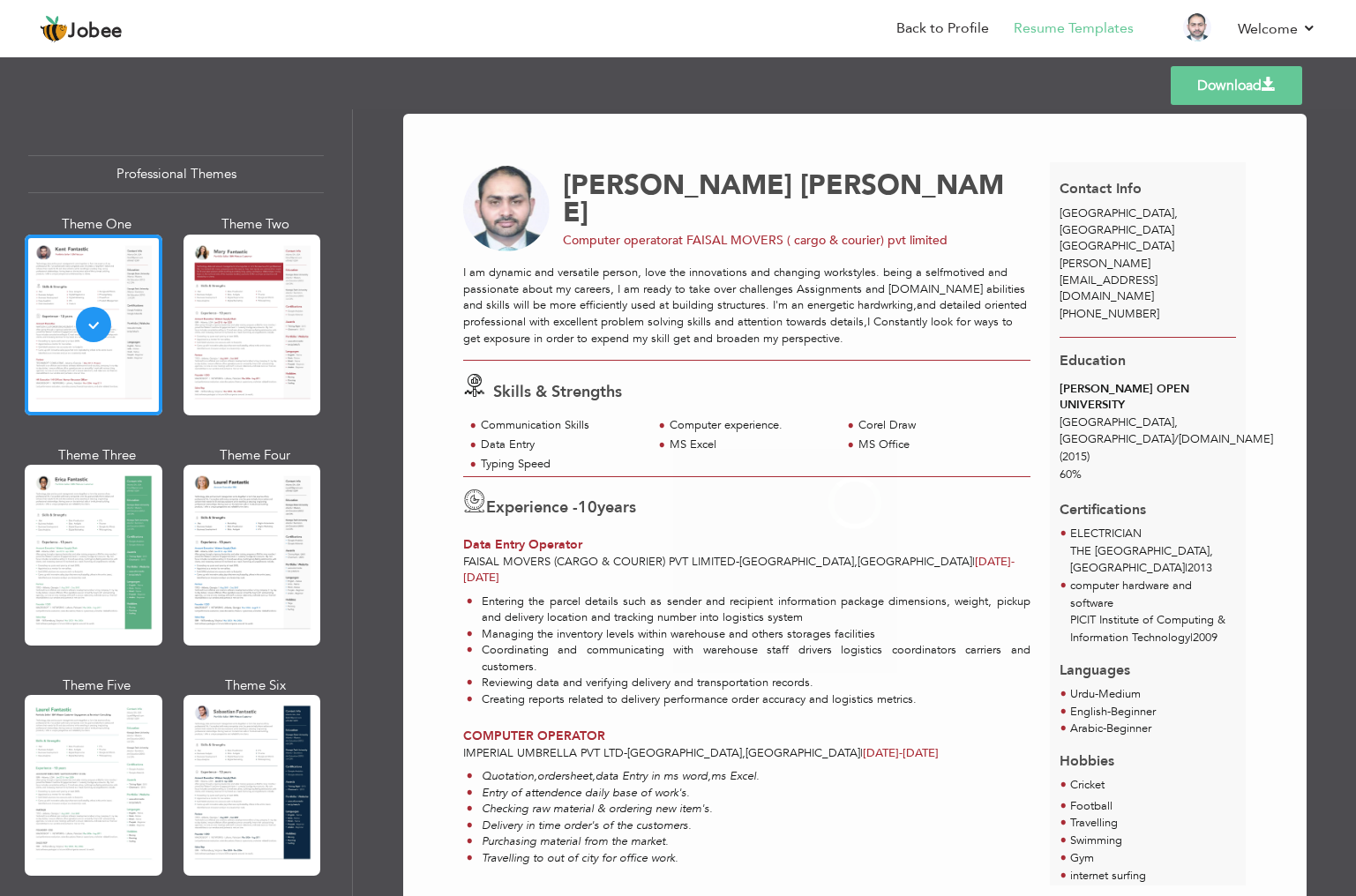 scroll, scrollTop: 0, scrollLeft: 0, axis: both 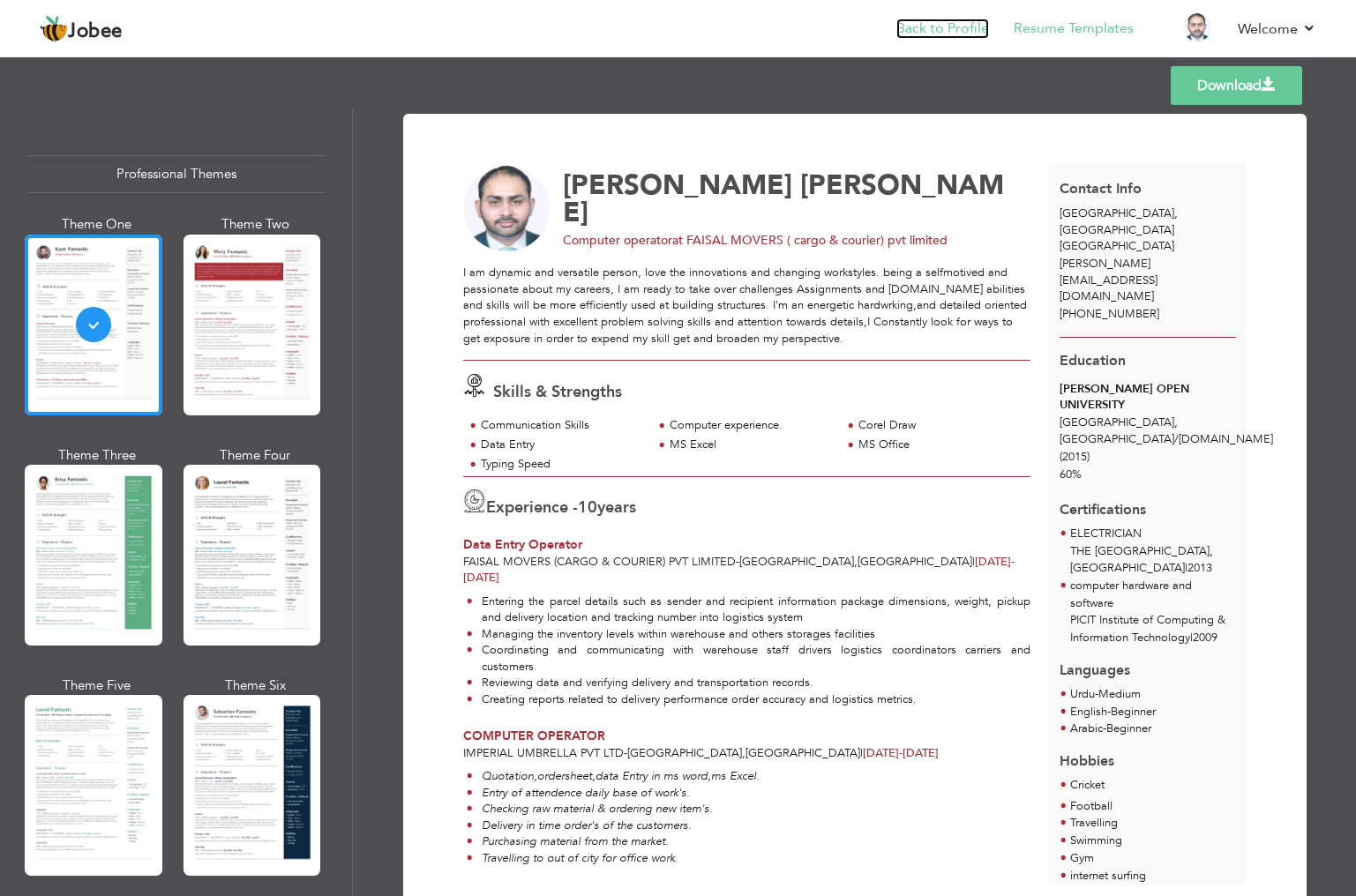 click on "Back to Profile" at bounding box center (942, 28) 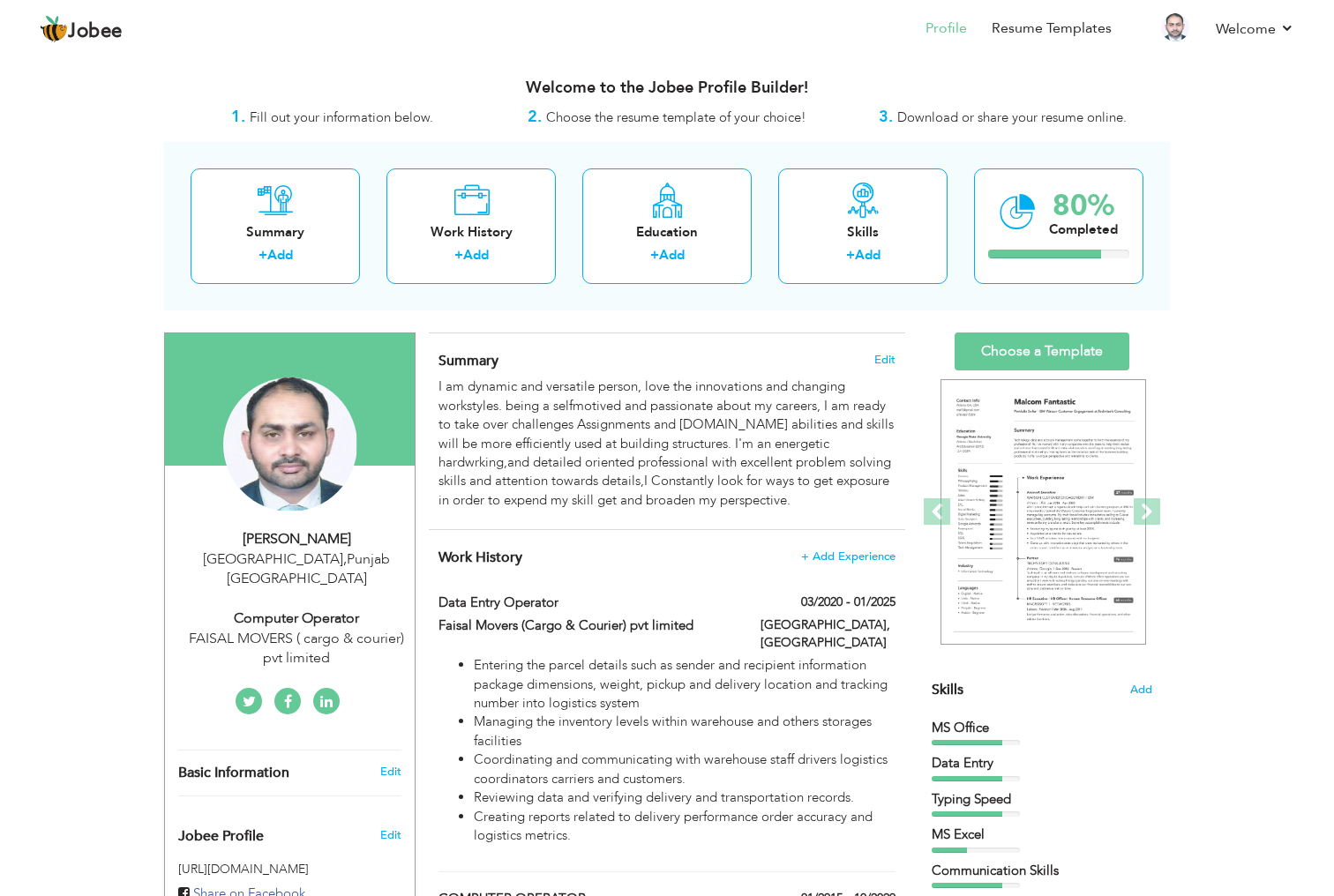 scroll, scrollTop: 0, scrollLeft: 0, axis: both 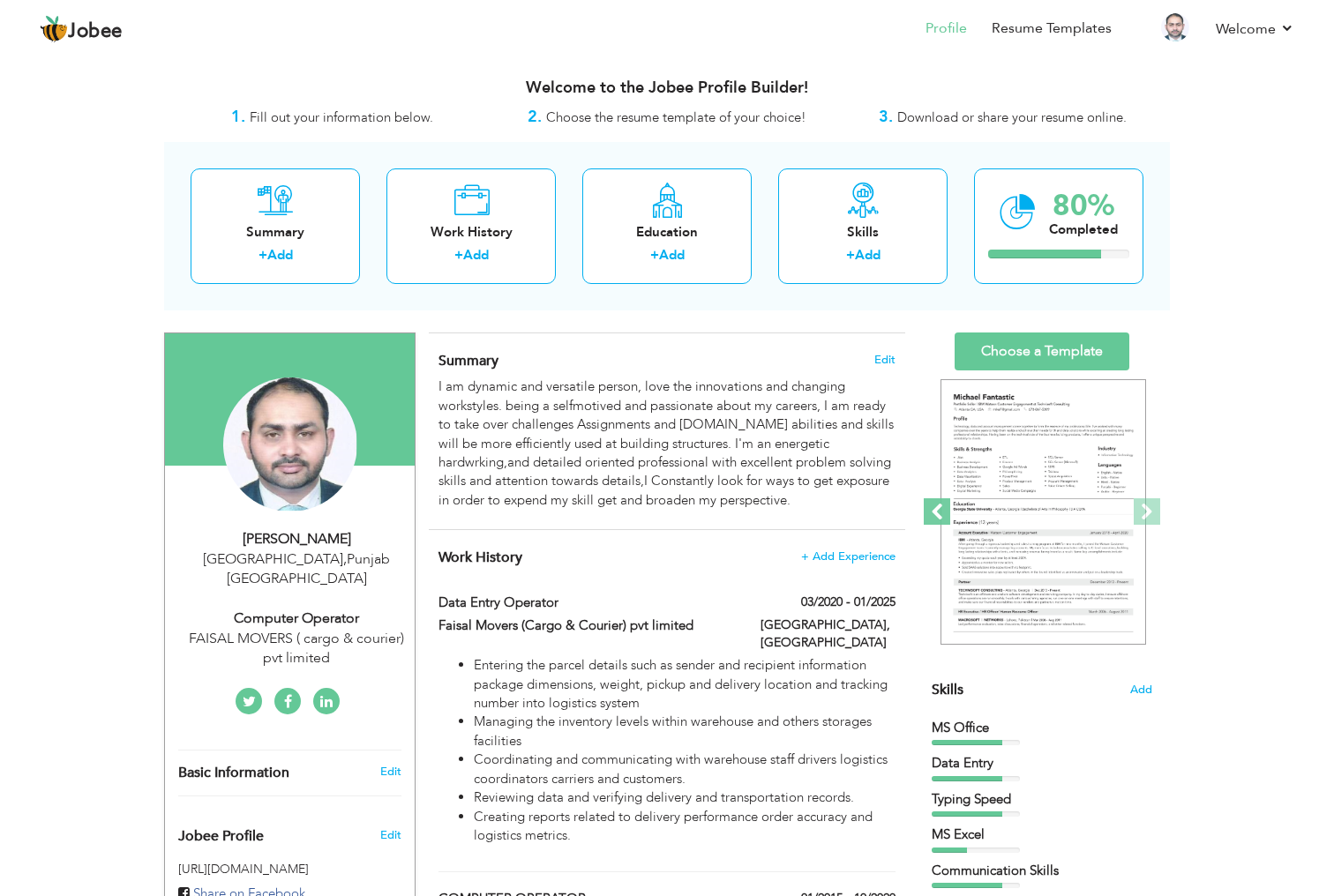 click at bounding box center [937, 511] 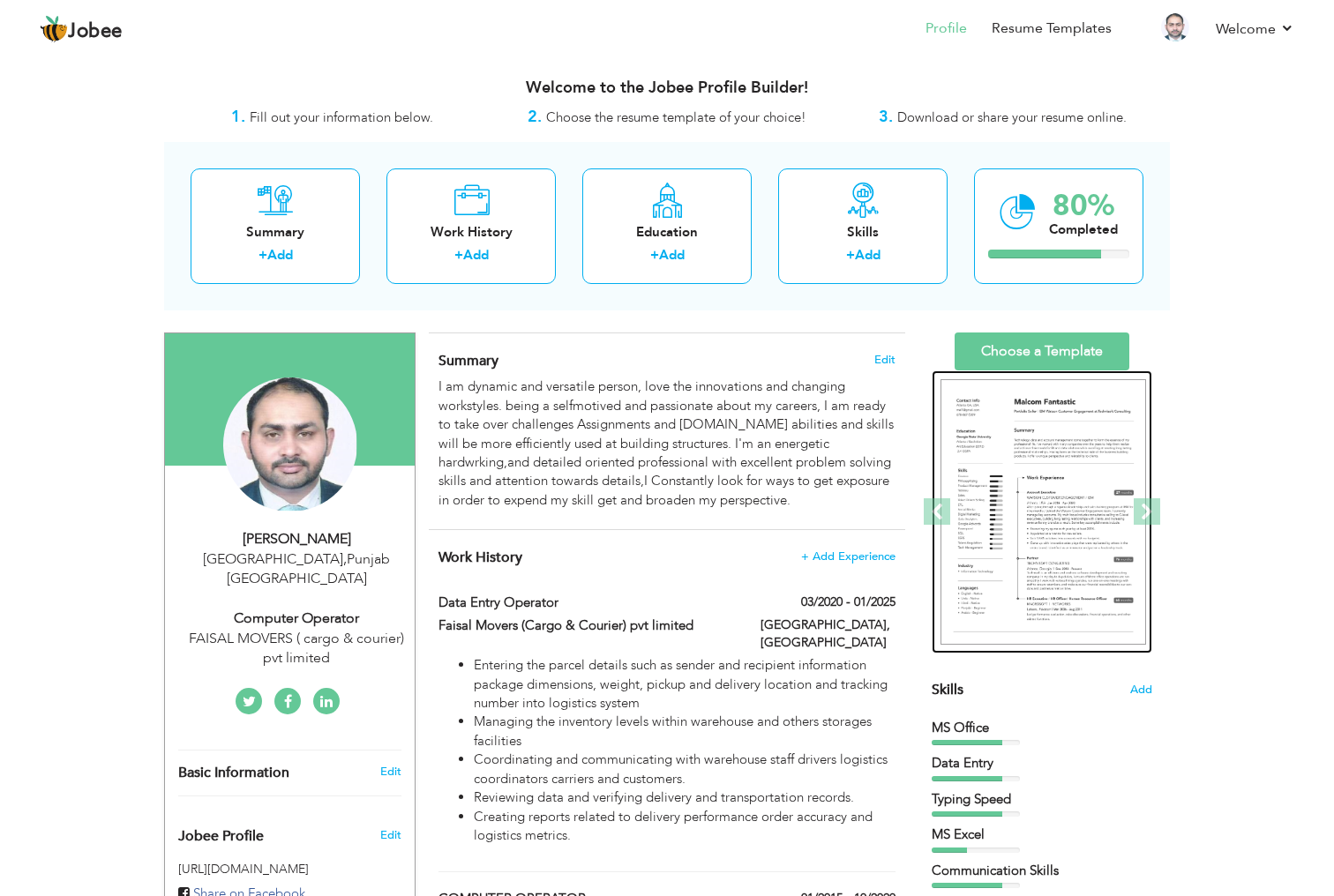 click at bounding box center [1043, 511] 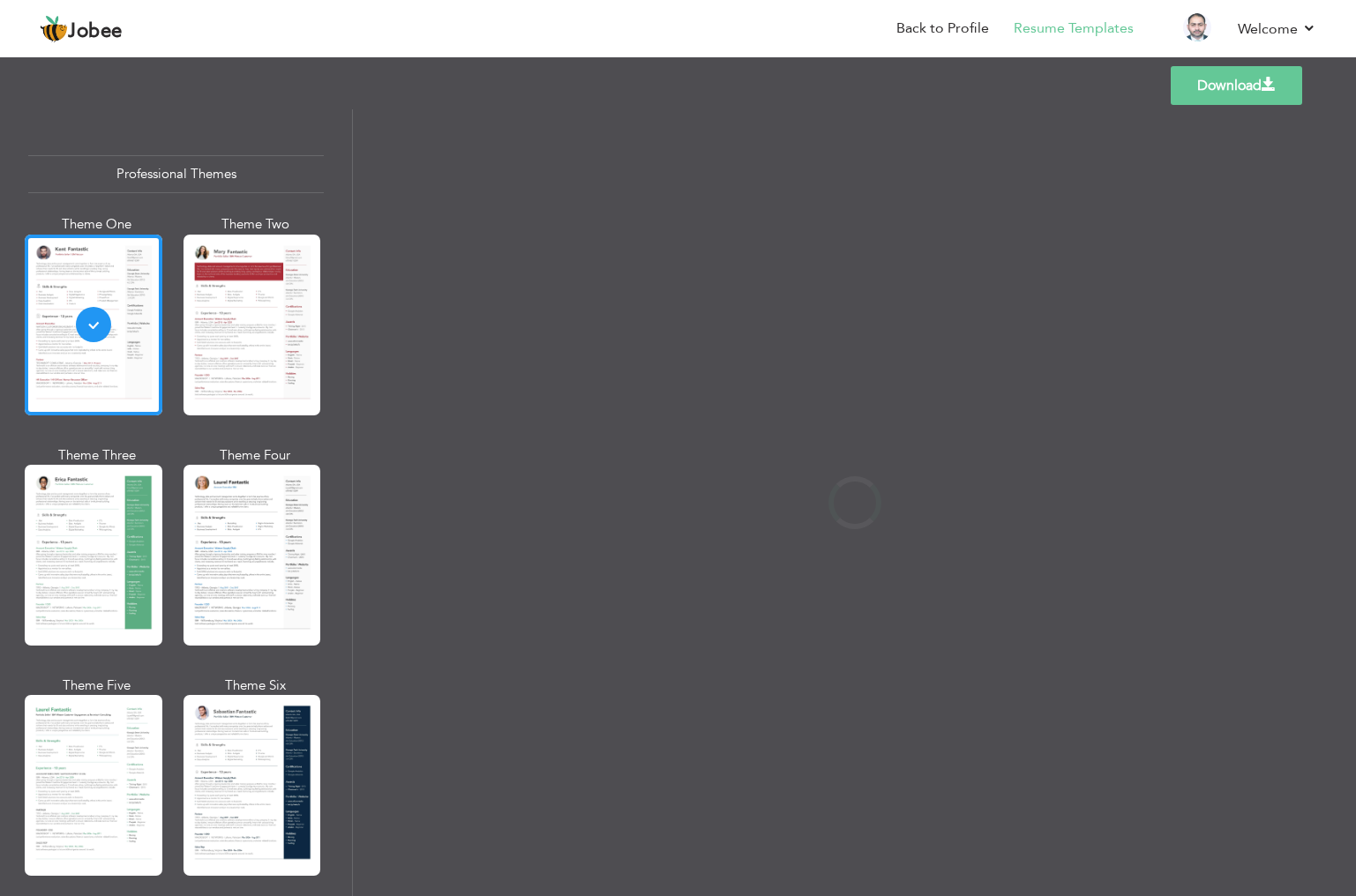 scroll, scrollTop: 0, scrollLeft: 0, axis: both 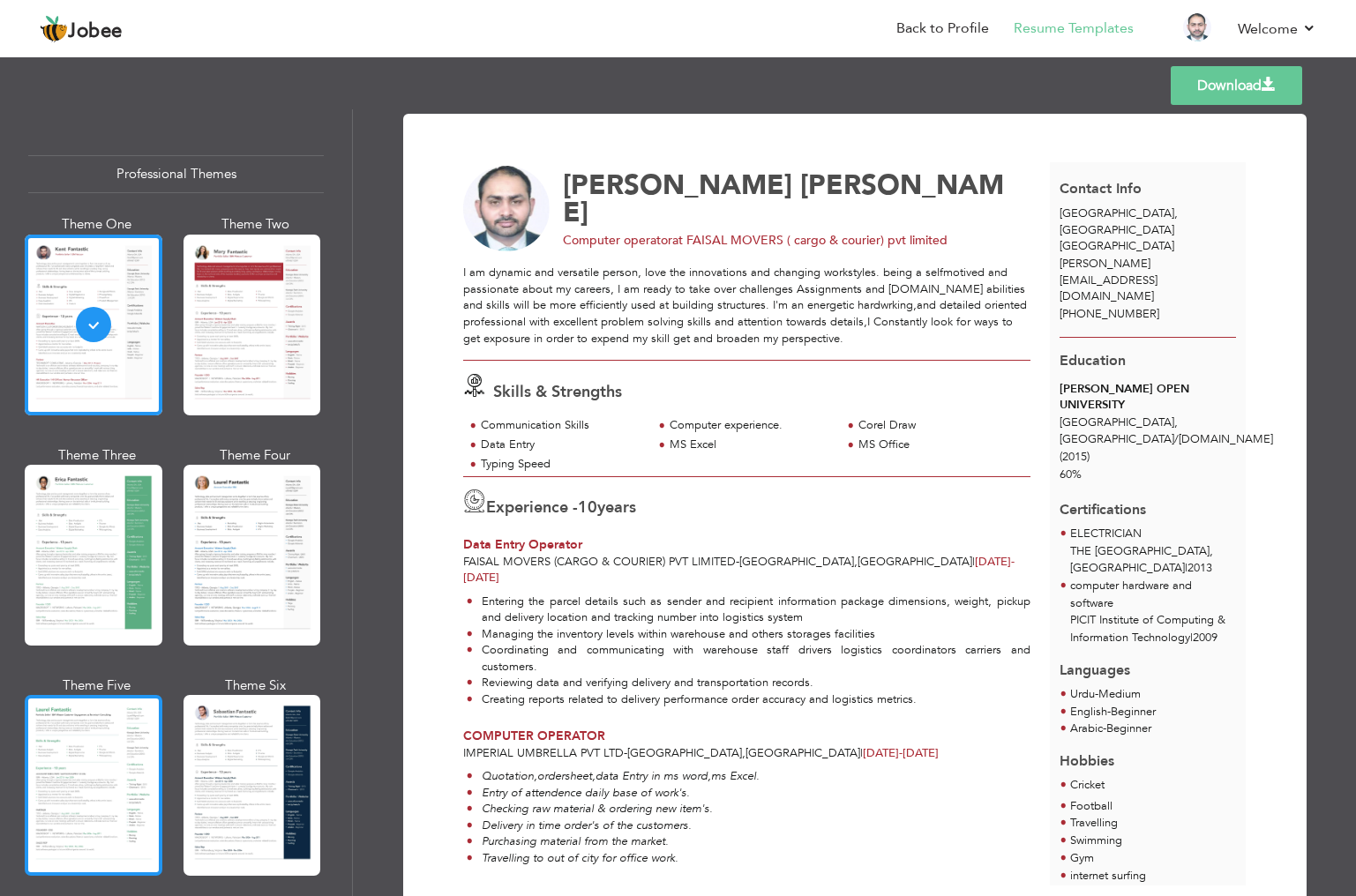 click at bounding box center [94, 785] 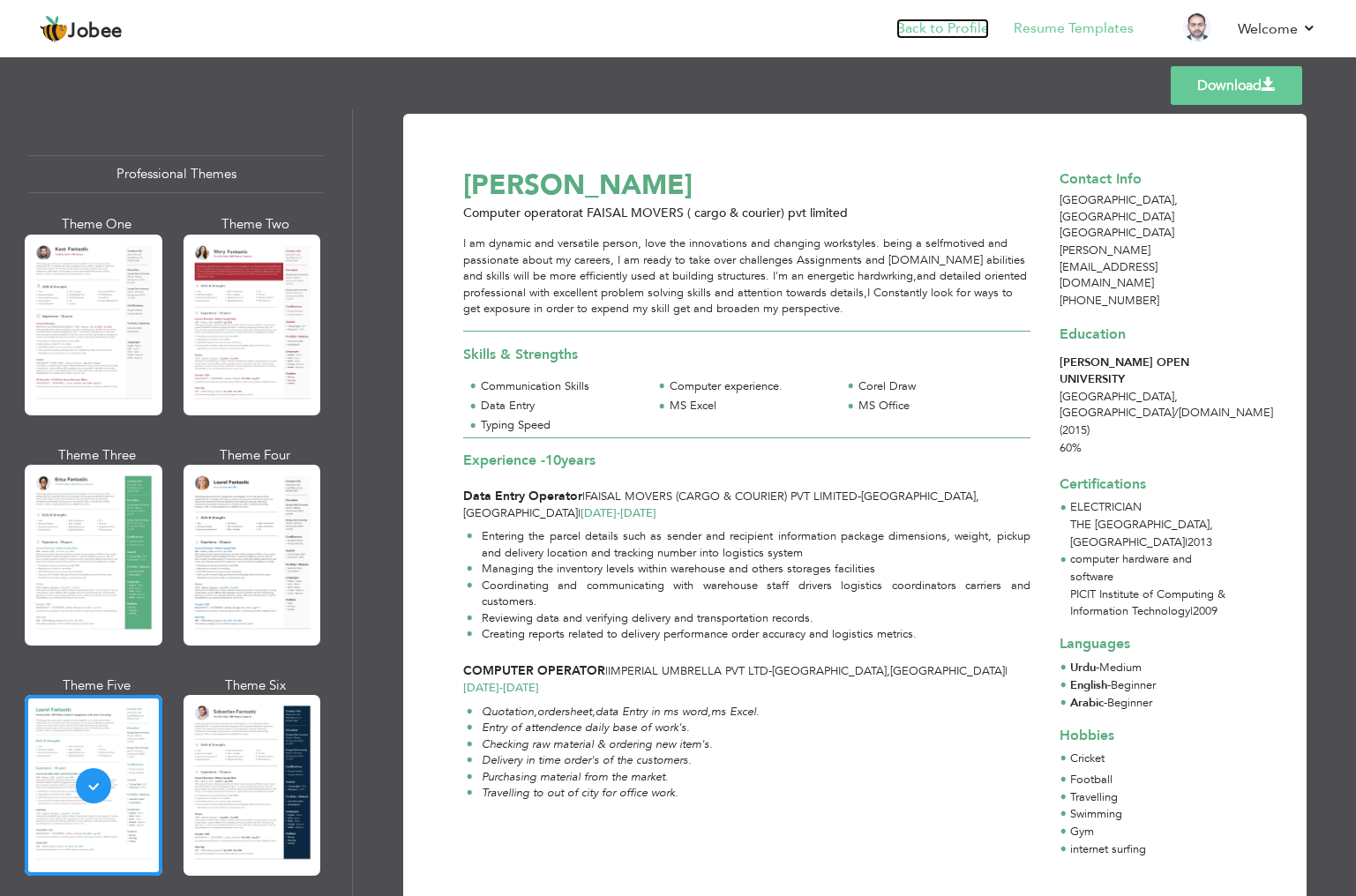 click on "Back to Profile" at bounding box center (942, 28) 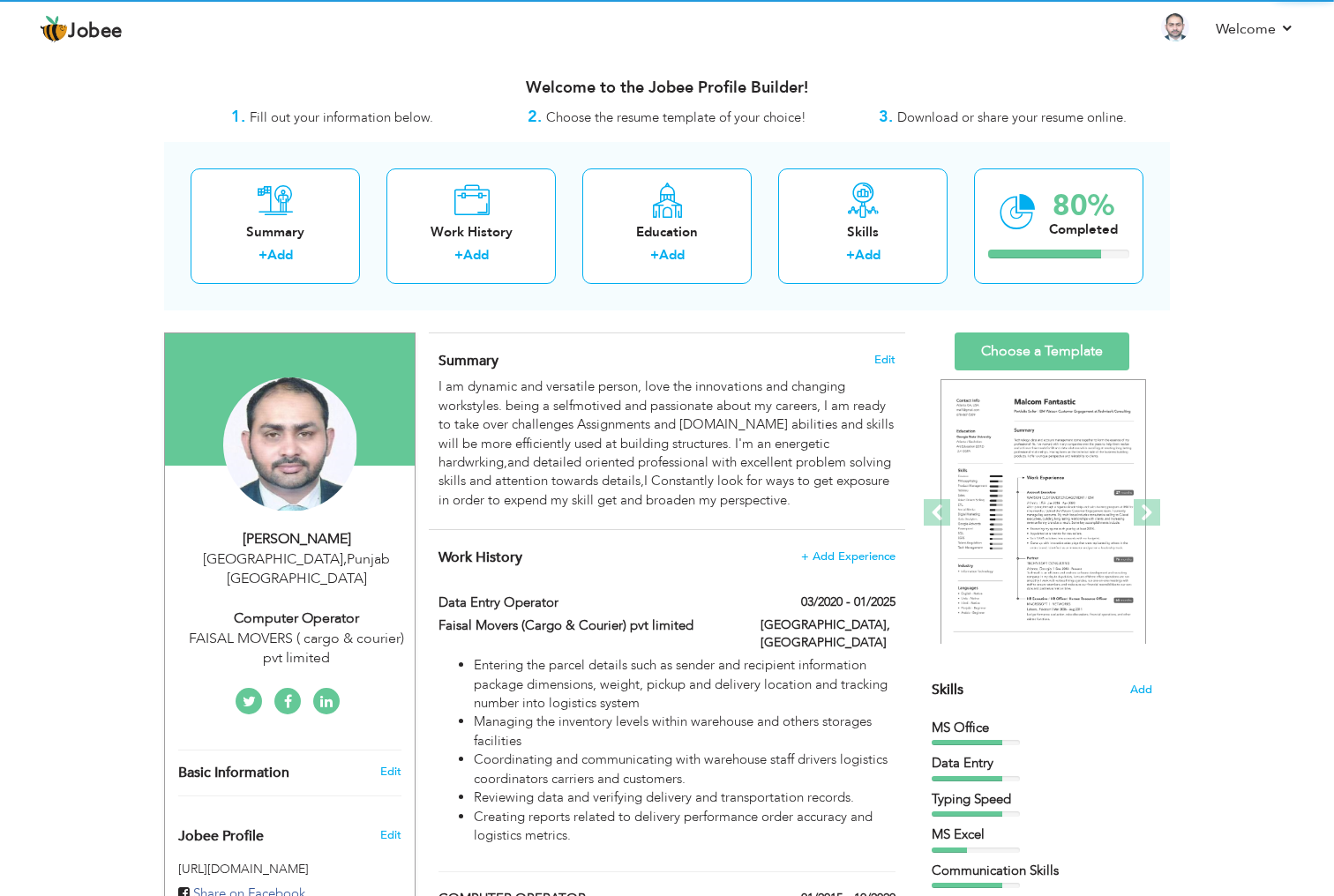 scroll, scrollTop: 0, scrollLeft: 0, axis: both 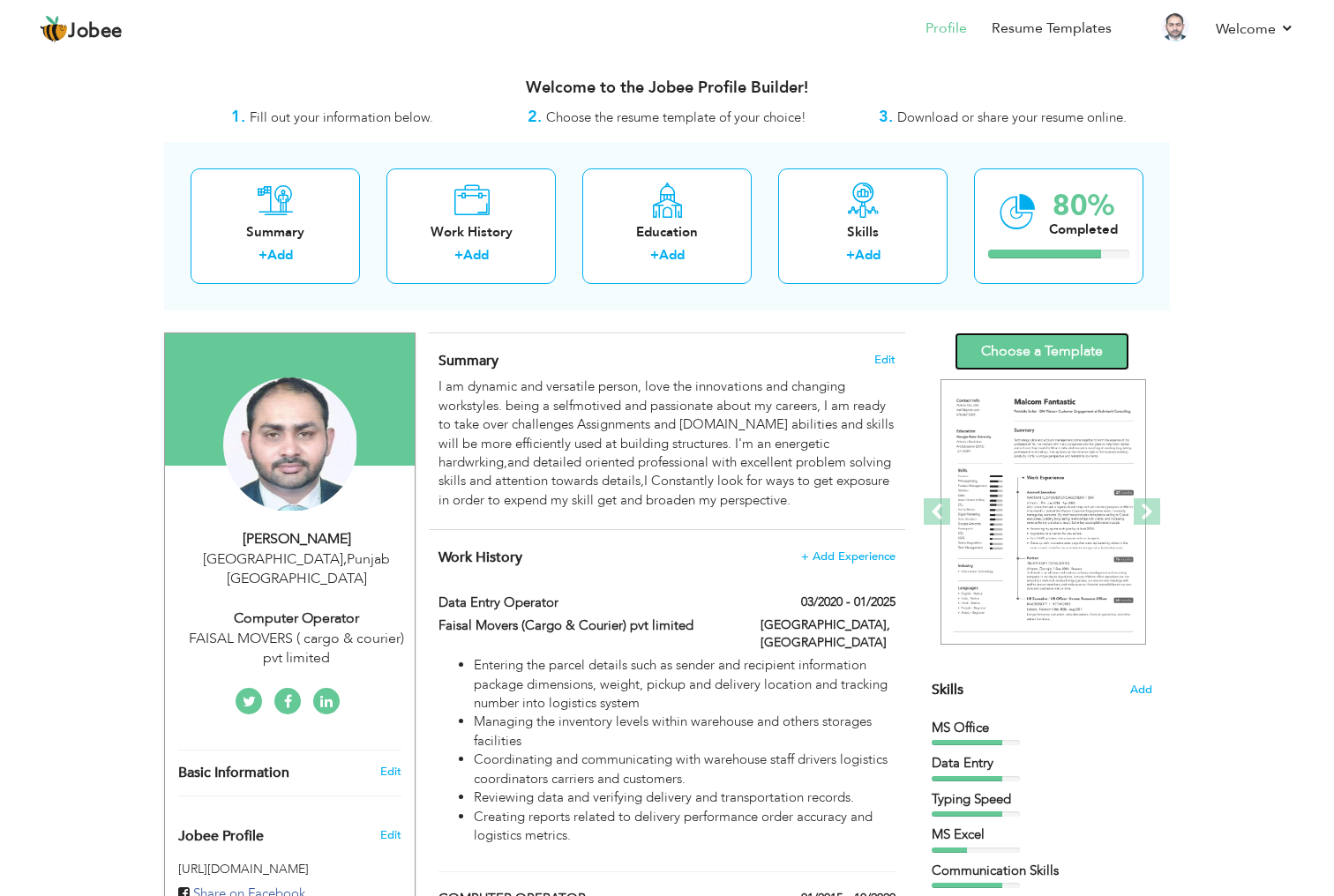 click on "Choose a Template" at bounding box center (1042, 351) 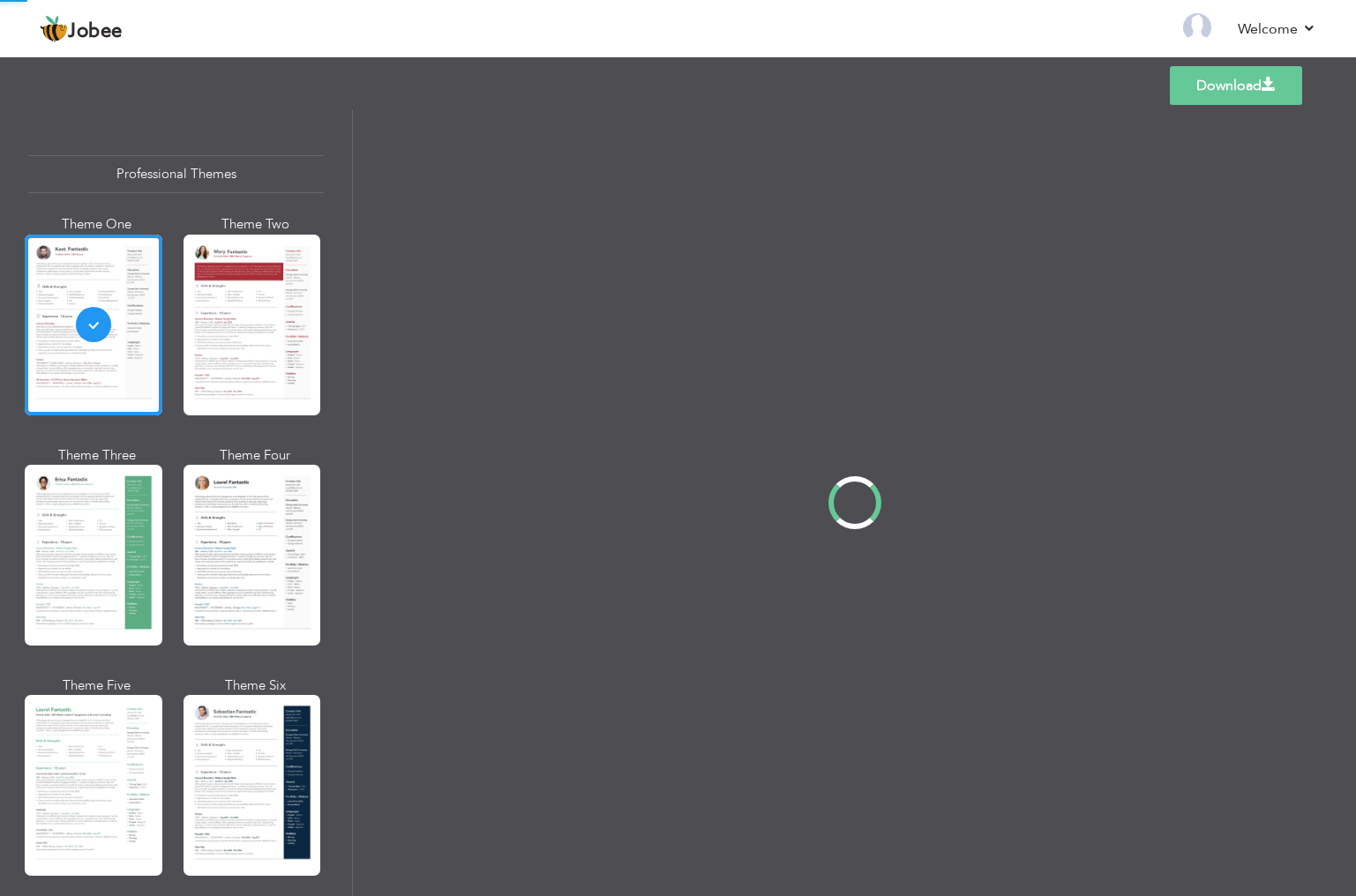 scroll, scrollTop: 0, scrollLeft: 0, axis: both 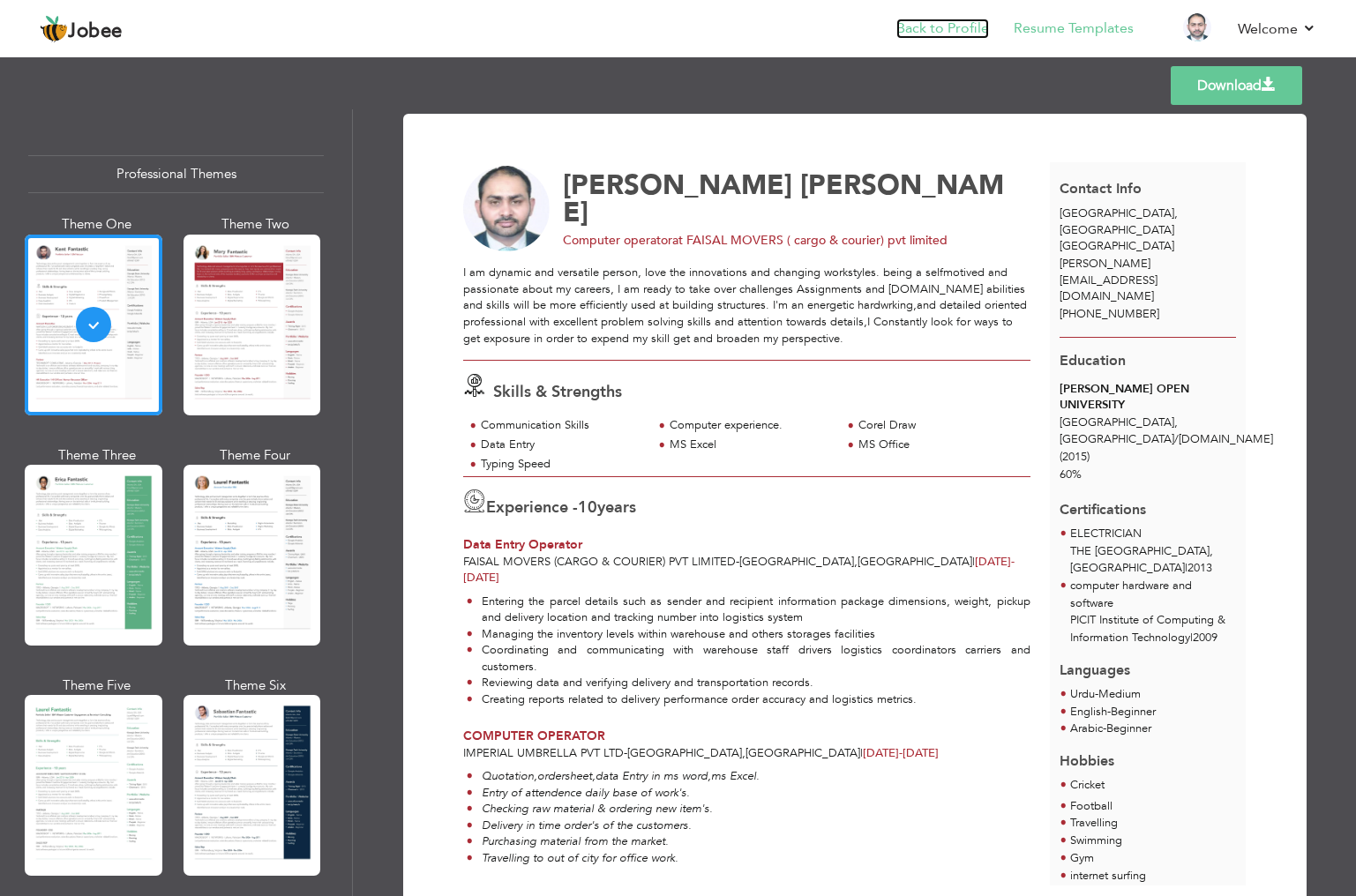 click on "Back to Profile" at bounding box center [942, 28] 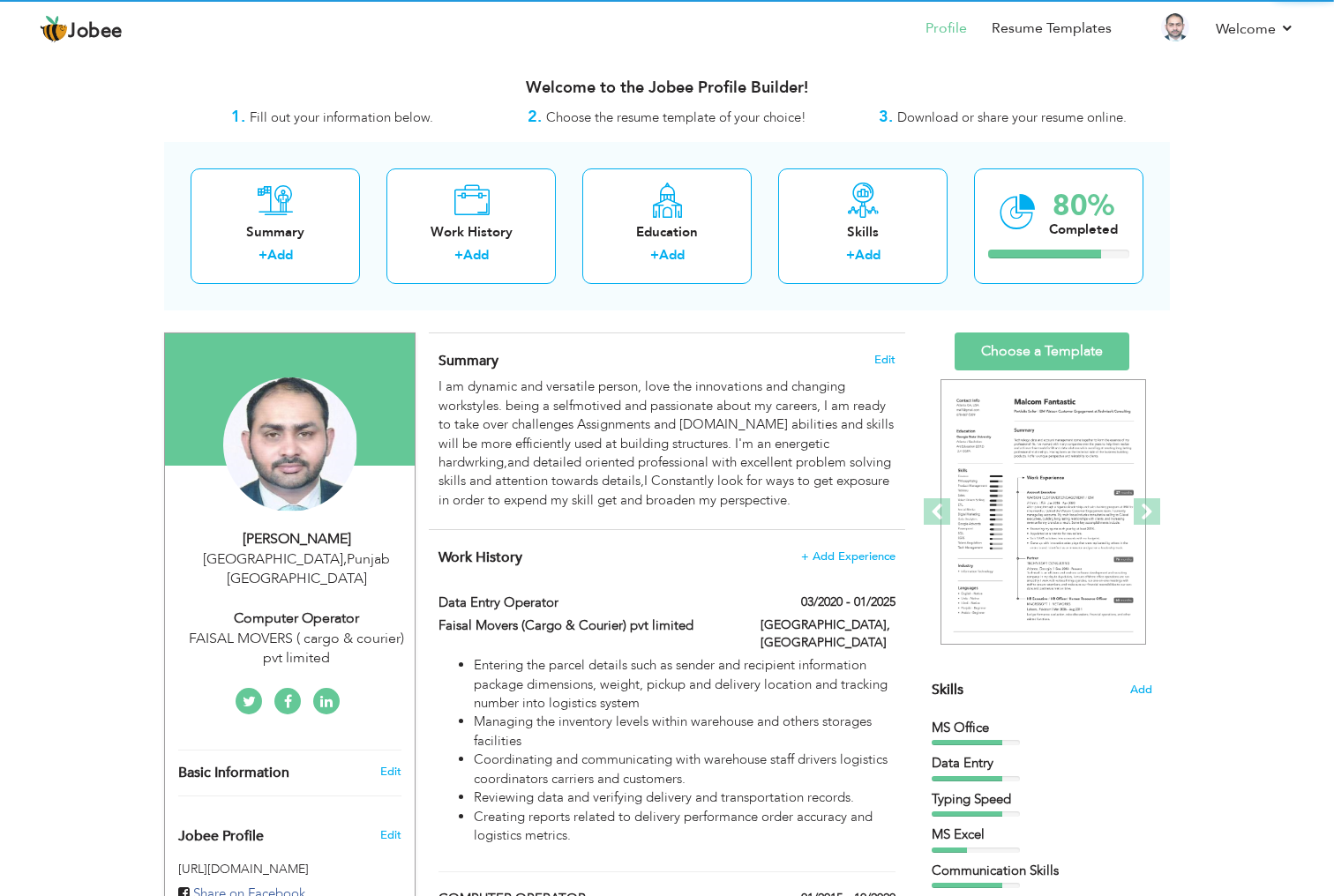 scroll, scrollTop: 0, scrollLeft: 0, axis: both 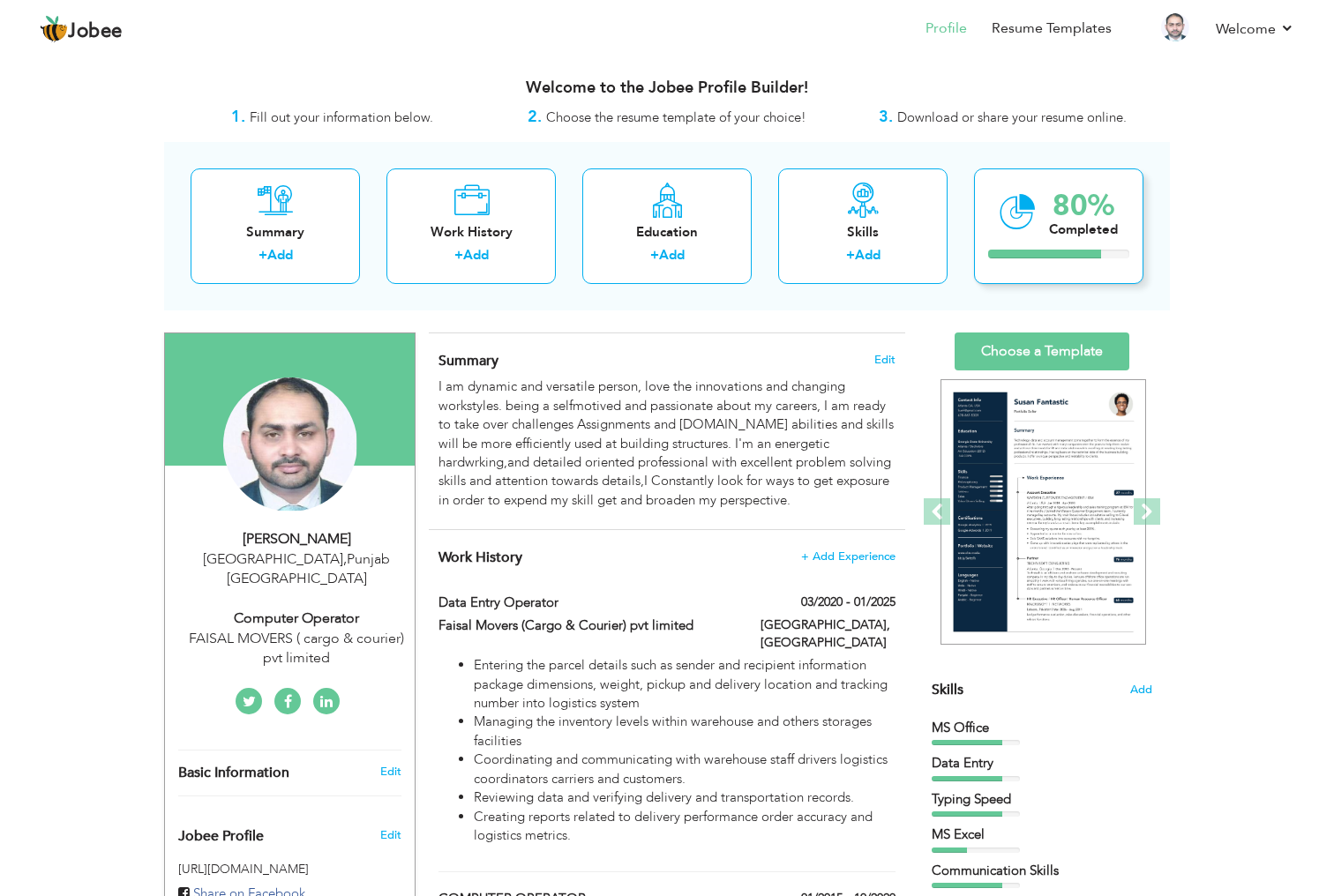 click on "80%
Completed" at bounding box center (1083, 212) 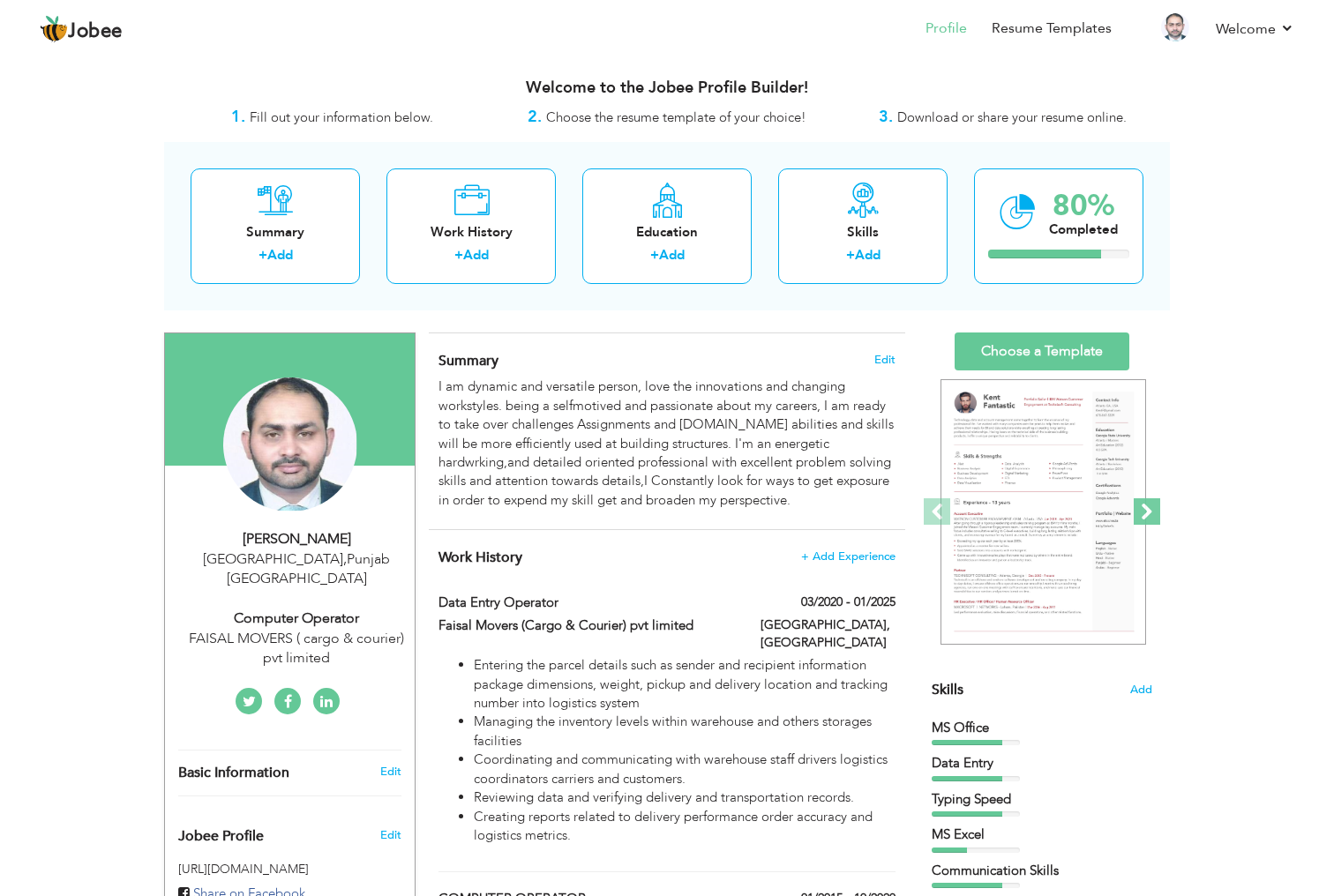 click at bounding box center [1147, 511] 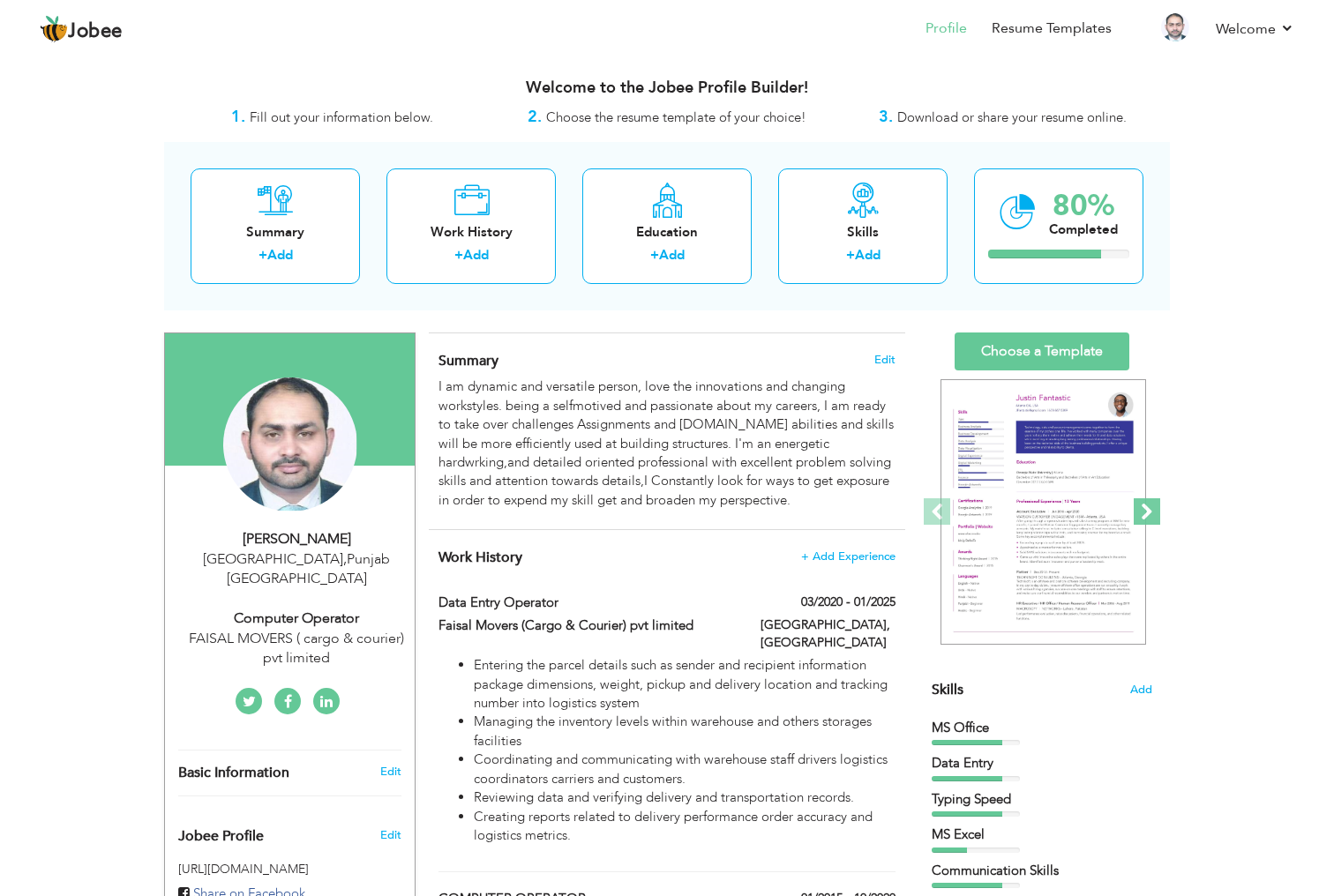 click at bounding box center [1147, 511] 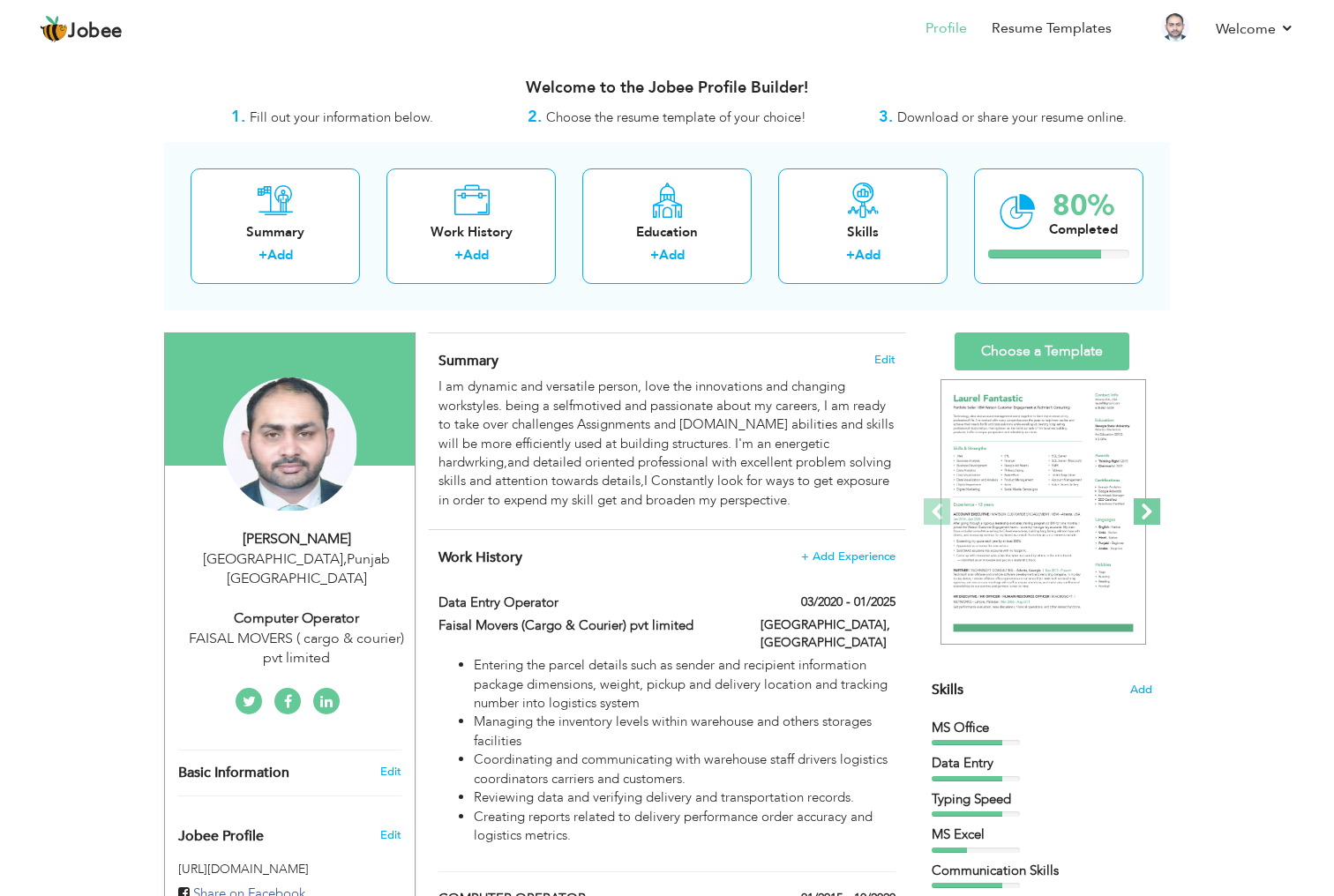 click at bounding box center (1147, 511) 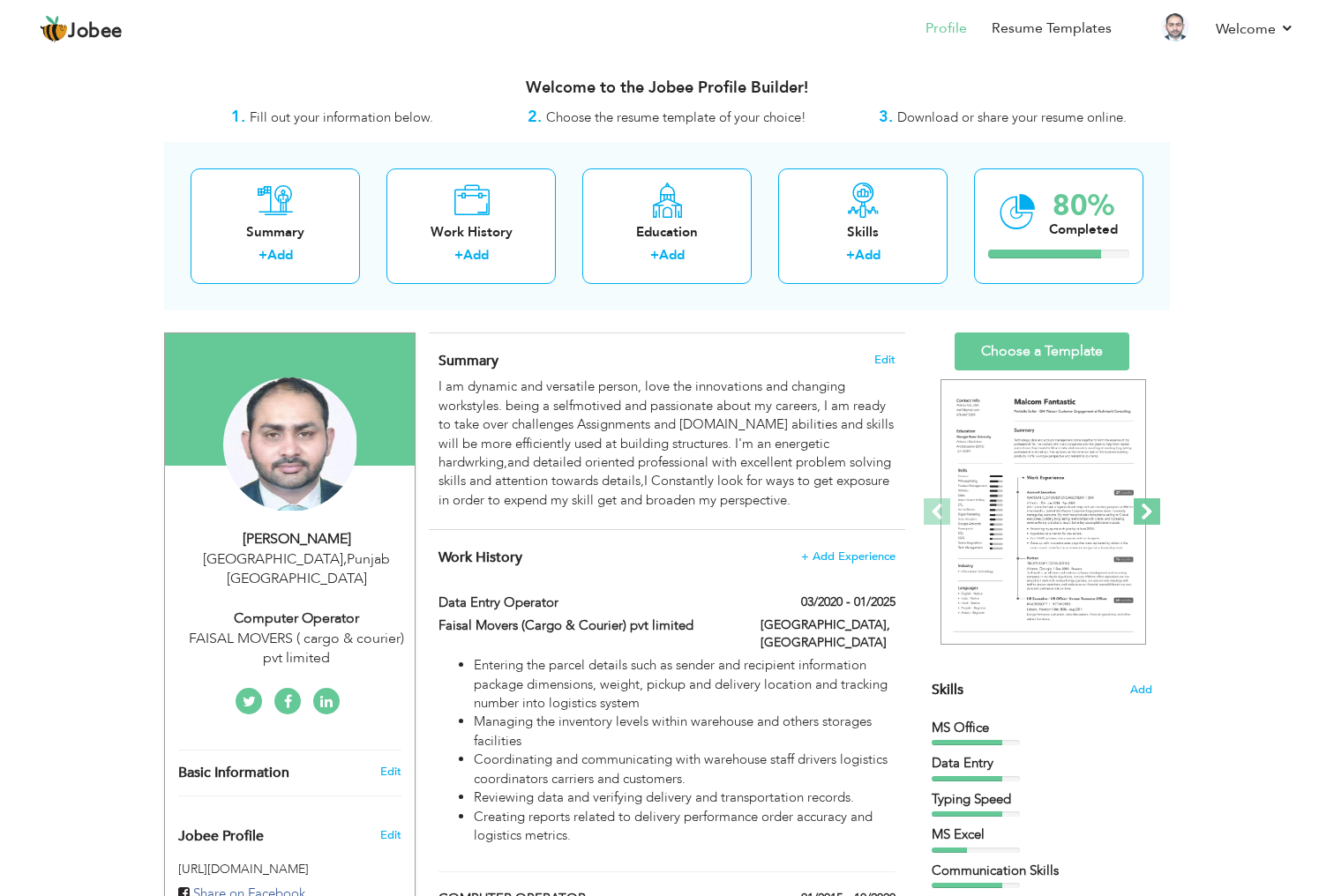 click at bounding box center (1147, 511) 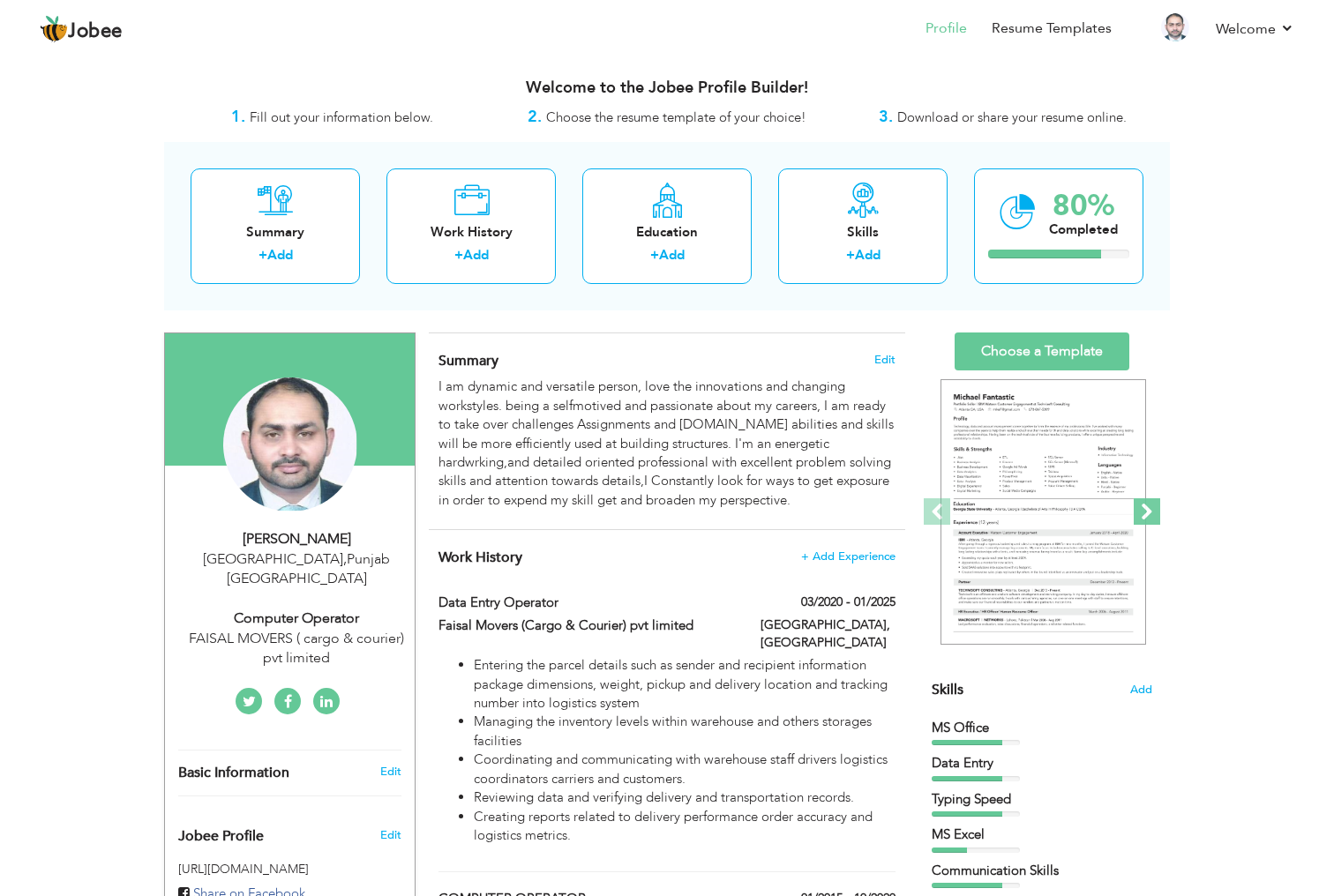 click at bounding box center [1147, 511] 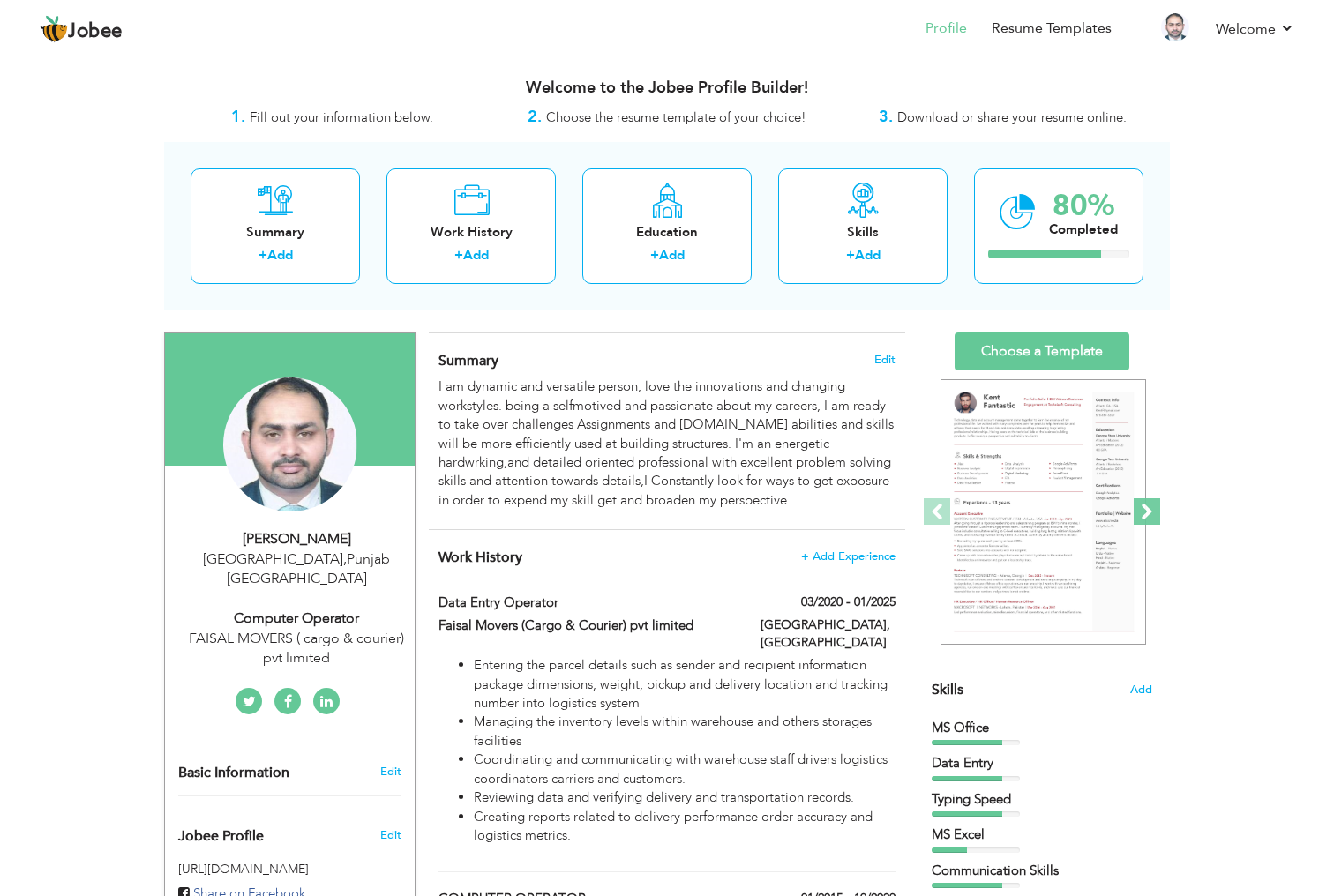 click at bounding box center (1147, 511) 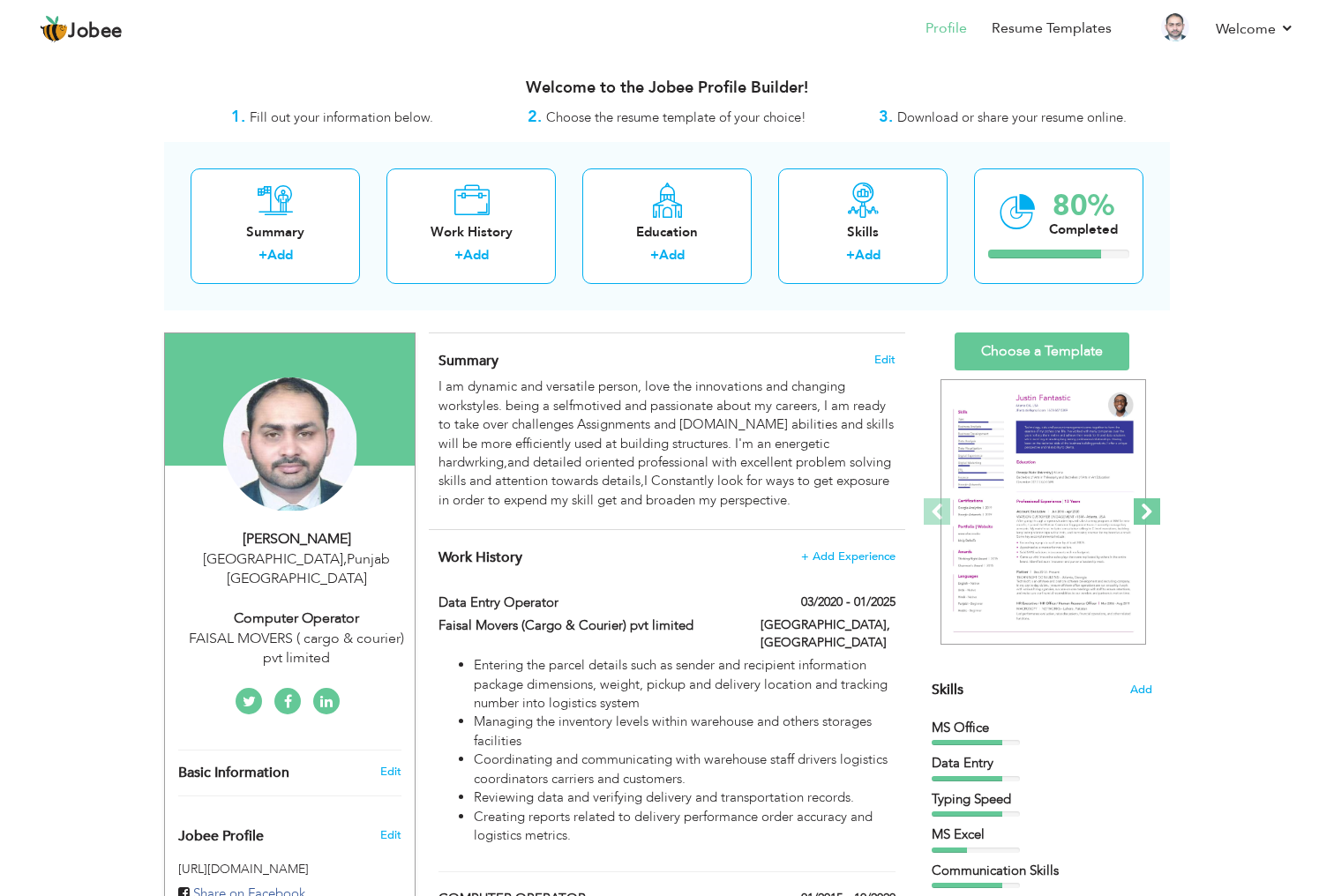 click at bounding box center (1147, 511) 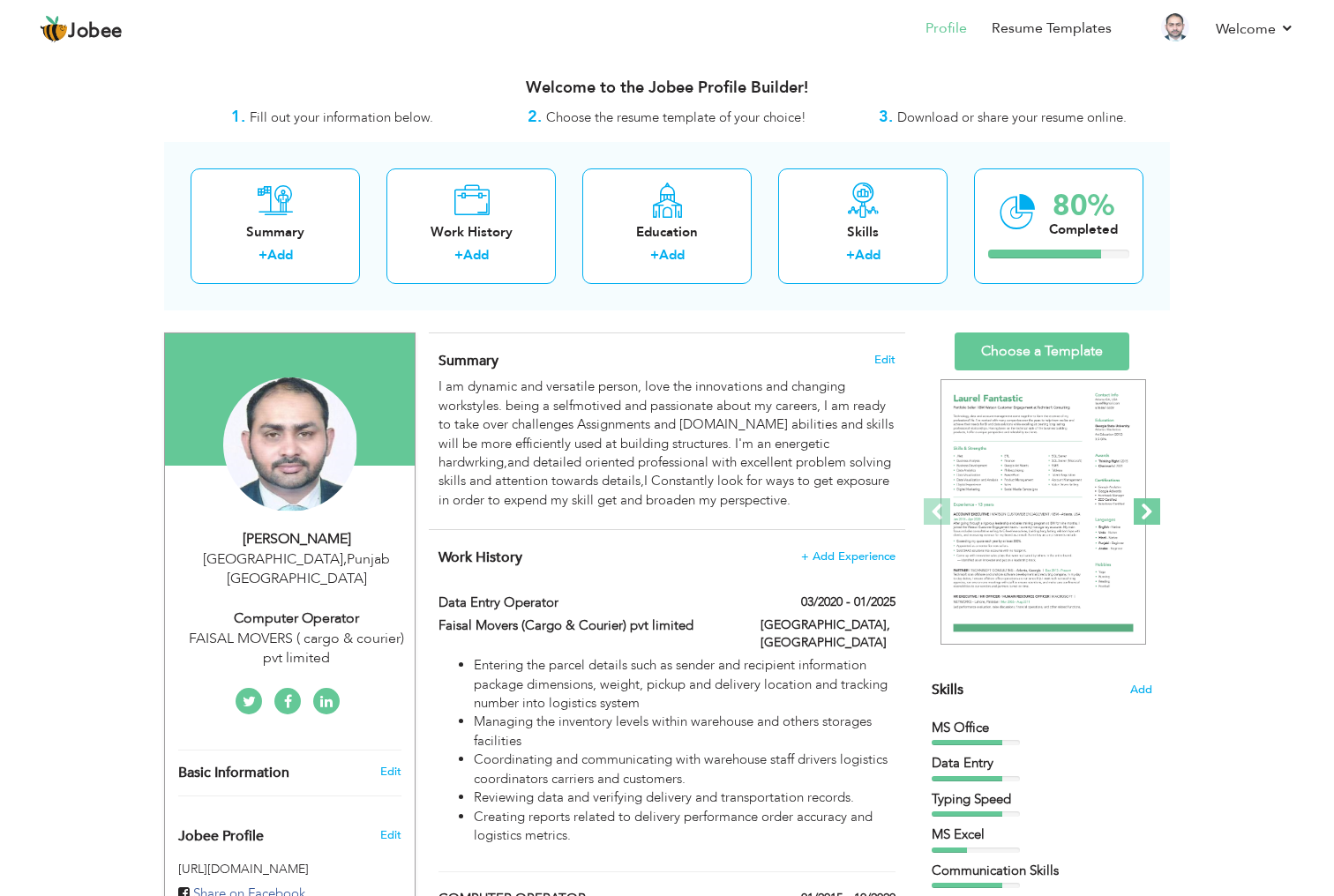 click at bounding box center [1147, 511] 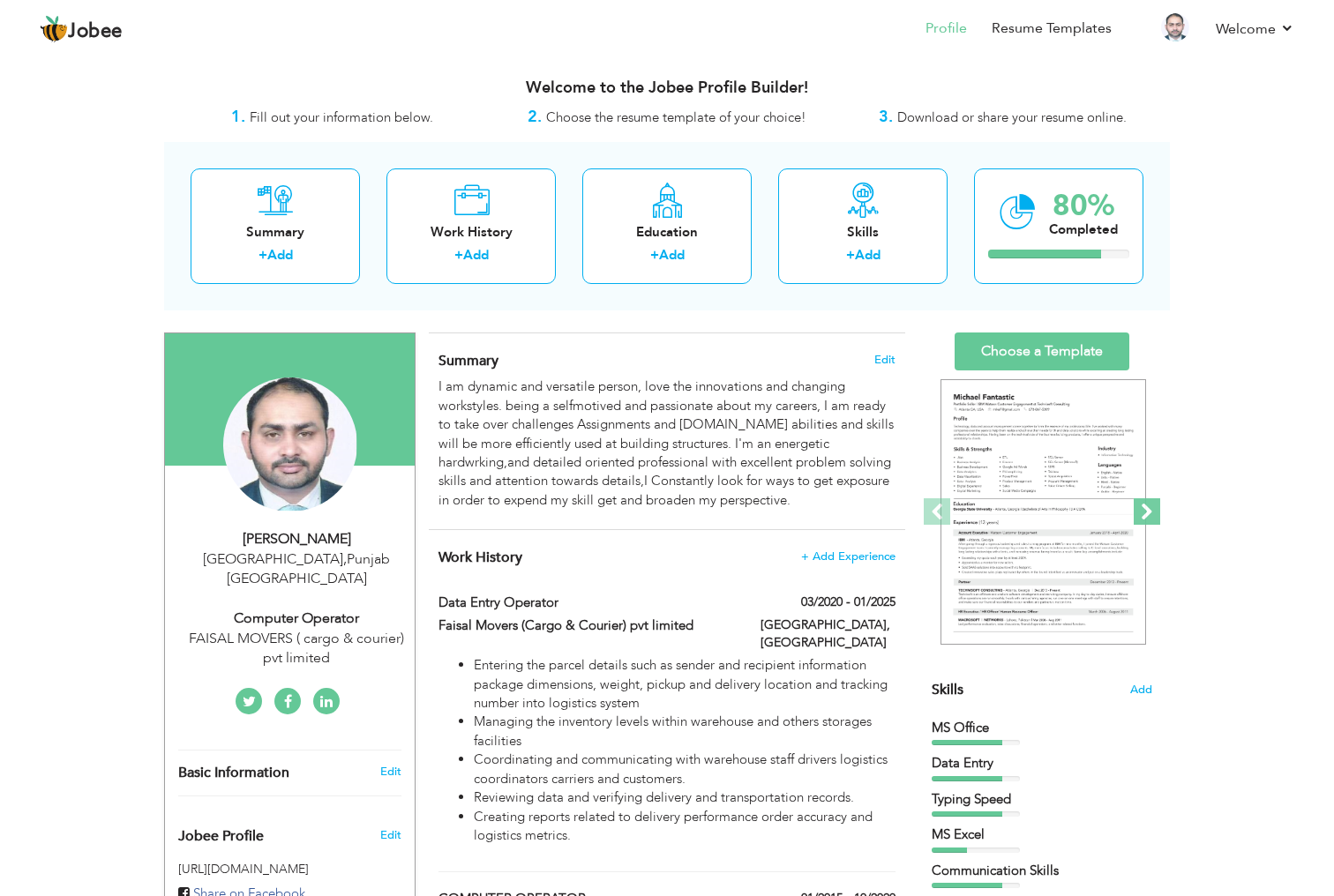 click at bounding box center (1147, 511) 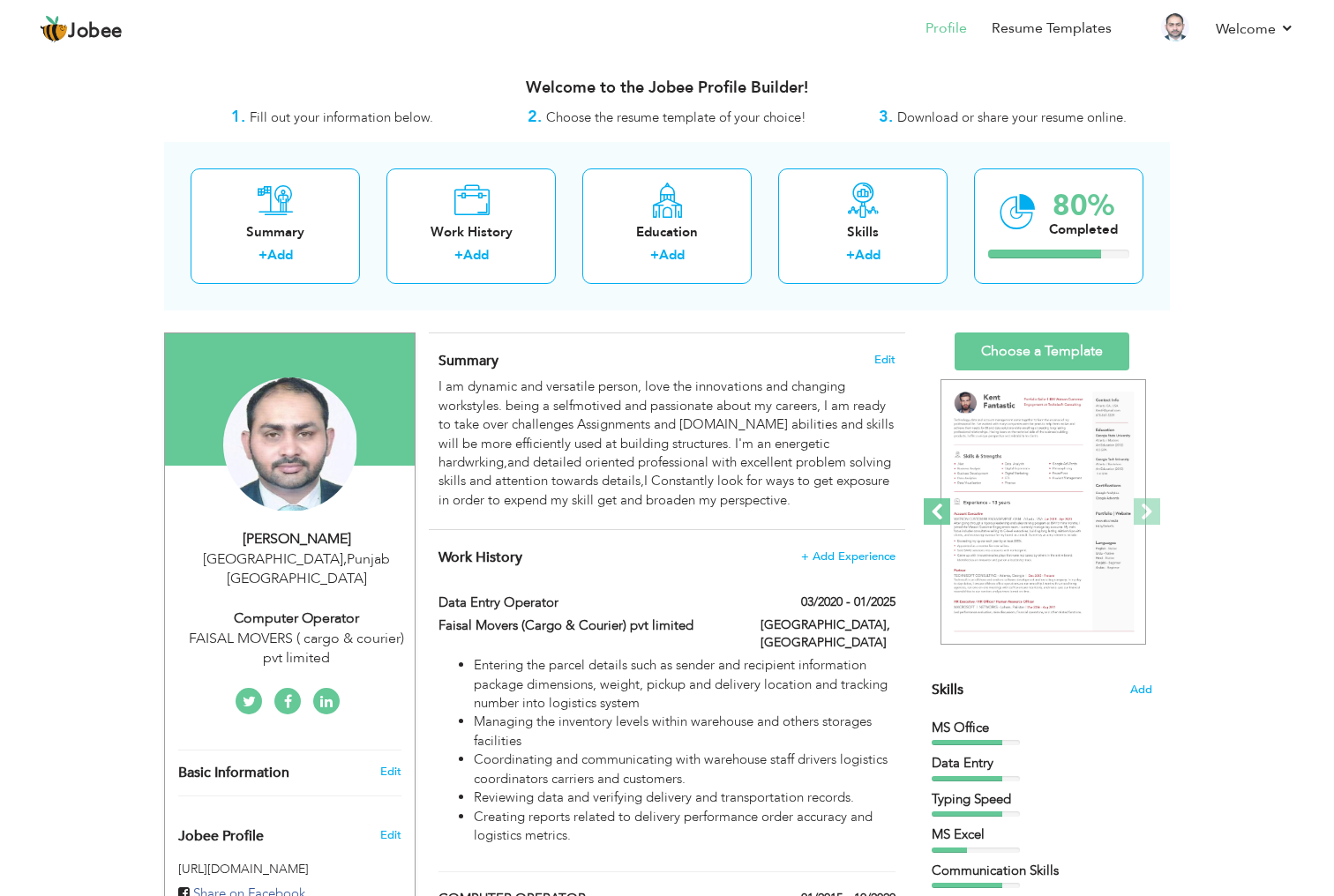 click at bounding box center [937, 511] 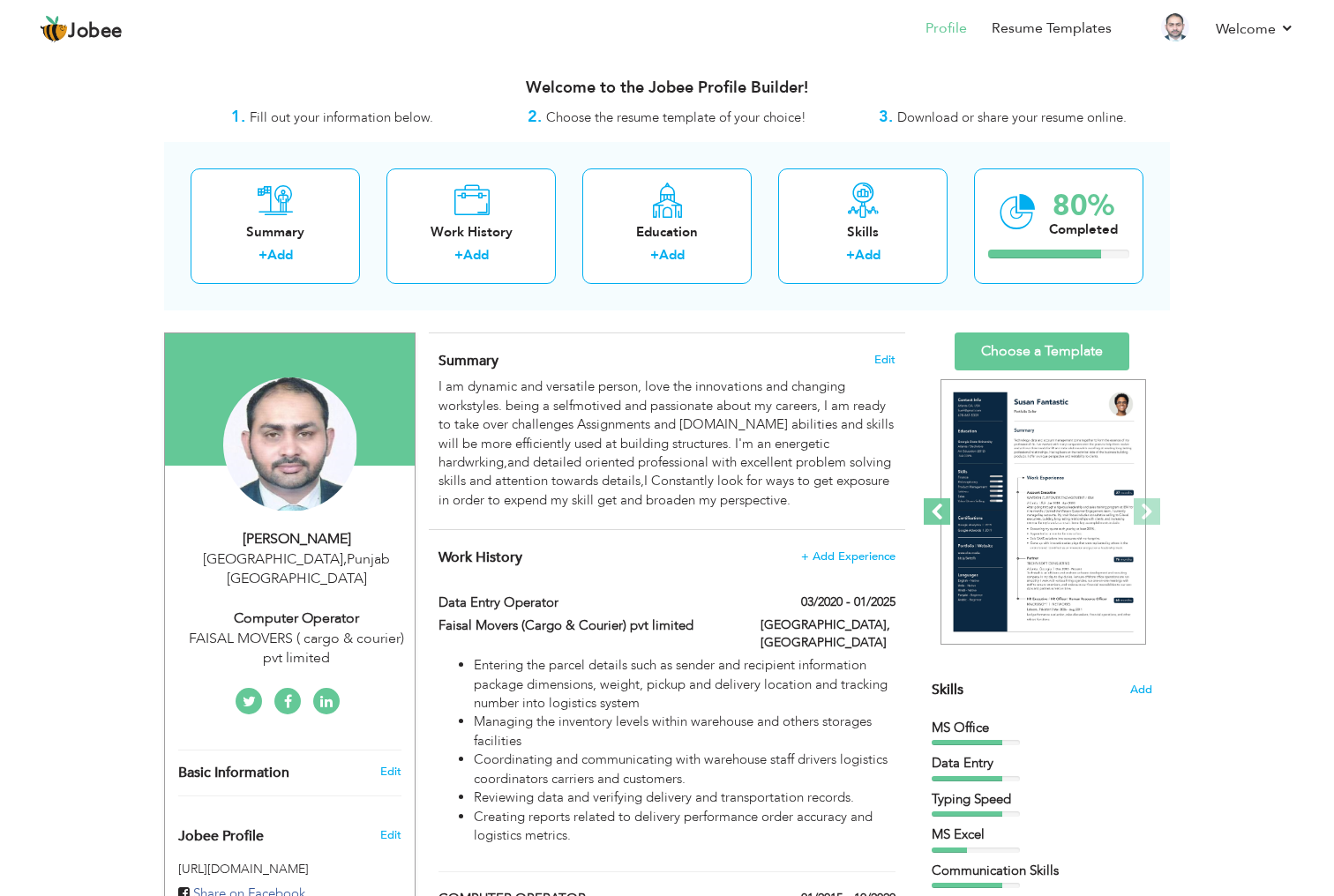 click at bounding box center [937, 511] 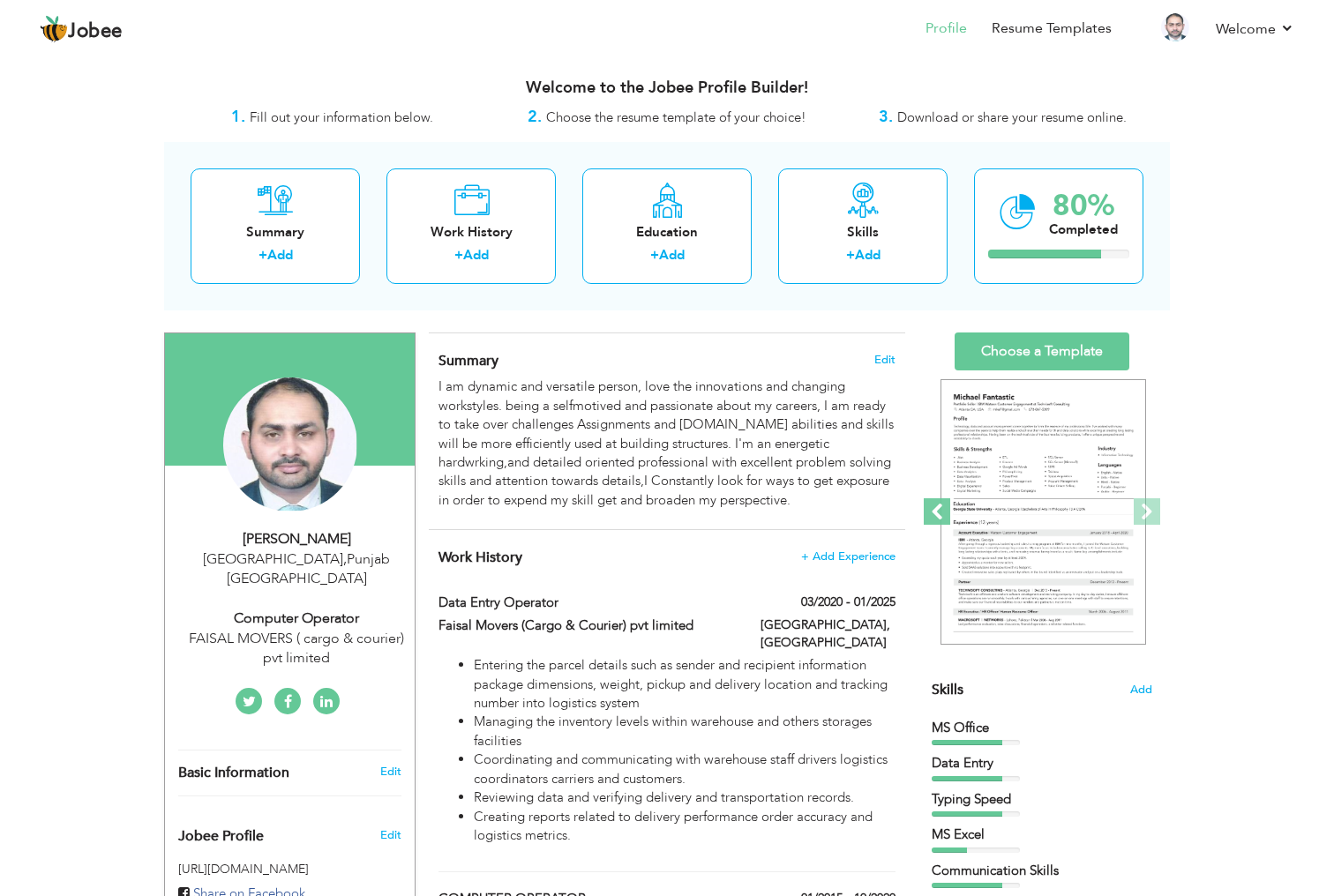 click at bounding box center [937, 511] 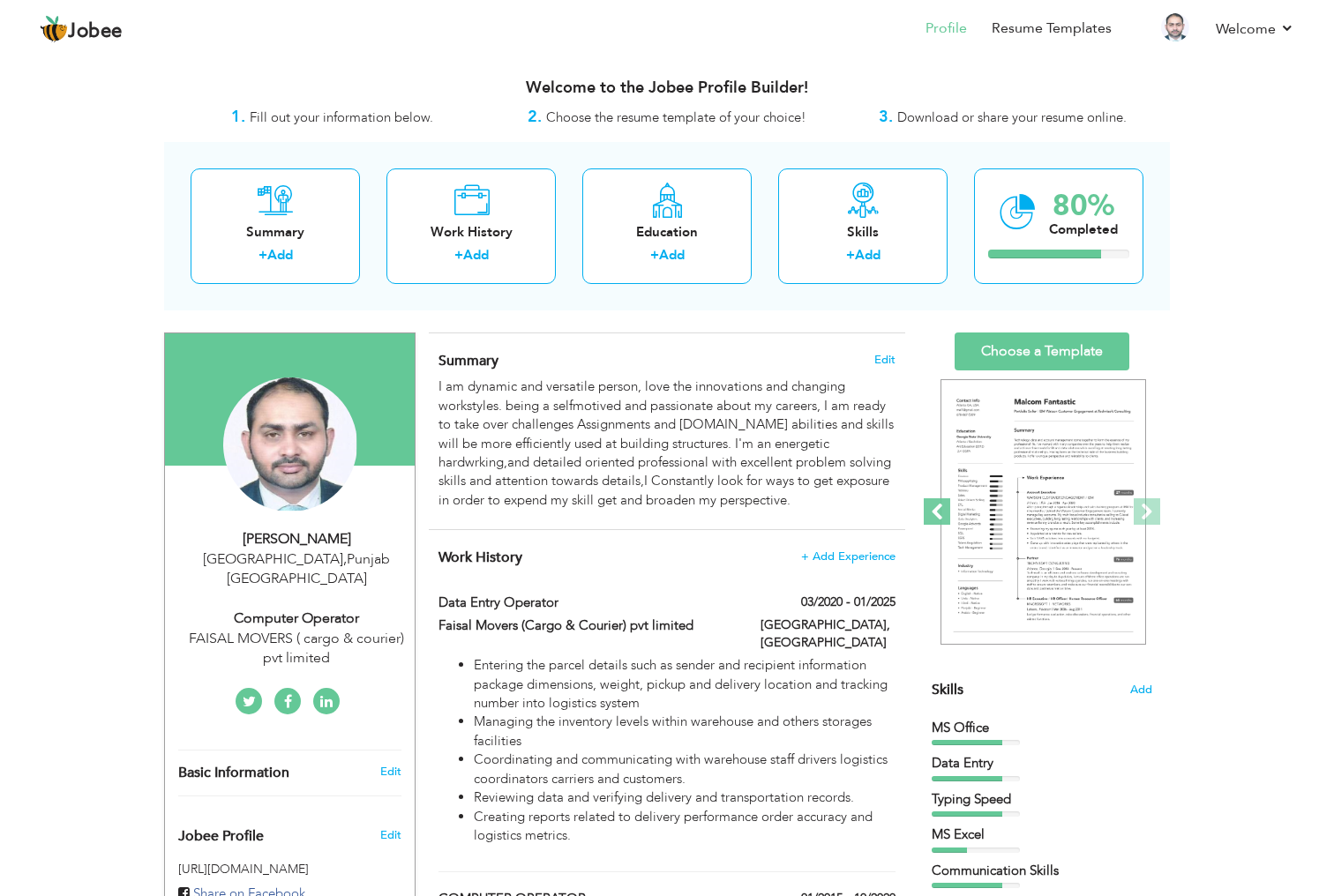 click at bounding box center [937, 511] 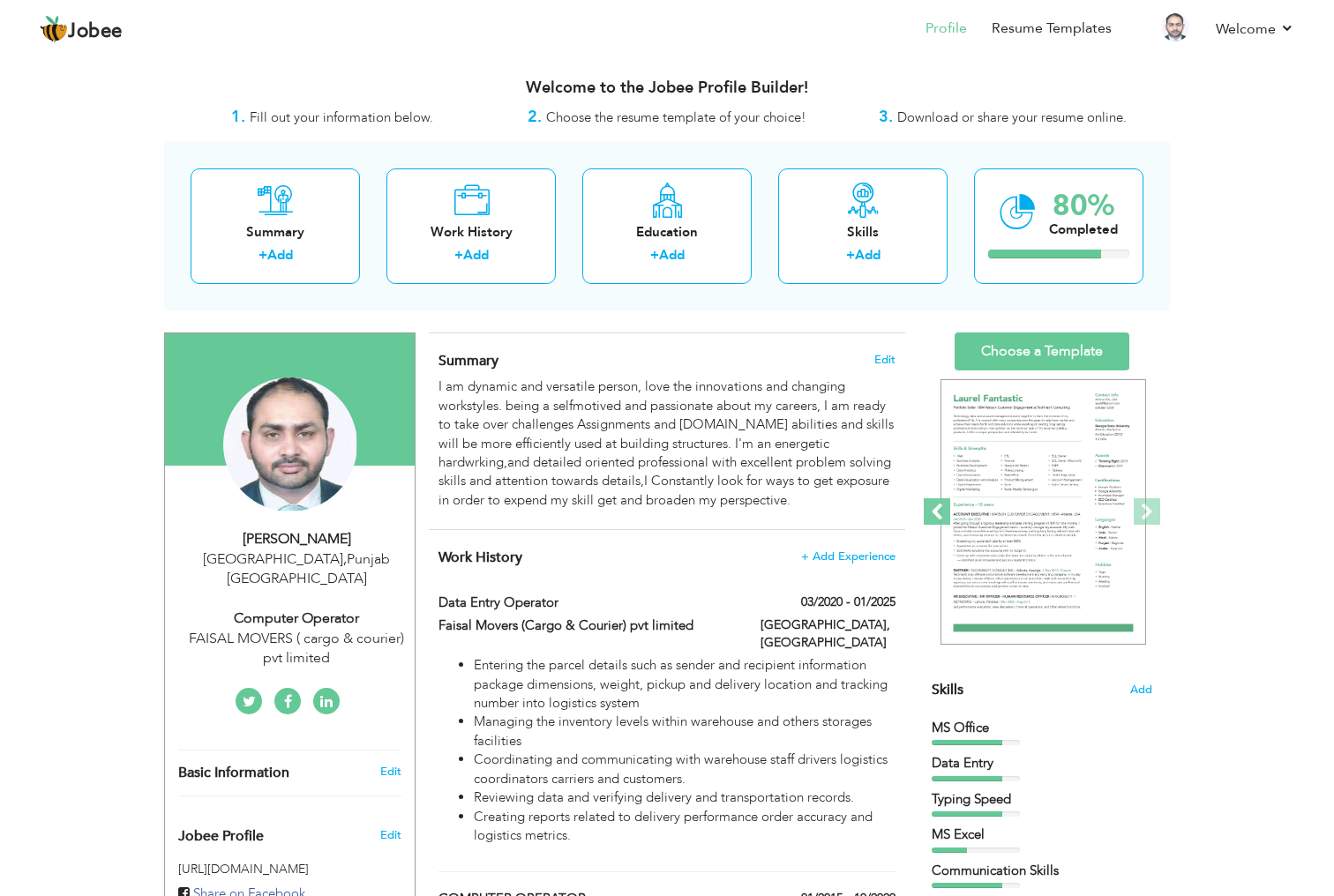 click at bounding box center (937, 511) 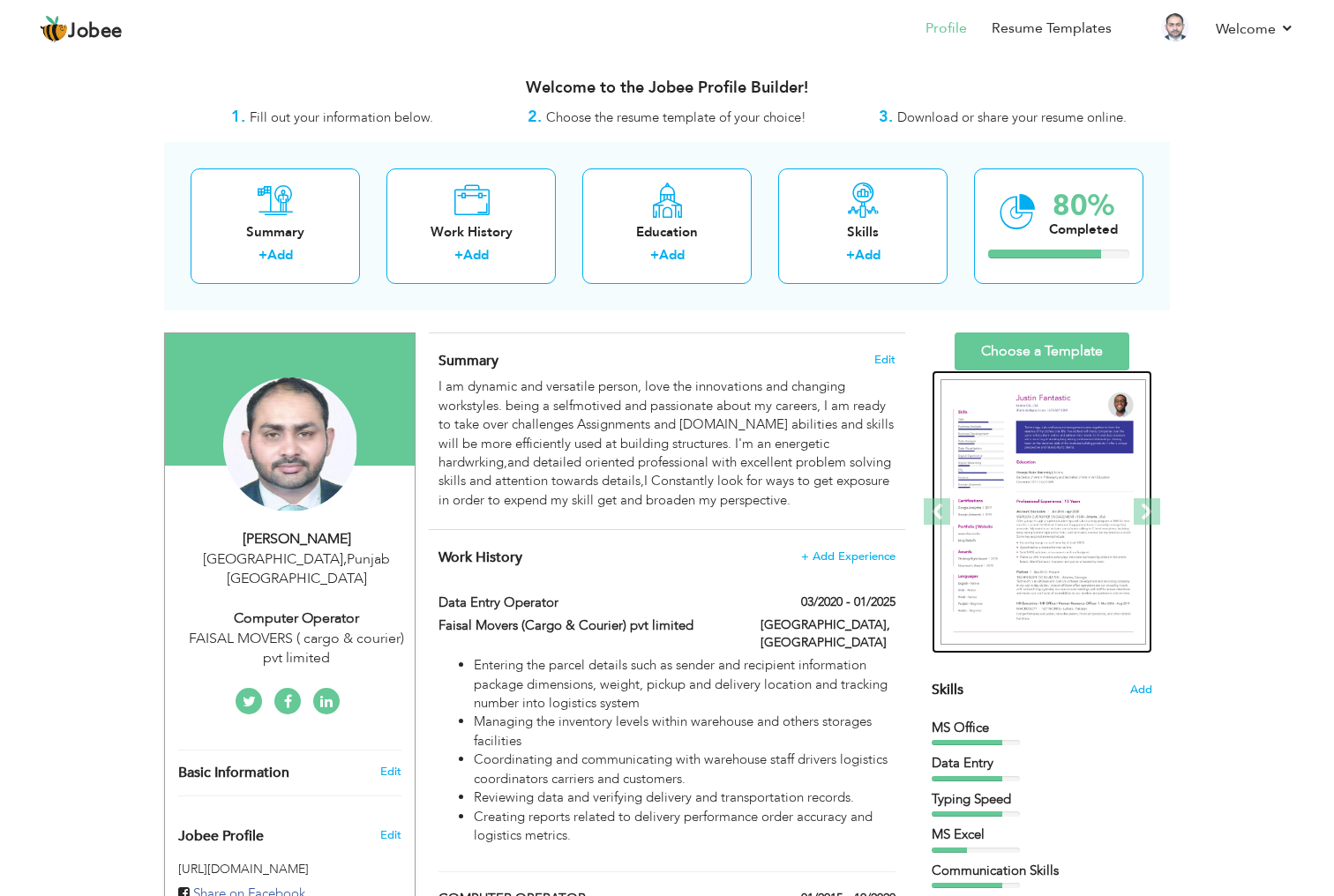 click at bounding box center (1043, 511) 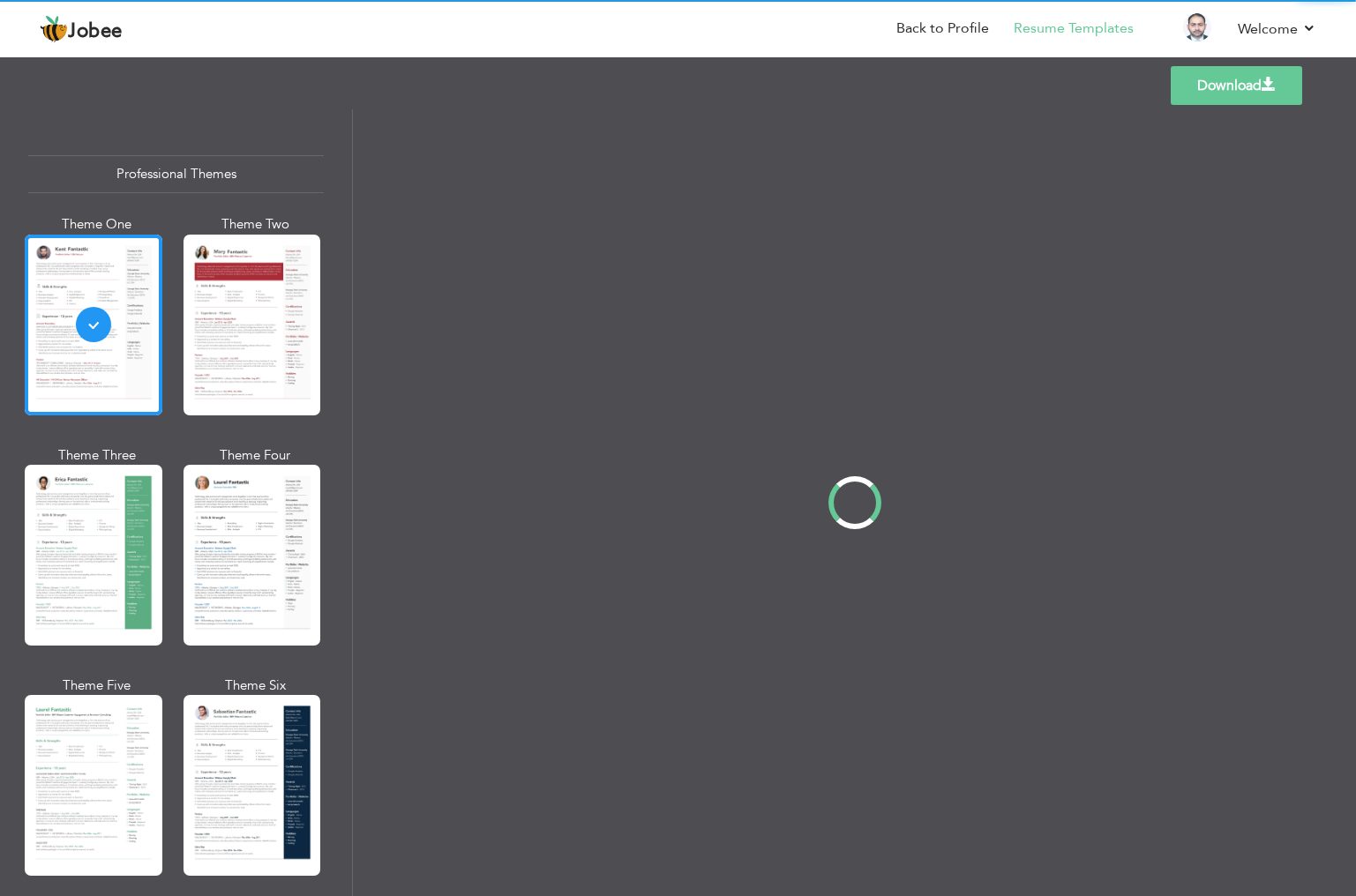 scroll, scrollTop: 0, scrollLeft: 0, axis: both 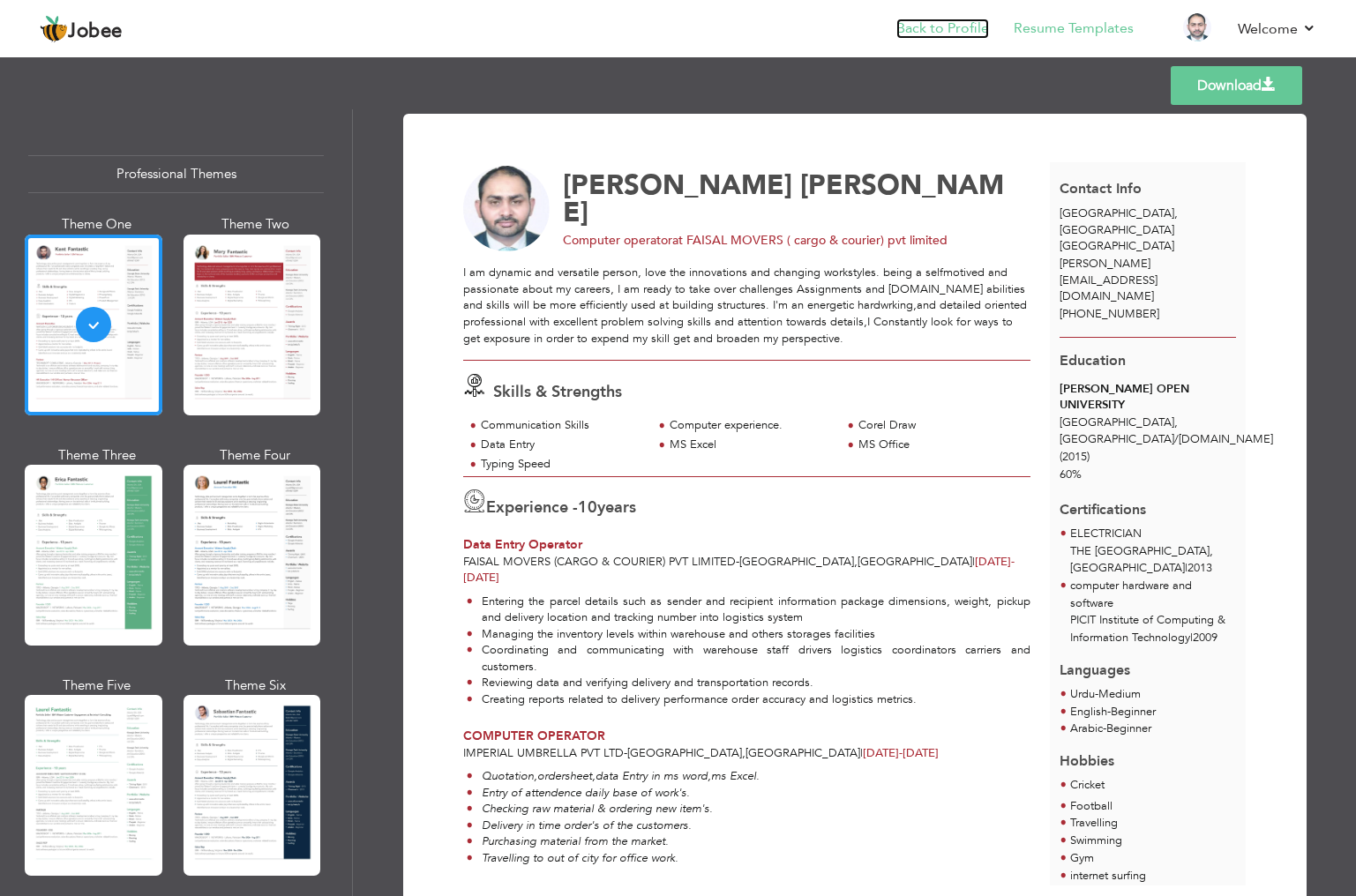 click on "Back to Profile" at bounding box center (942, 28) 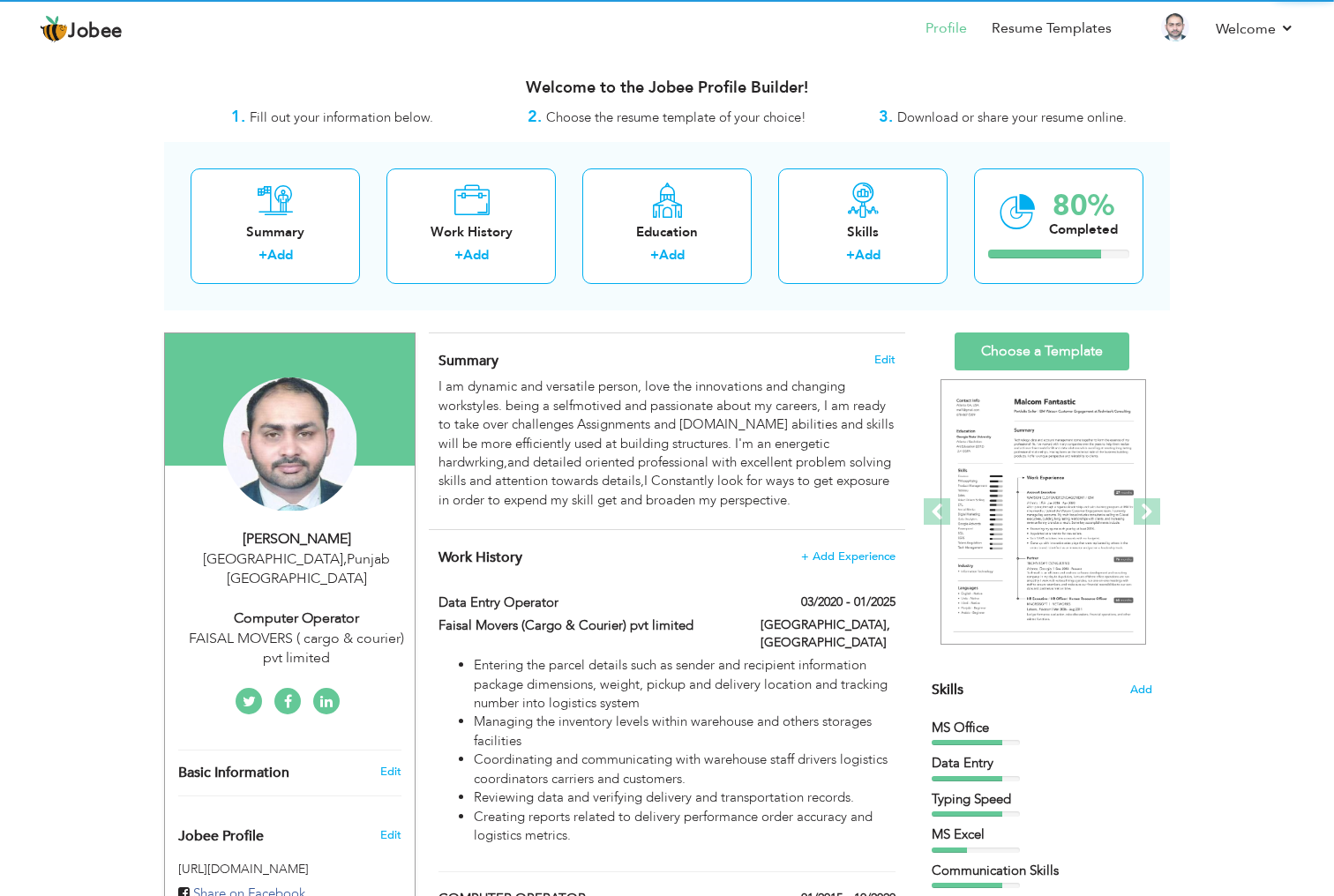 scroll, scrollTop: 0, scrollLeft: 0, axis: both 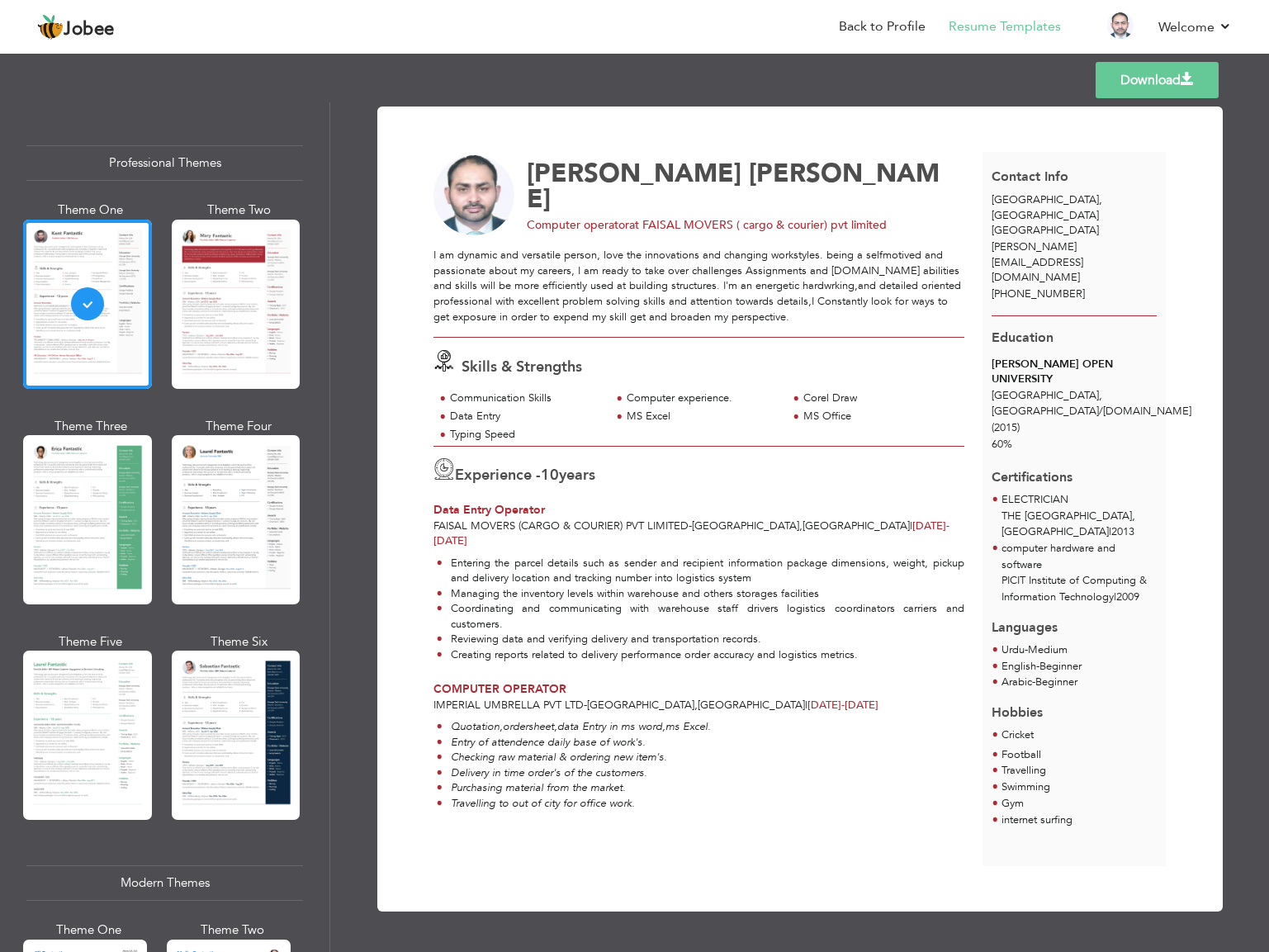 click on "Professional Themes
Theme One
Theme Two
Theme Three
Theme Six" at bounding box center (164, 527) 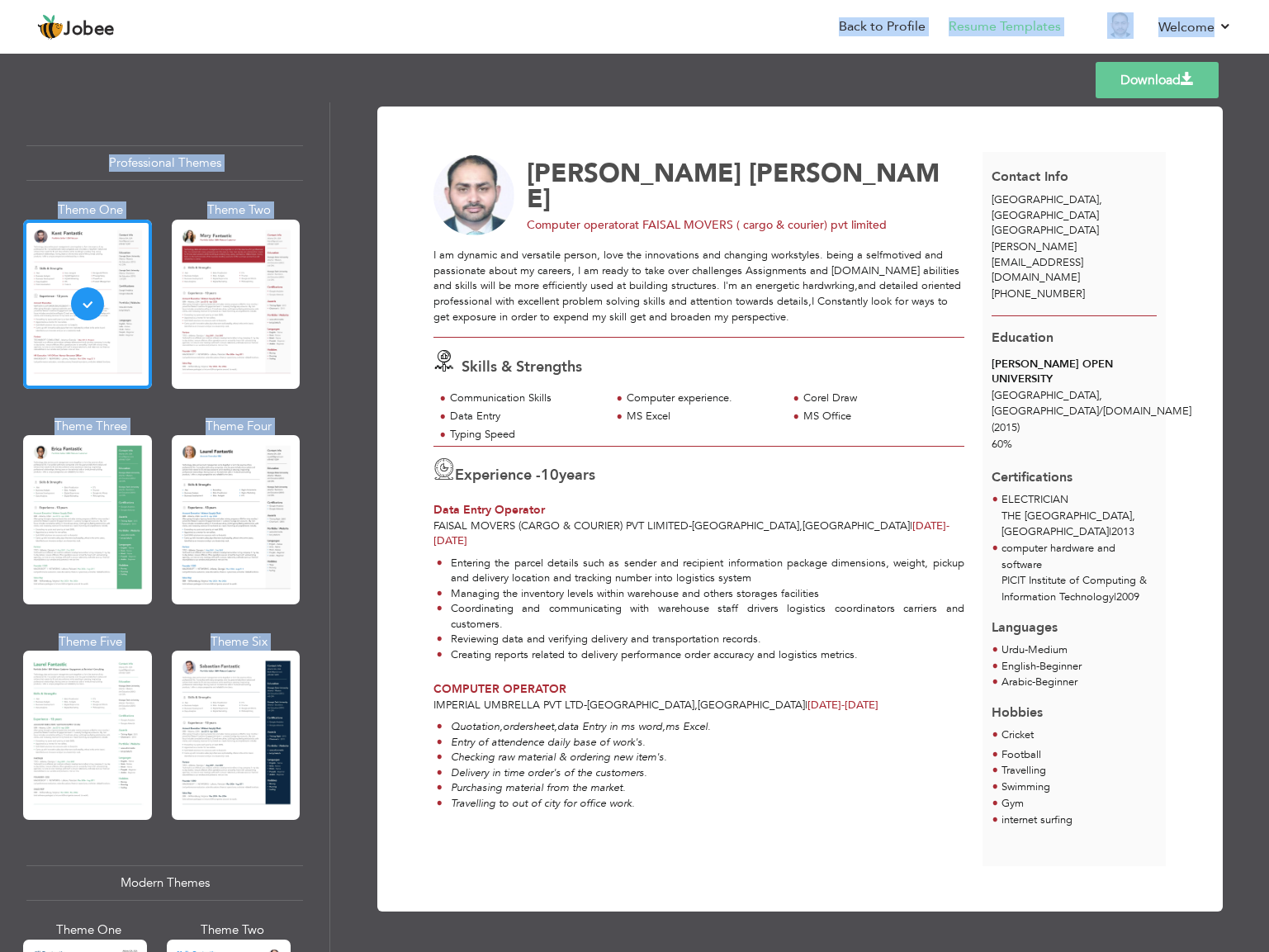 drag, startPoint x: 58, startPoint y: 859, endPoint x: 0, endPoint y: 0, distance: 860.9559 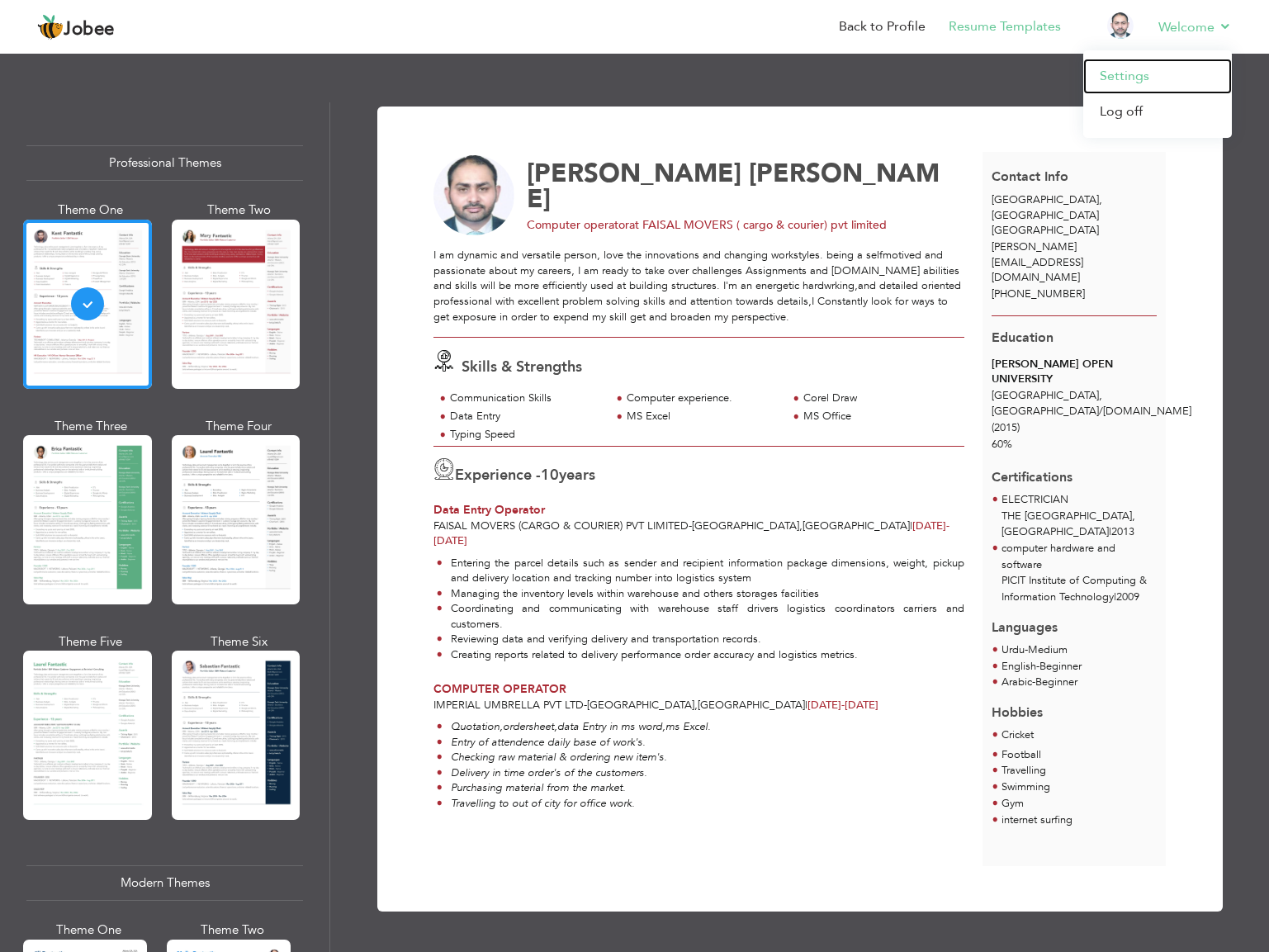 click on "Settings" at bounding box center [1158, 76] 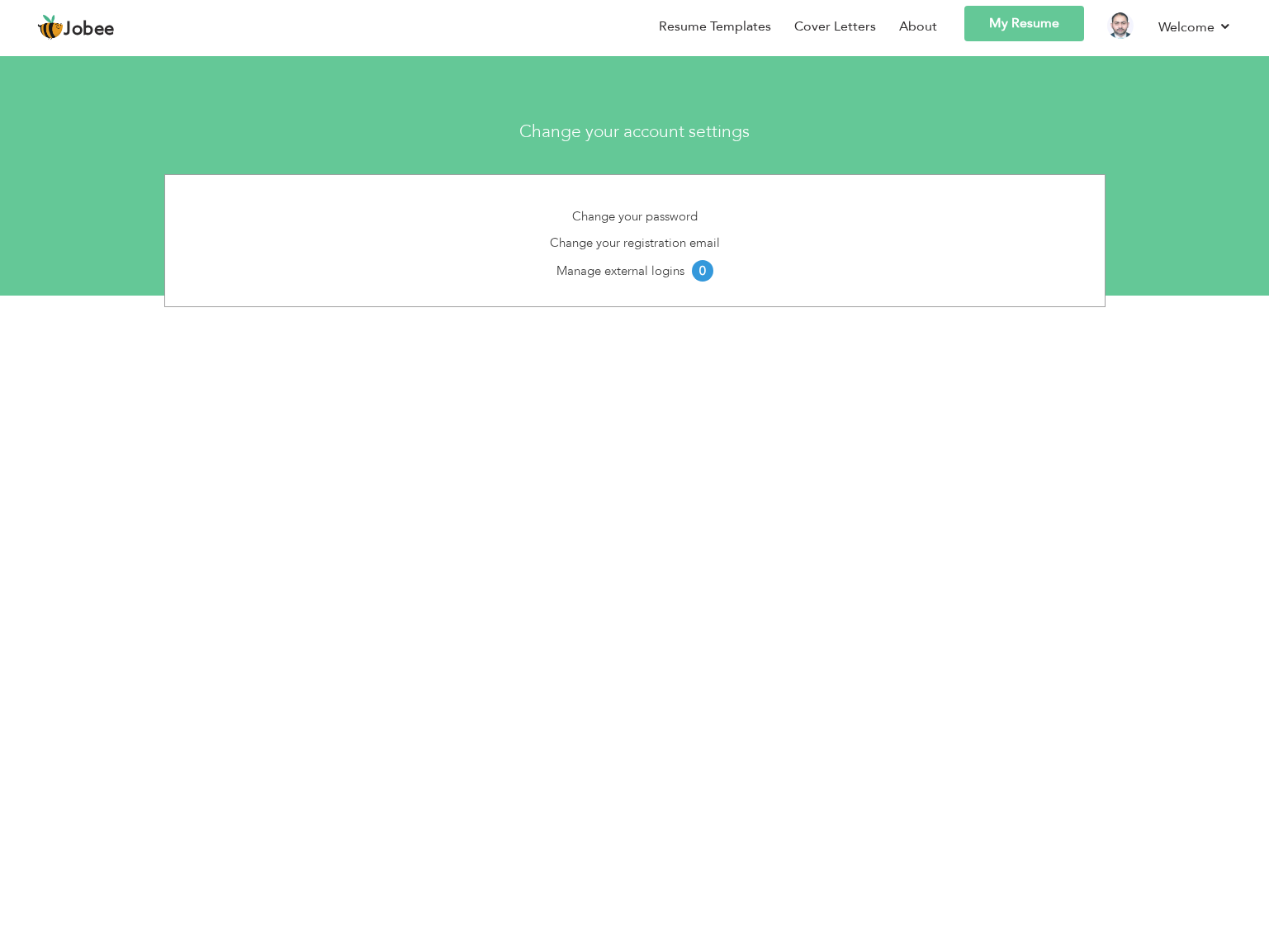 scroll, scrollTop: 0, scrollLeft: 0, axis: both 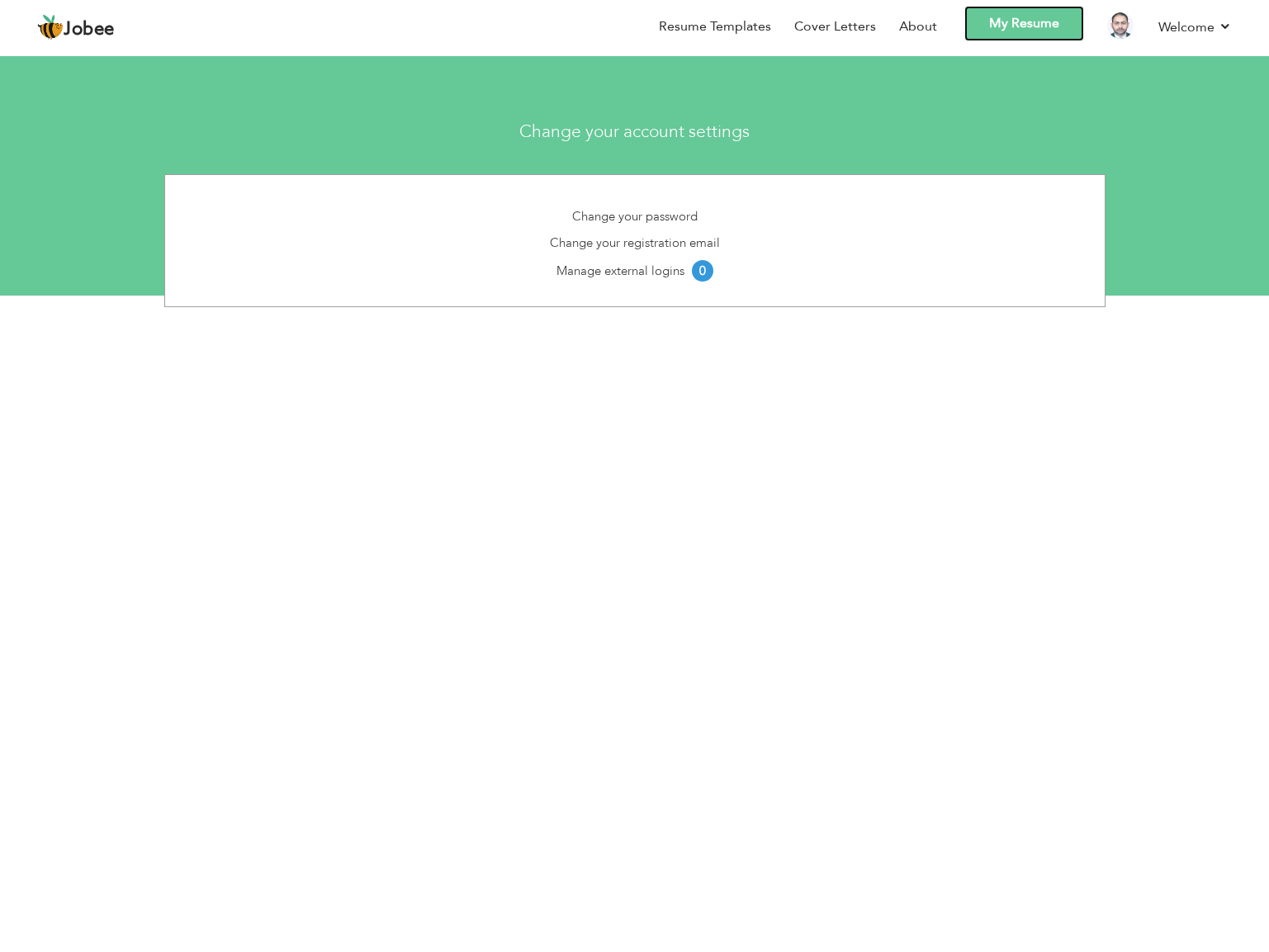 click on "My Resume" at bounding box center (1024, 23) 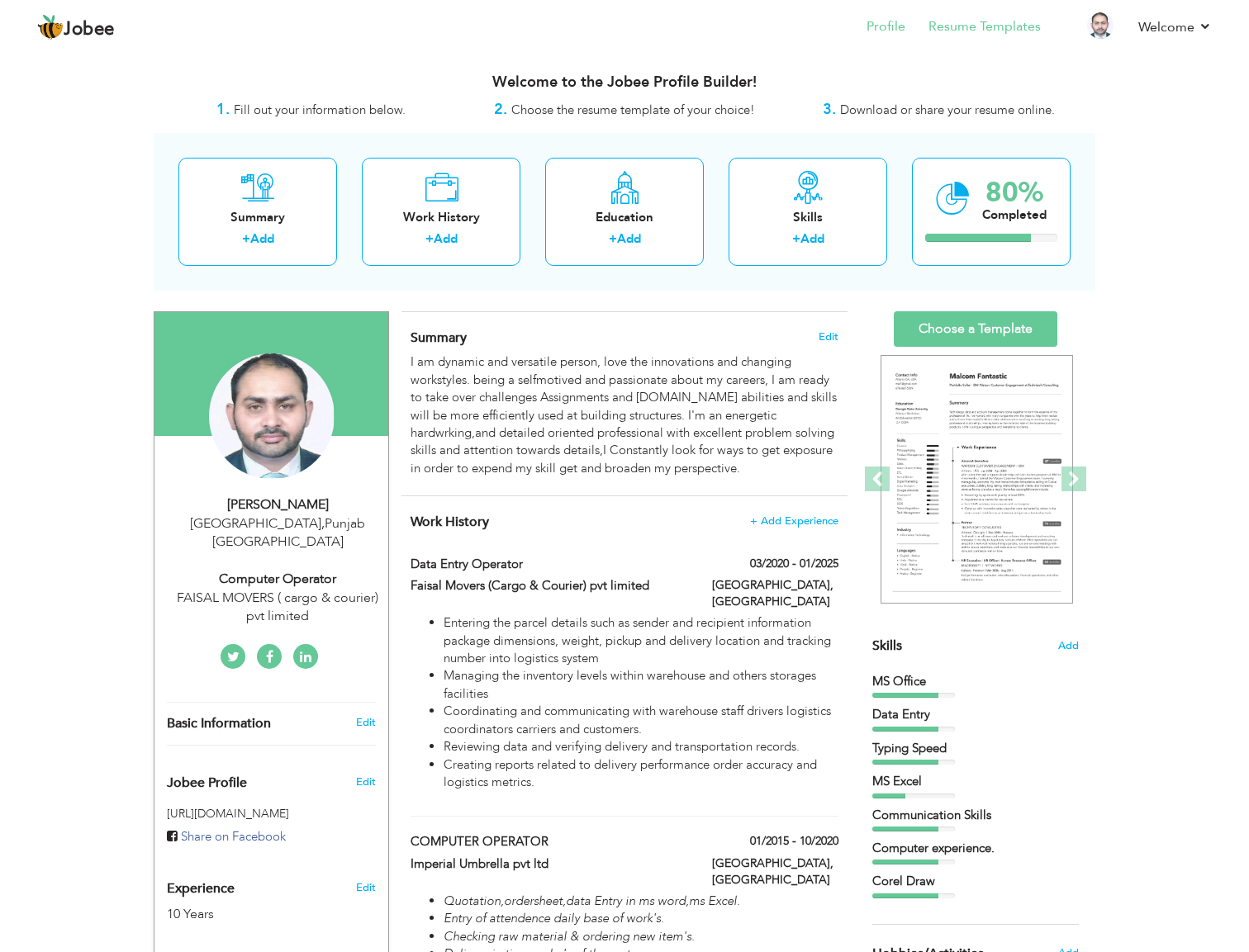 scroll, scrollTop: 0, scrollLeft: 0, axis: both 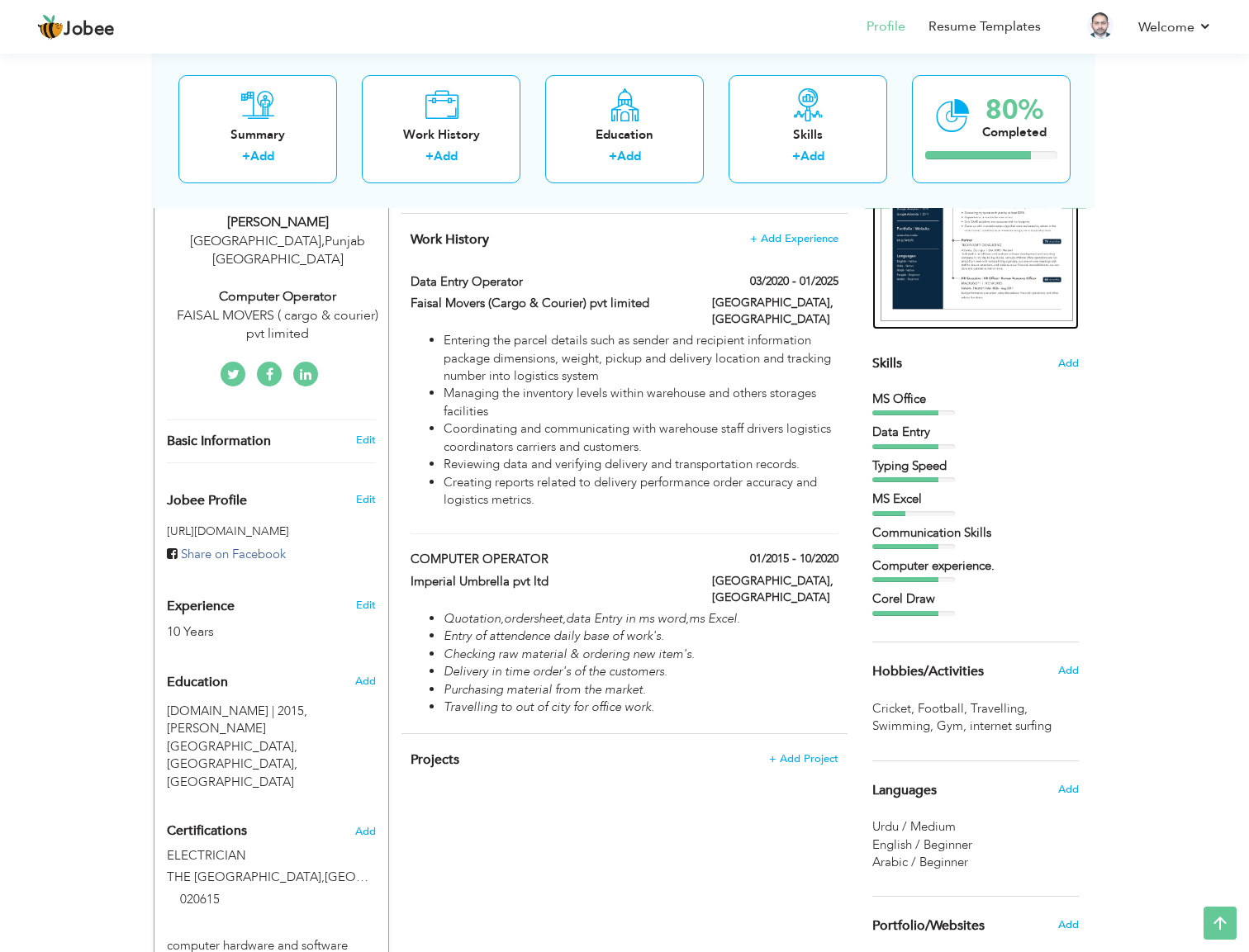 click at bounding box center [976, 197] 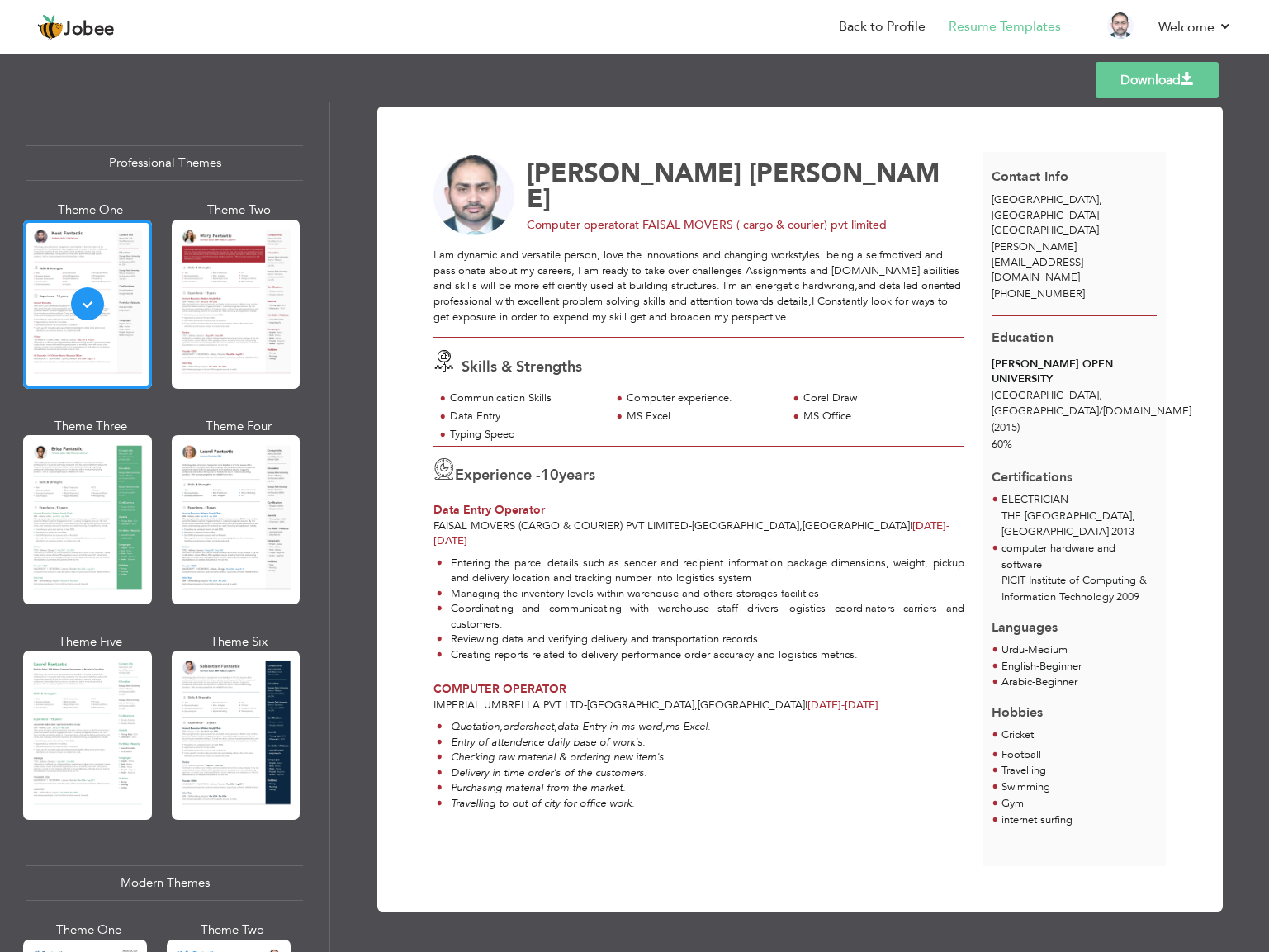 scroll, scrollTop: 0, scrollLeft: 0, axis: both 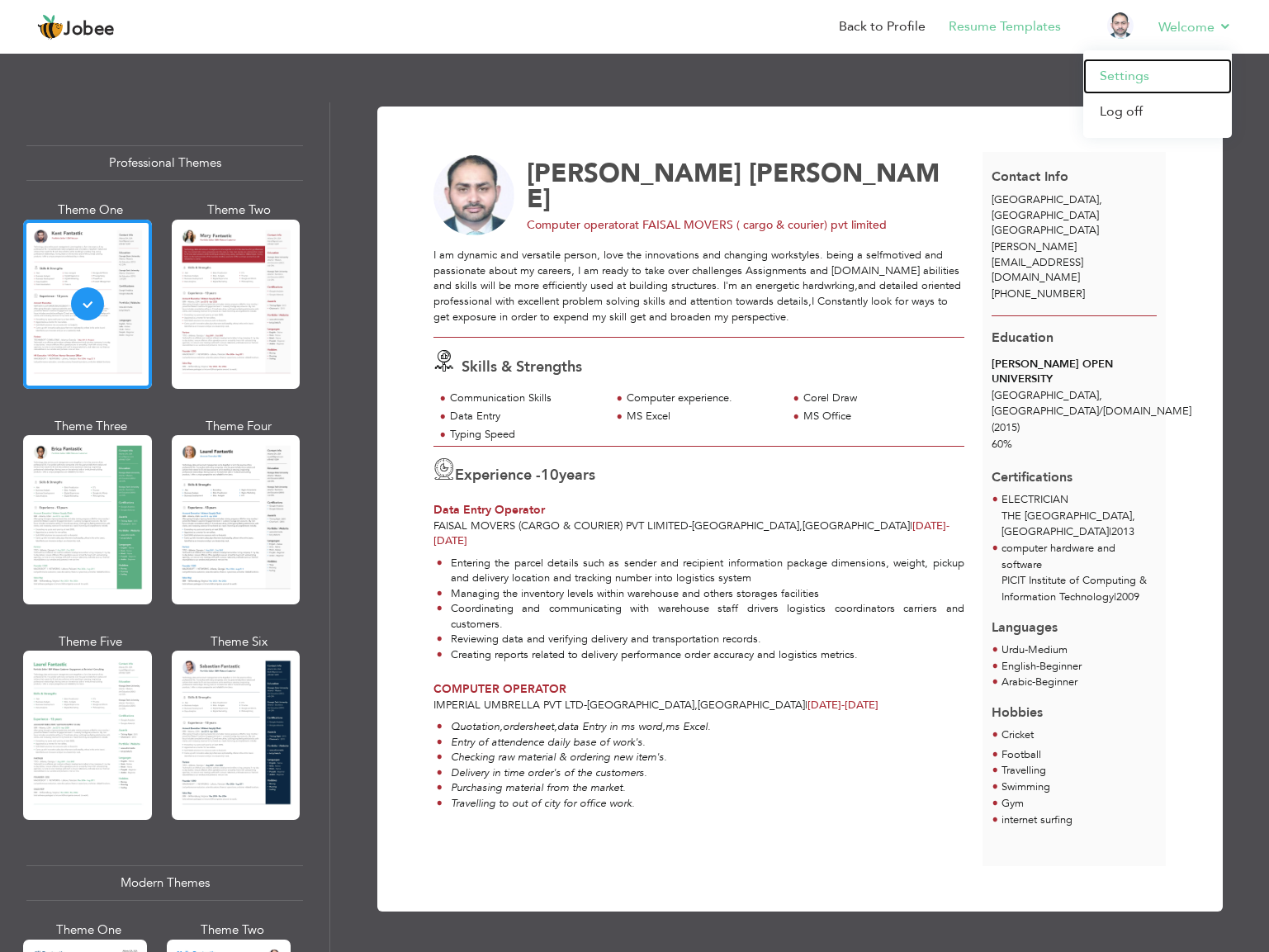 click on "Settings" at bounding box center (1158, 76) 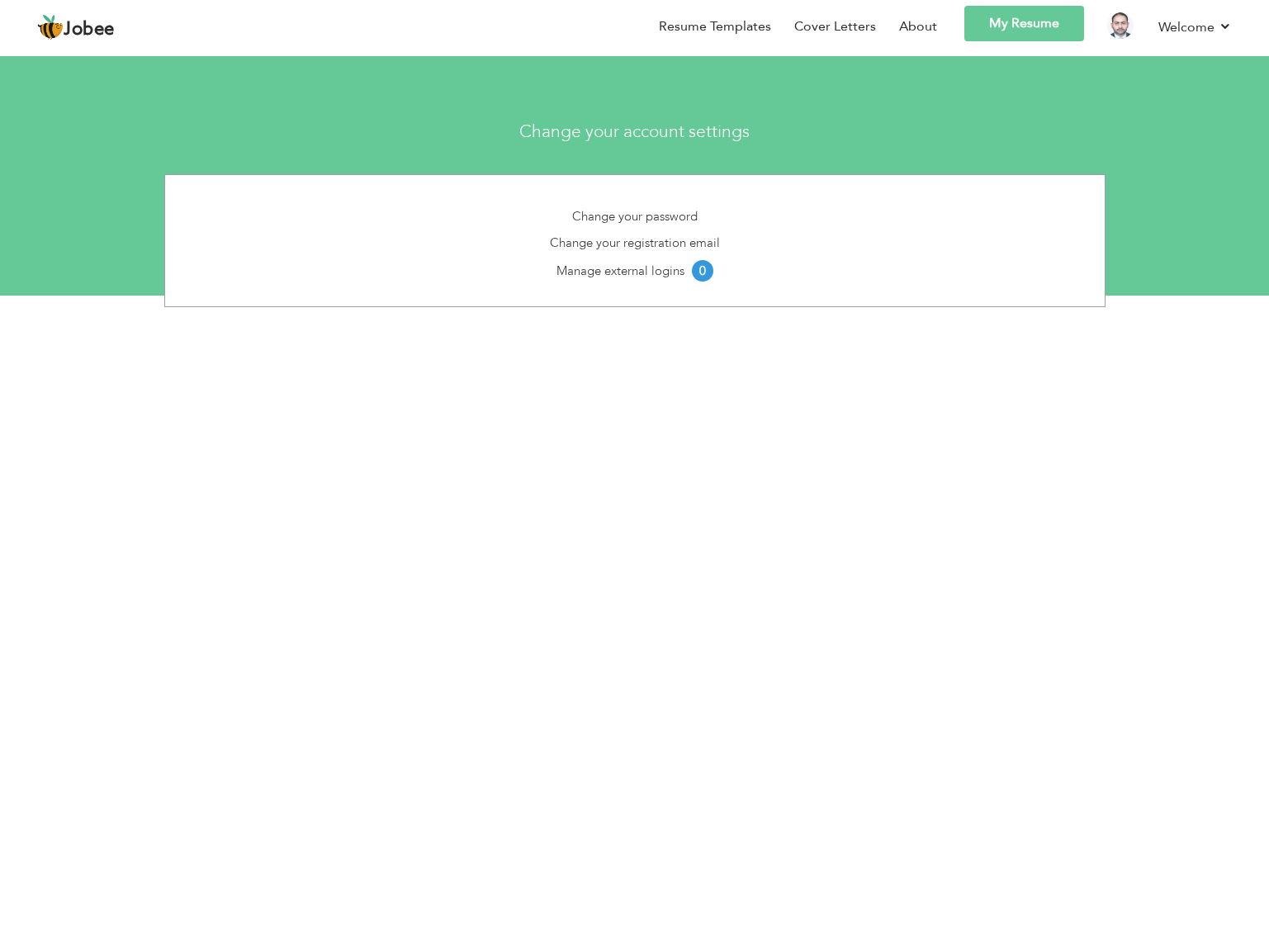 scroll, scrollTop: 0, scrollLeft: 0, axis: both 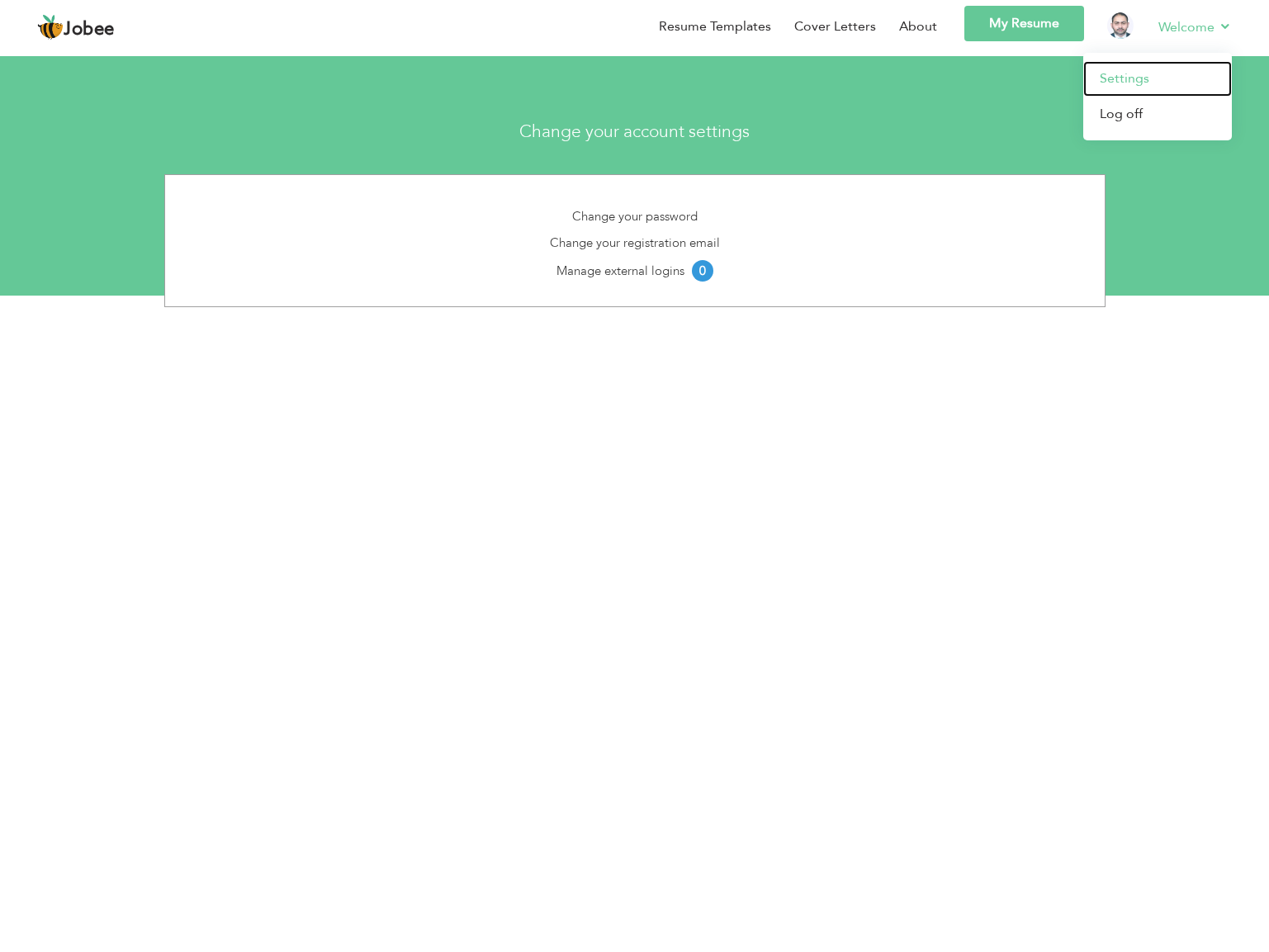 click on "Settings" at bounding box center [1158, 78] 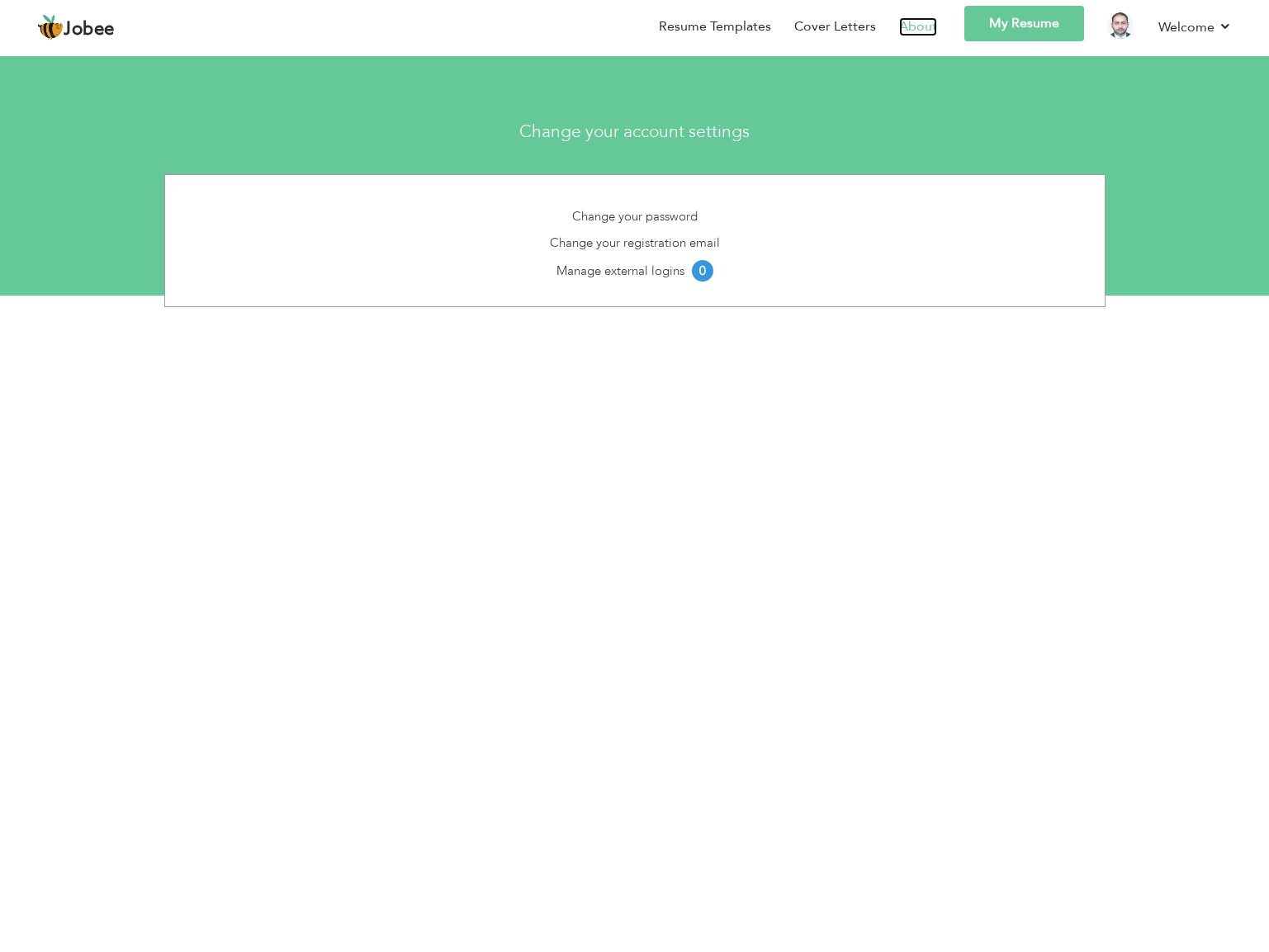click on "About" at bounding box center [918, 26] 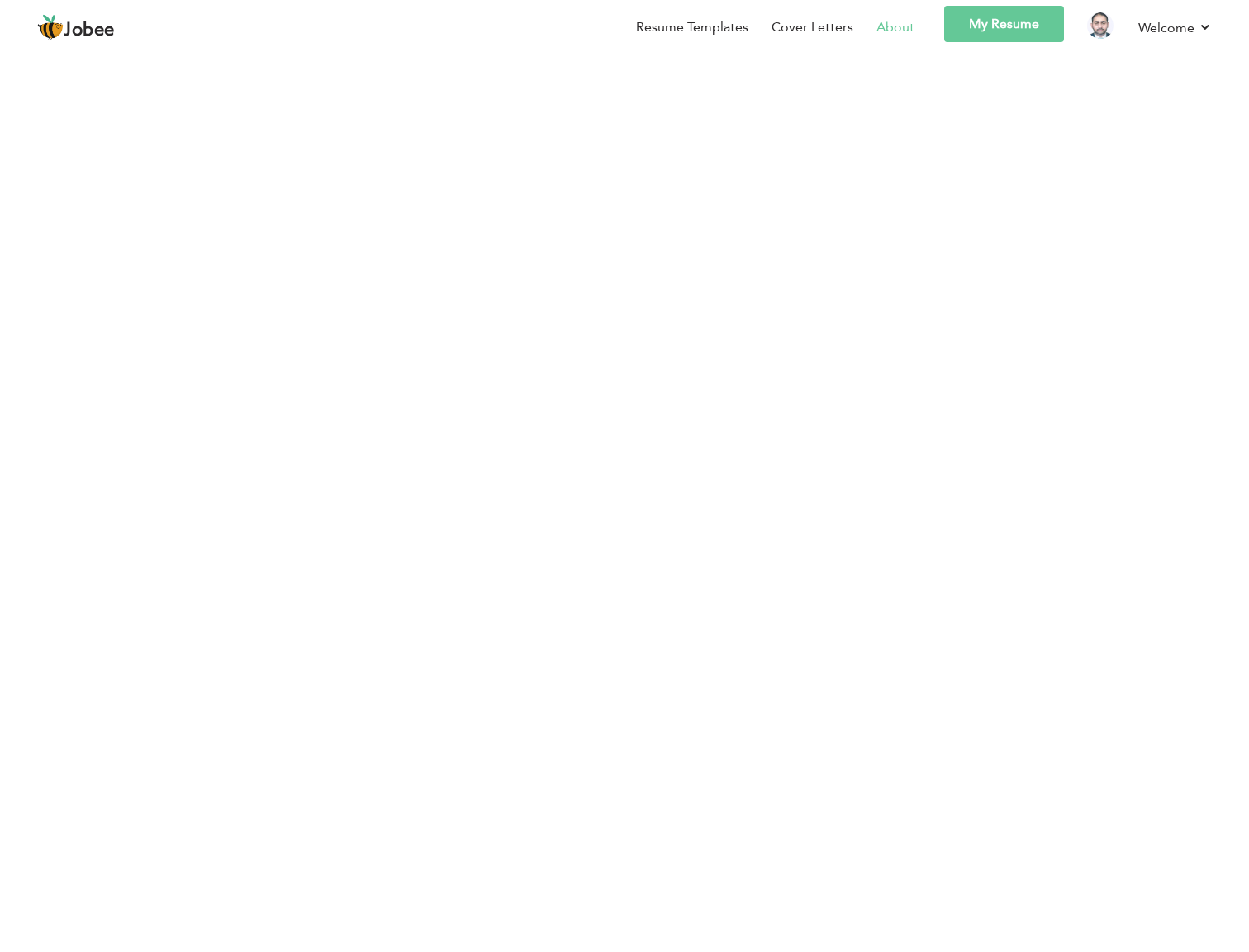 scroll, scrollTop: 0, scrollLeft: 0, axis: both 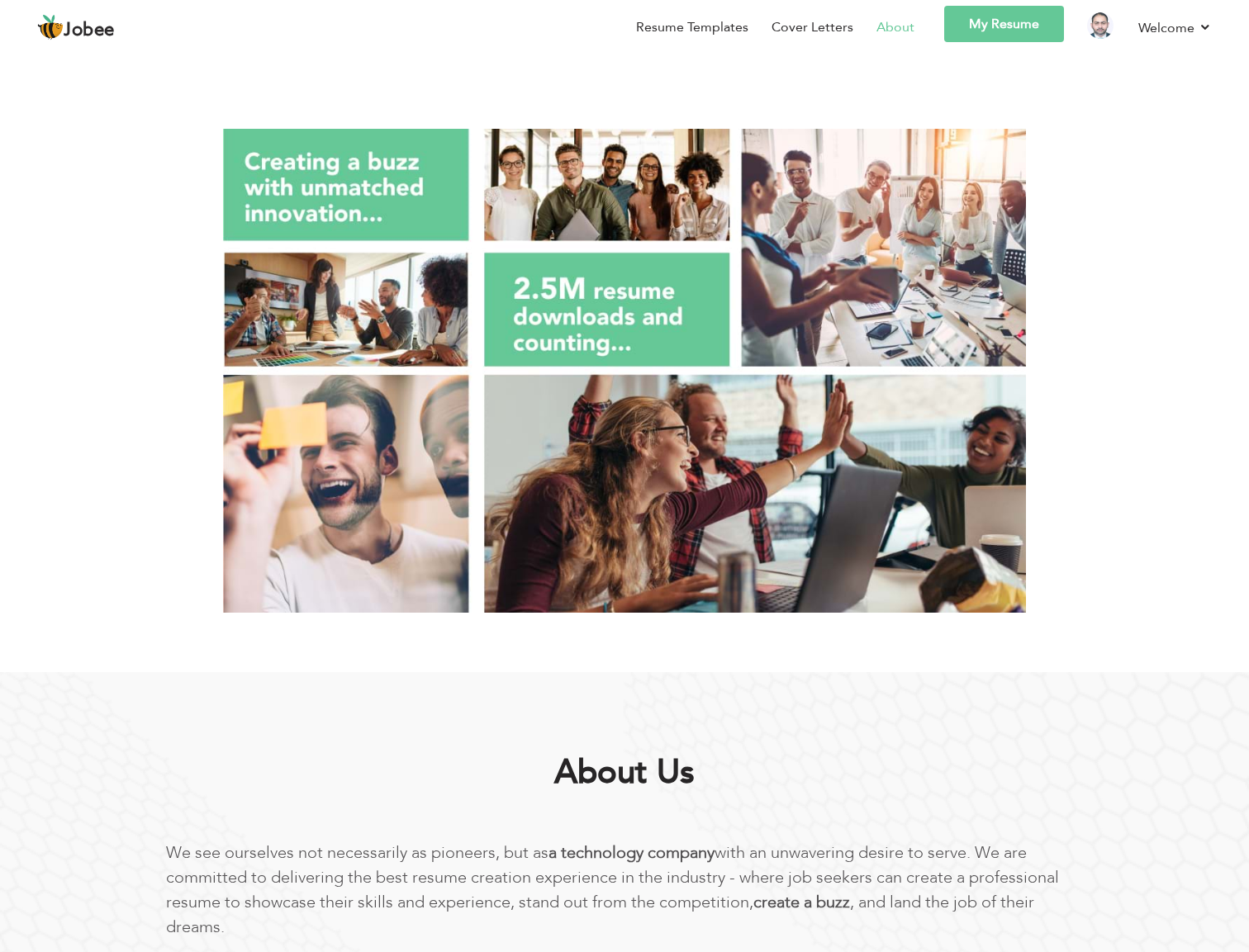 click on "My Resume" at bounding box center (1004, 24) 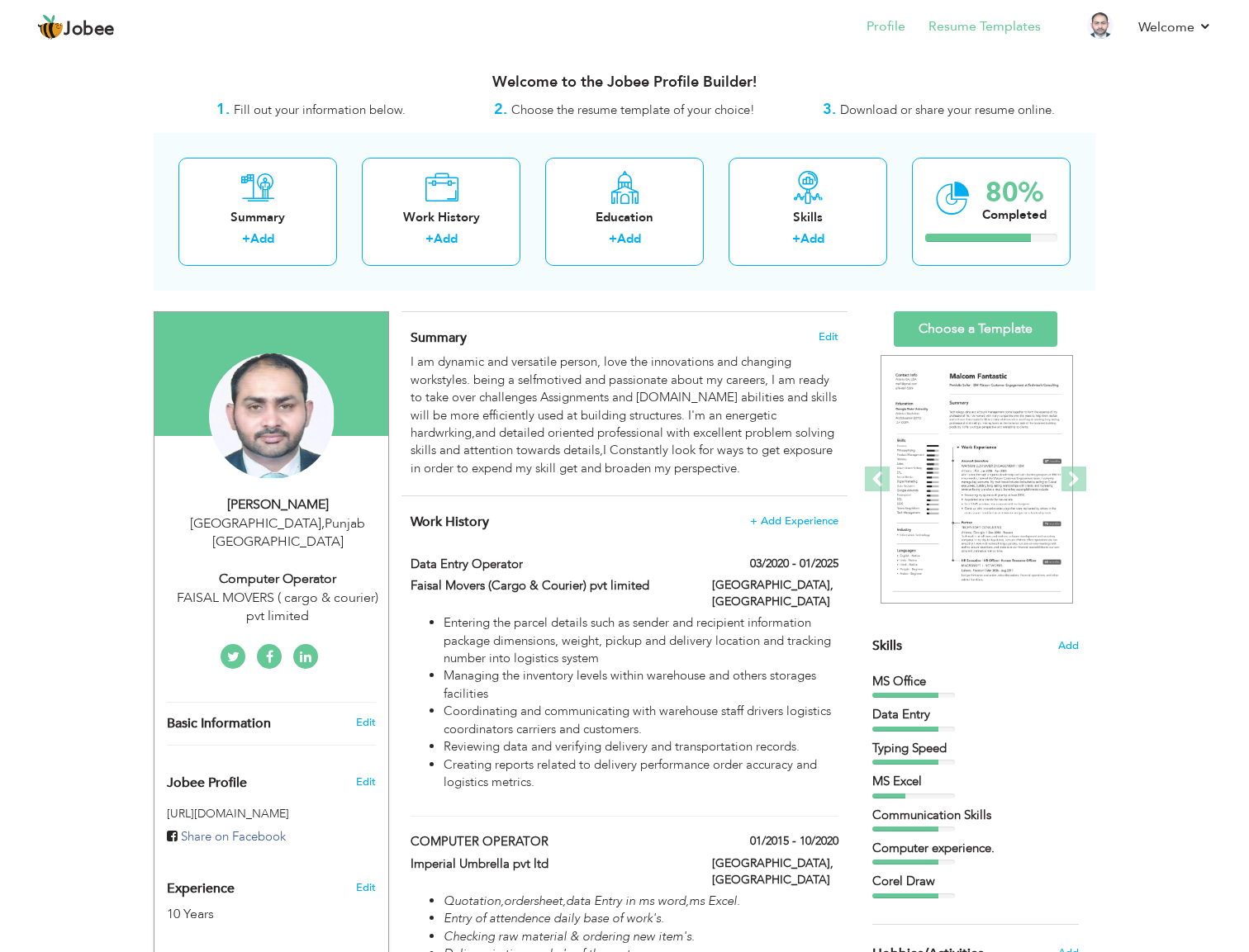 scroll, scrollTop: 0, scrollLeft: 0, axis: both 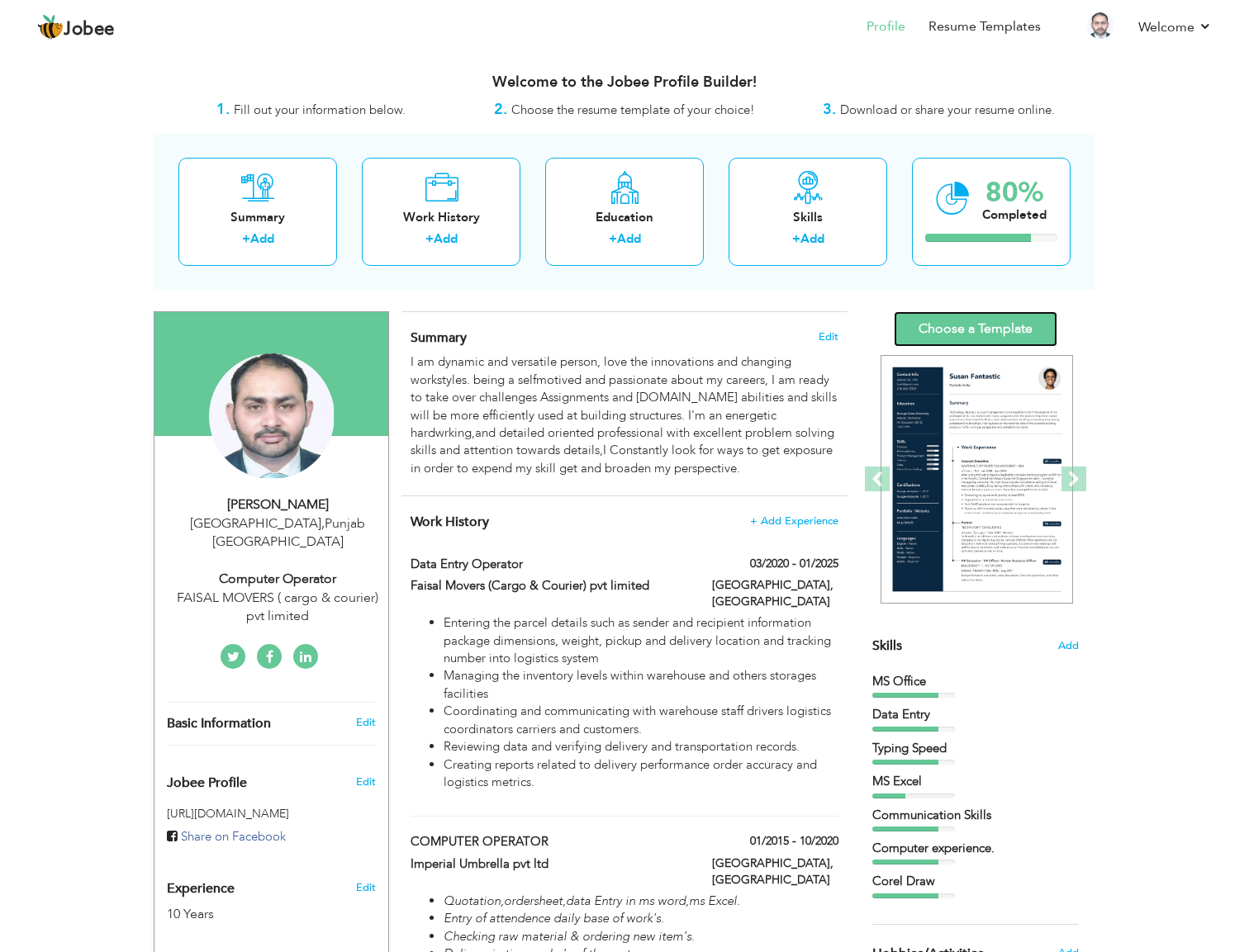 click on "Choose a Template" at bounding box center (976, 329) 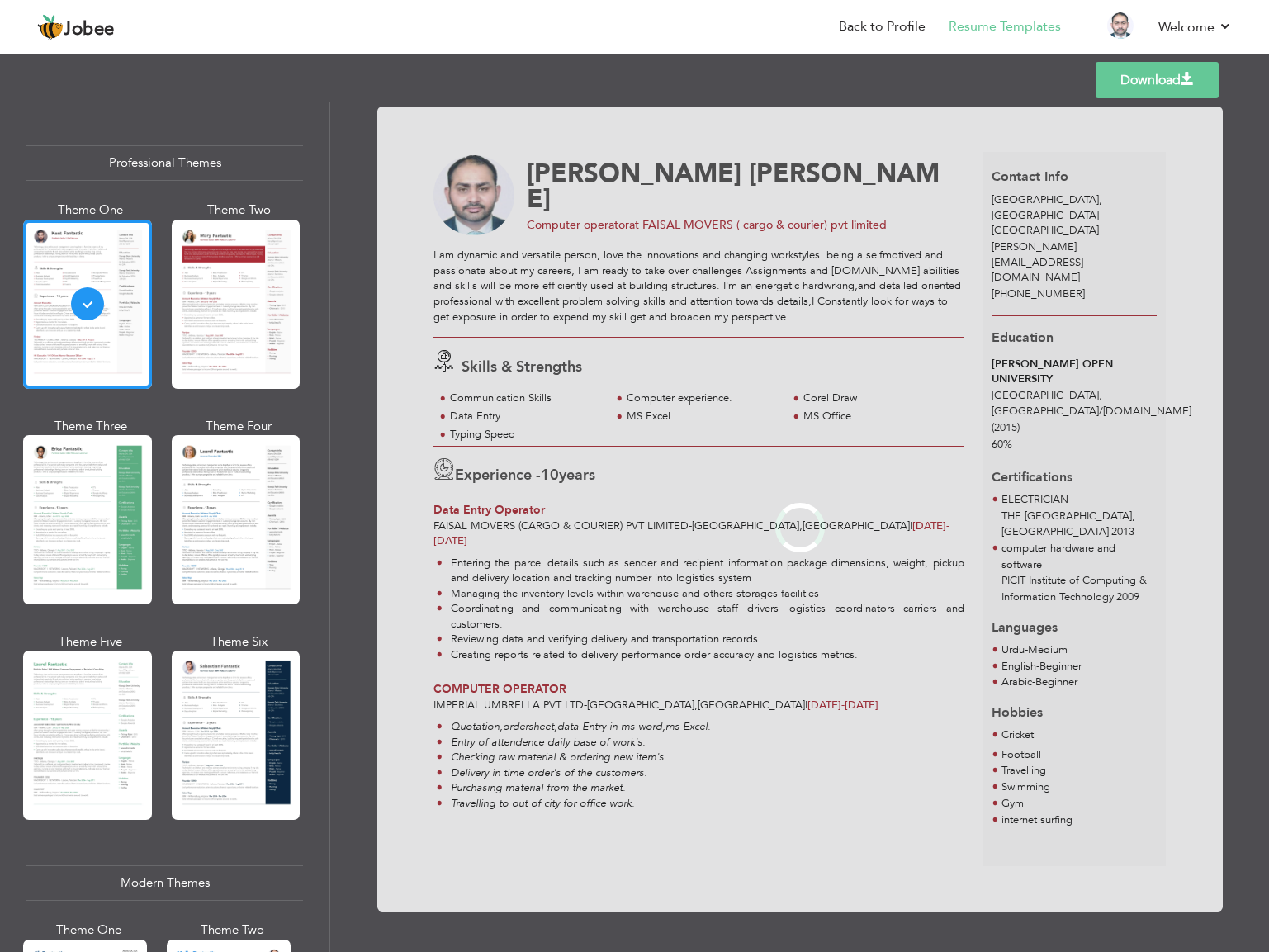 scroll, scrollTop: 0, scrollLeft: 0, axis: both 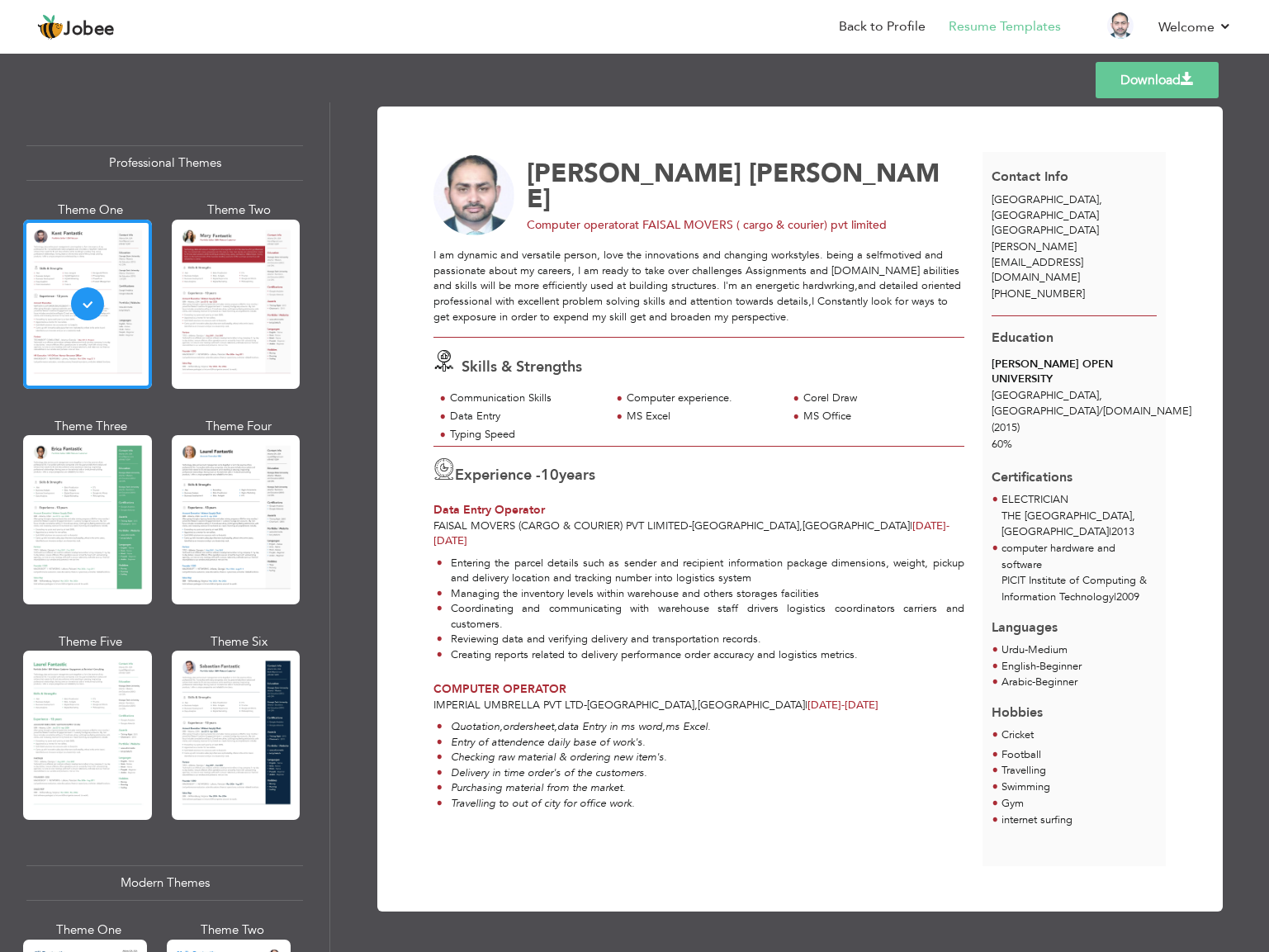click on "Templates
Download" at bounding box center (634, 80) 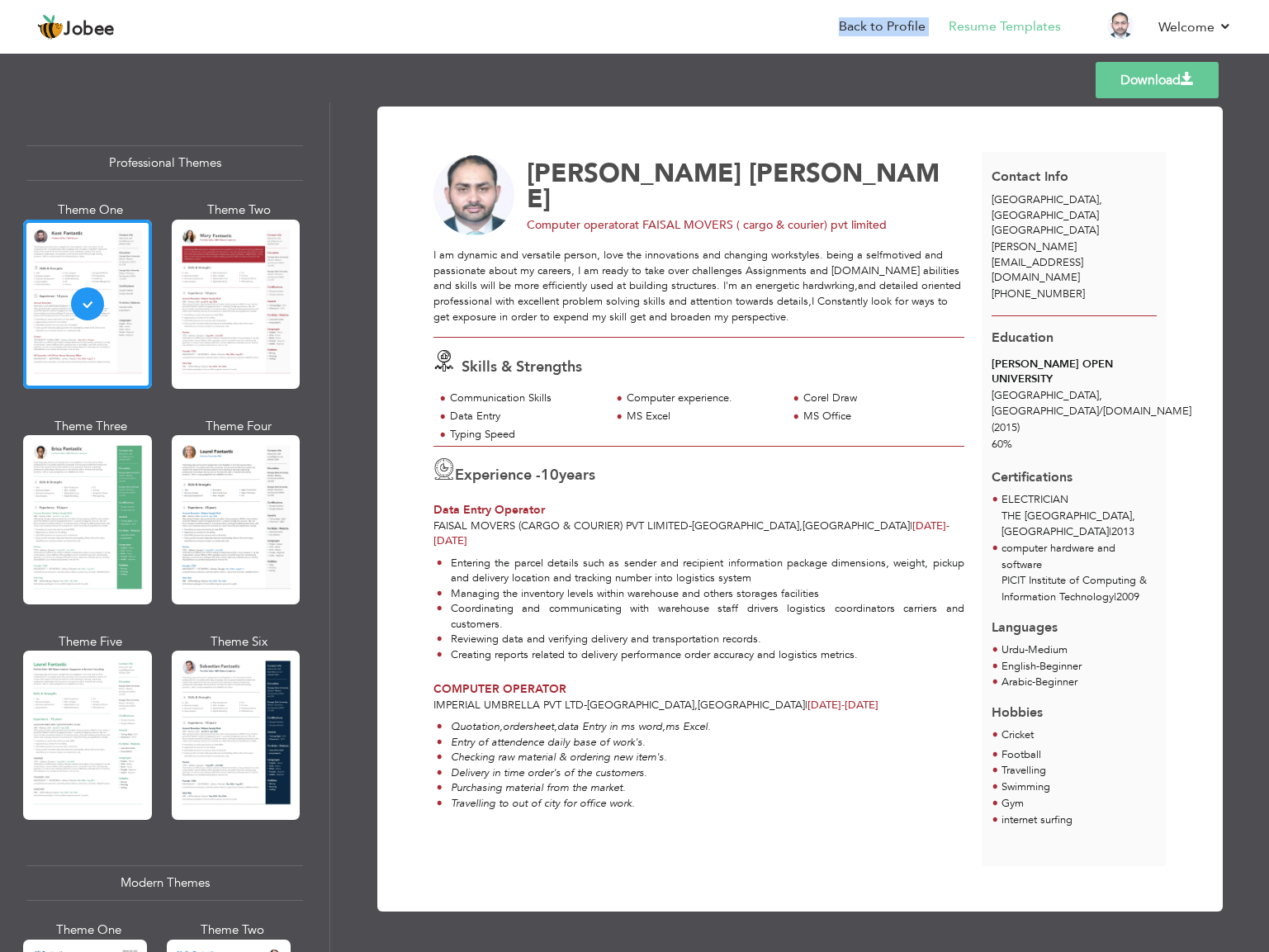 click on "Jobee
Back to Profile
Resume Templates
Resume Templates
Cover Letters
About
My Resume
Welcome
Settings
Log off
Welcome" at bounding box center [634, 26] 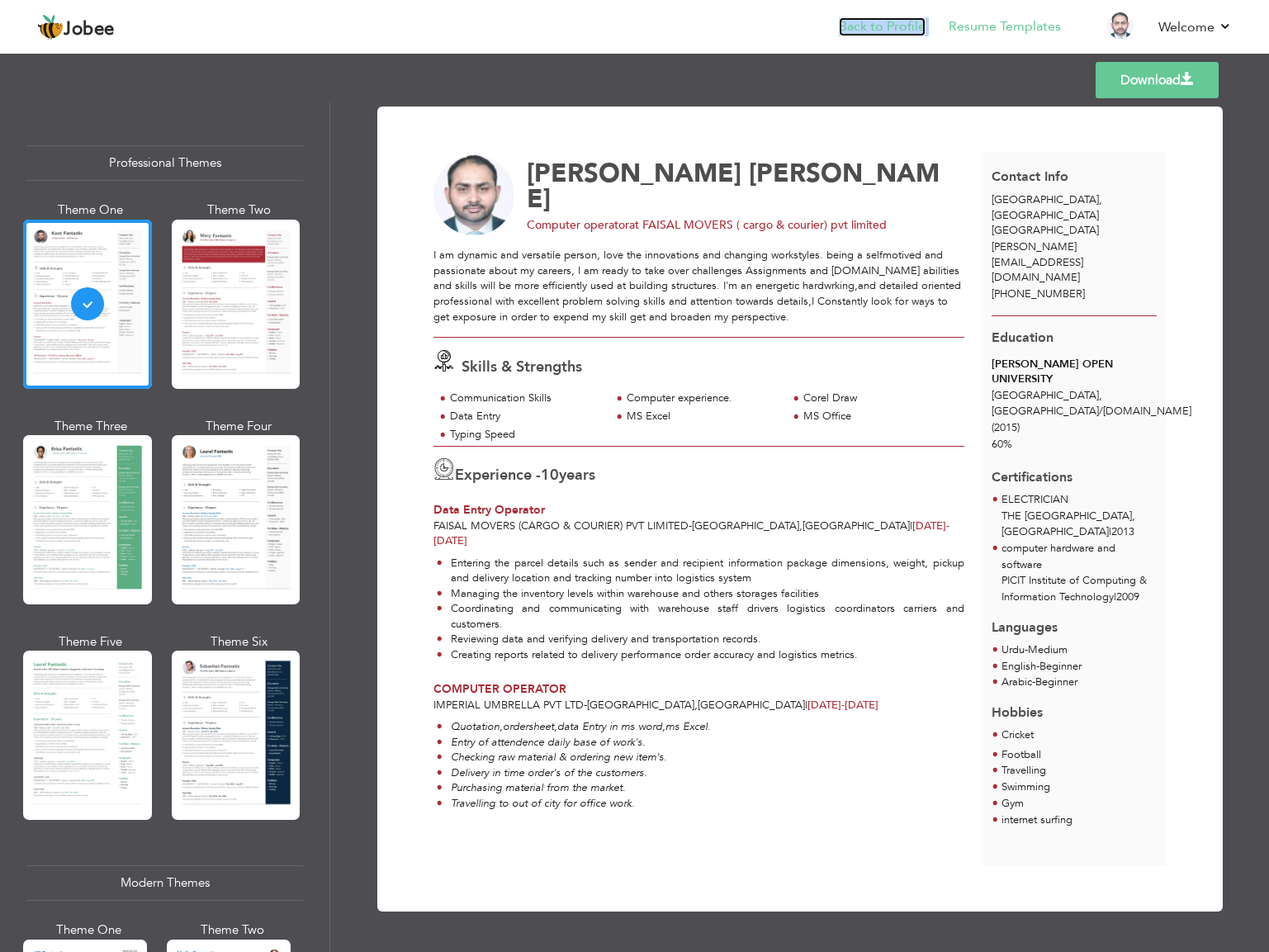 click on "Back to Profile" at bounding box center (882, 26) 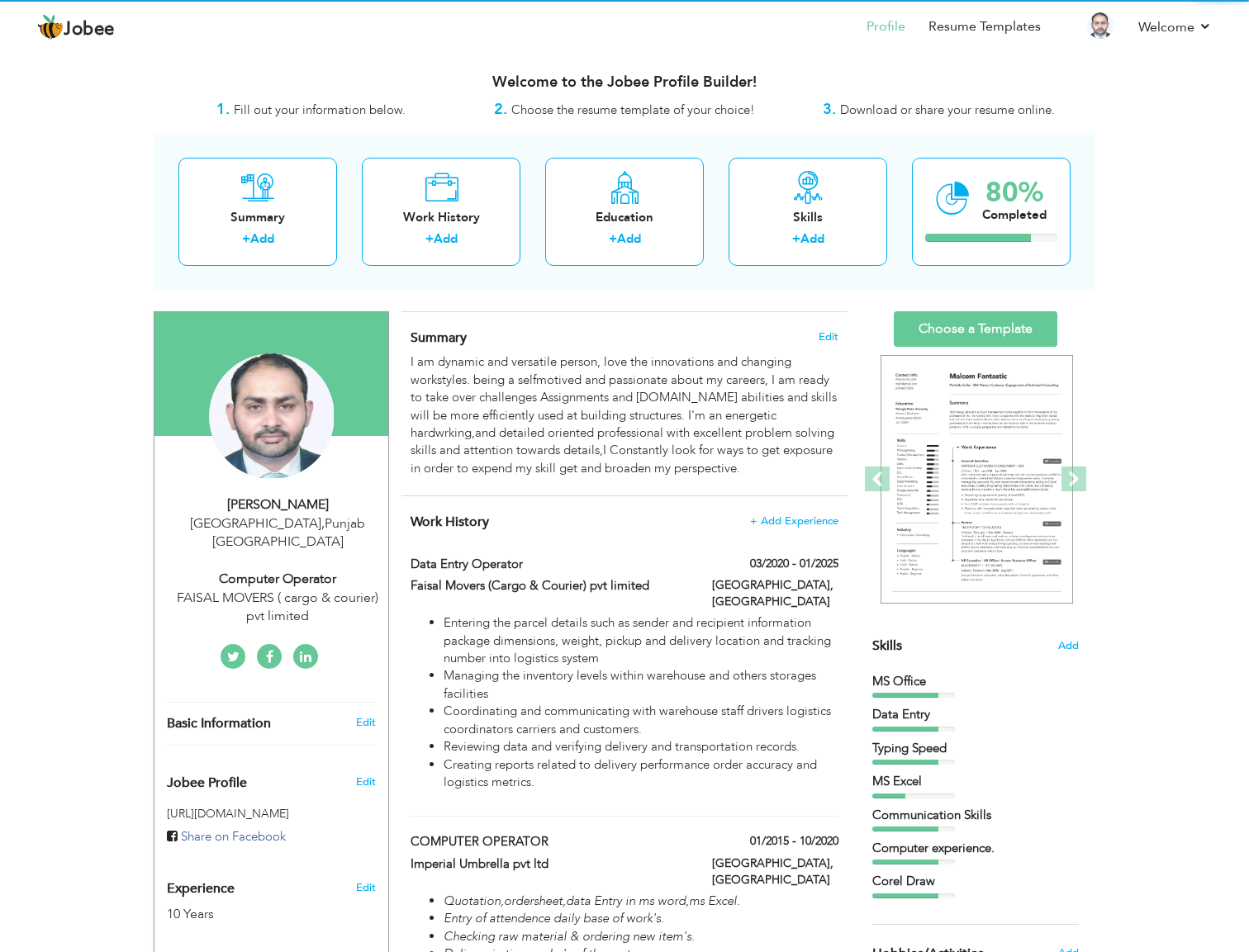 scroll, scrollTop: 0, scrollLeft: 0, axis: both 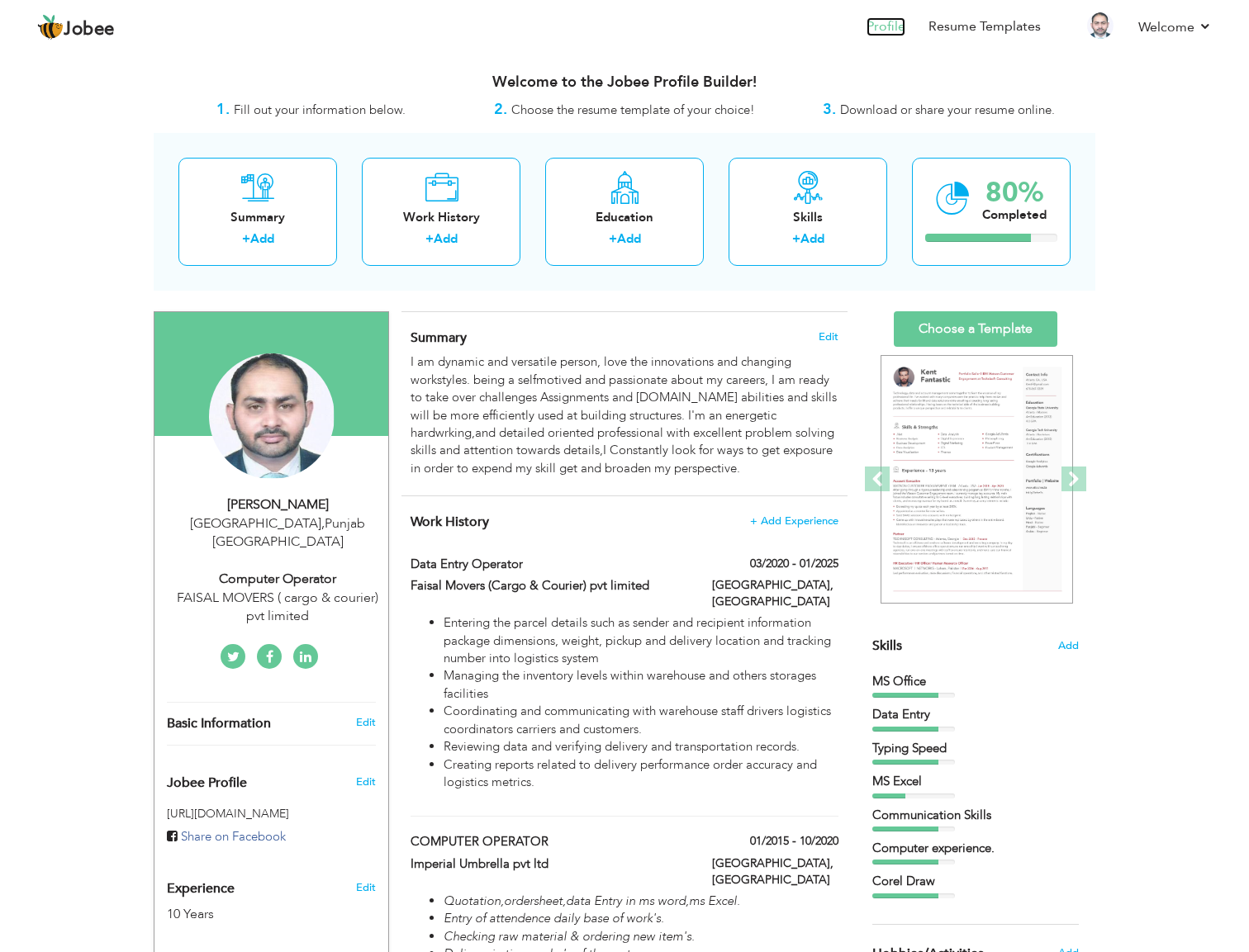 click on "Profile" at bounding box center [886, 26] 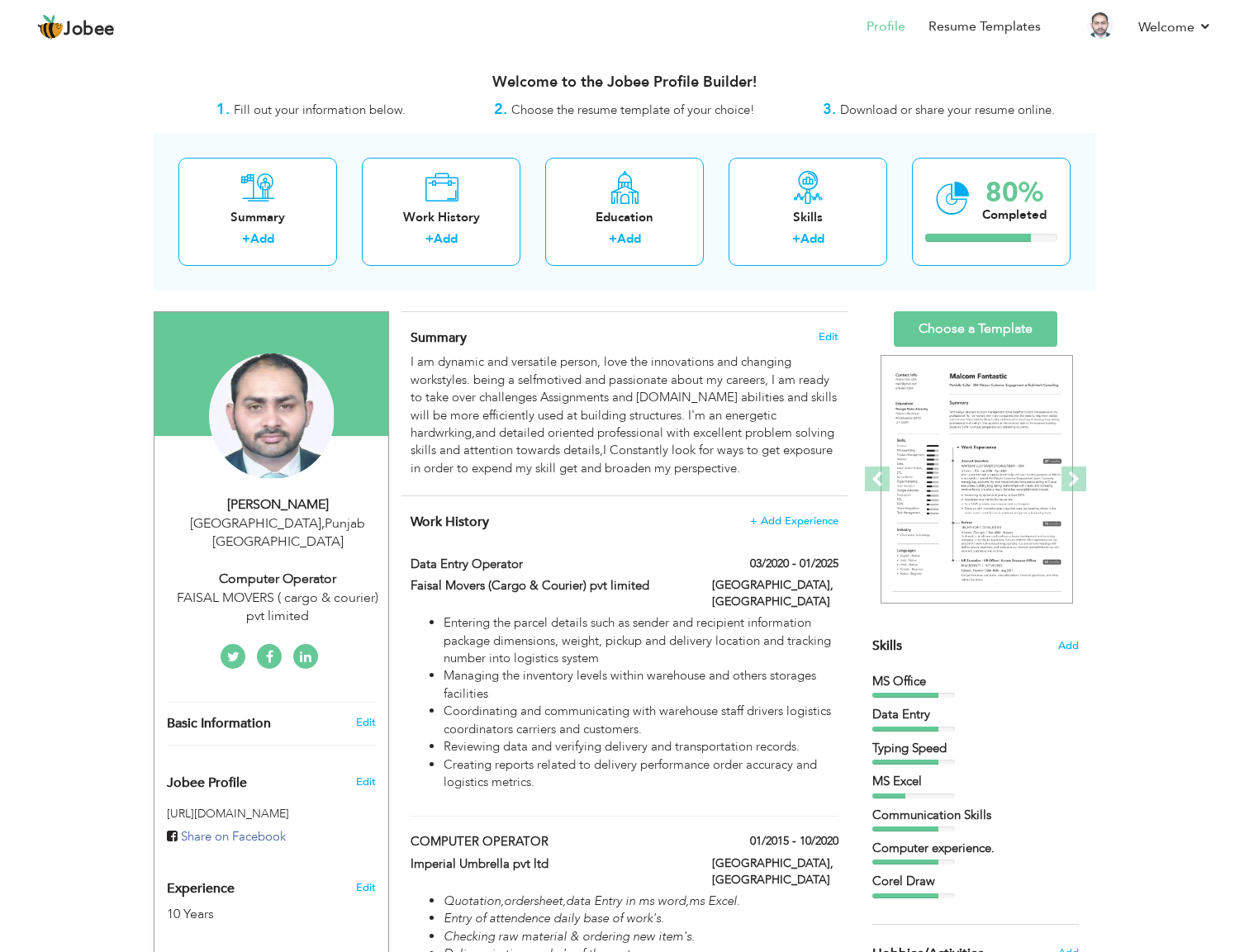 scroll, scrollTop: 0, scrollLeft: 0, axis: both 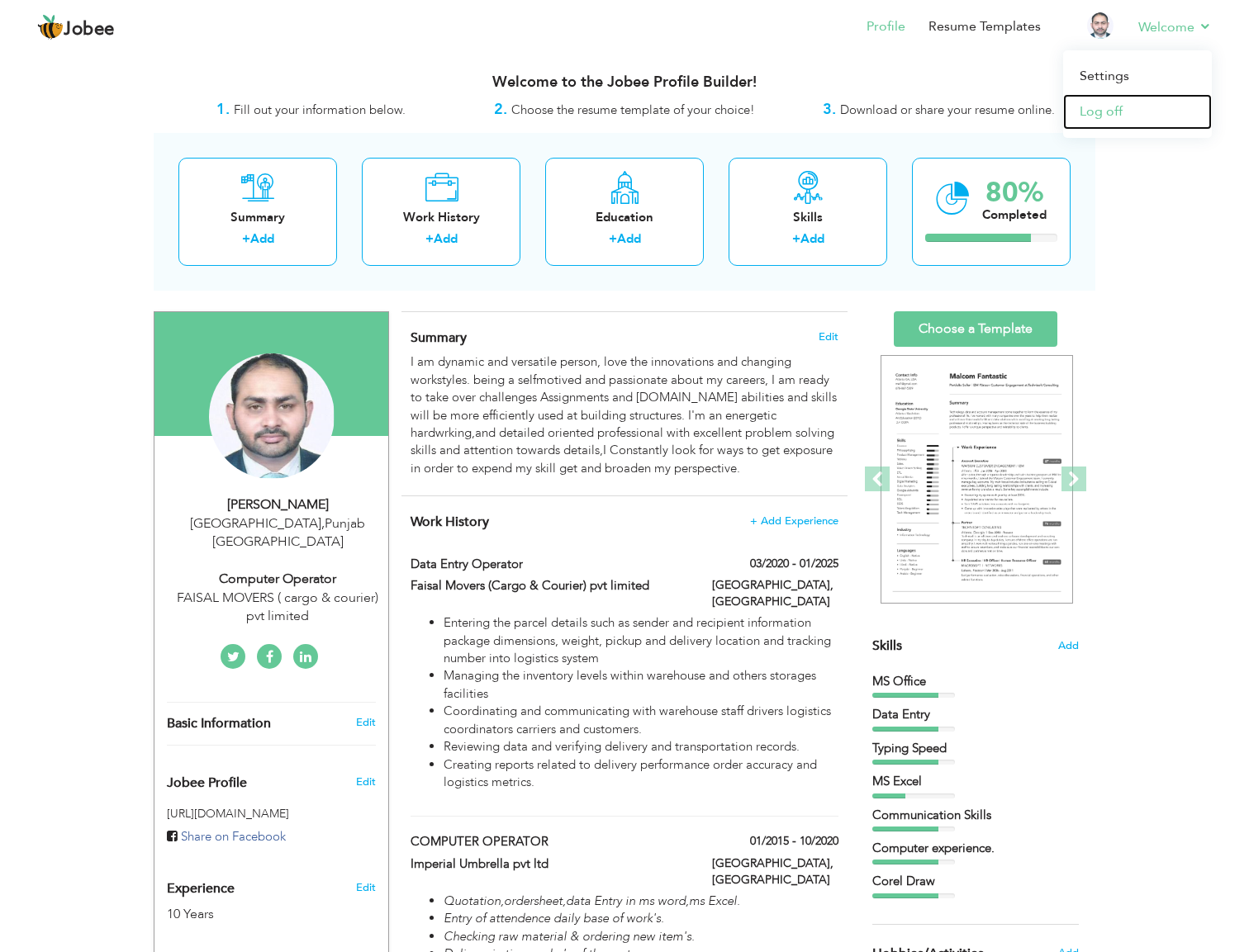 click on "Log off" at bounding box center [1137, 111] 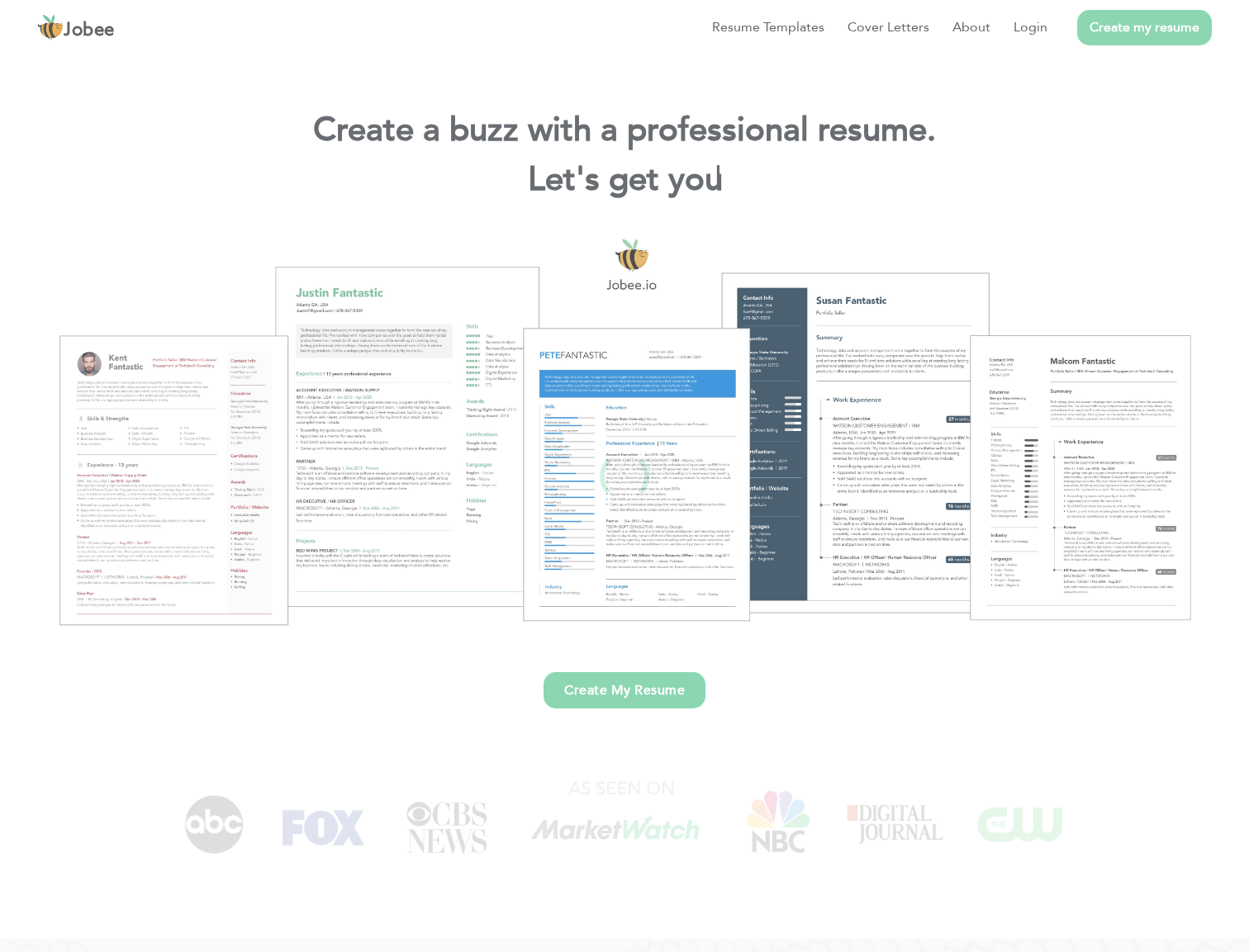 scroll, scrollTop: 0, scrollLeft: 0, axis: both 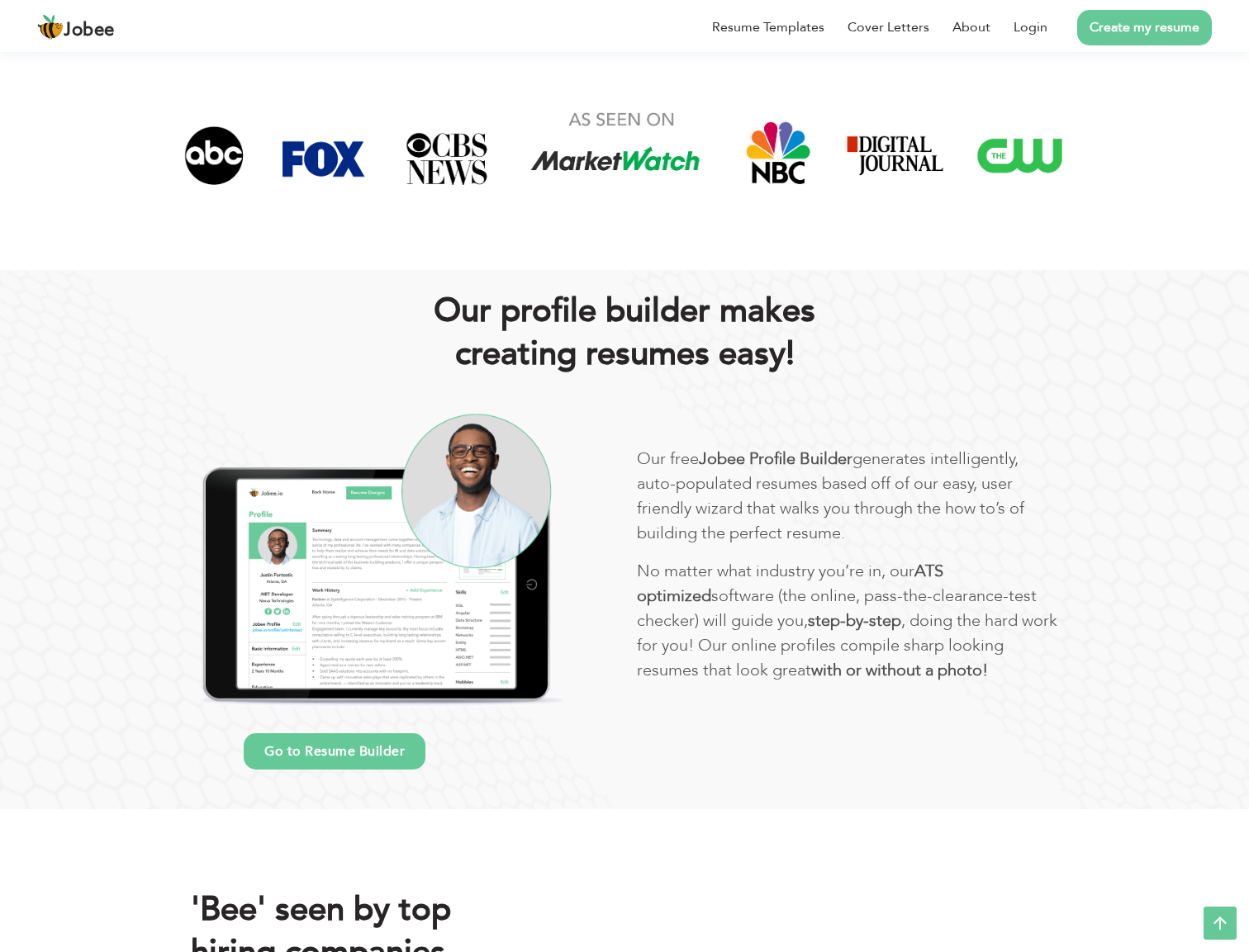 click at bounding box center (1220, 923) 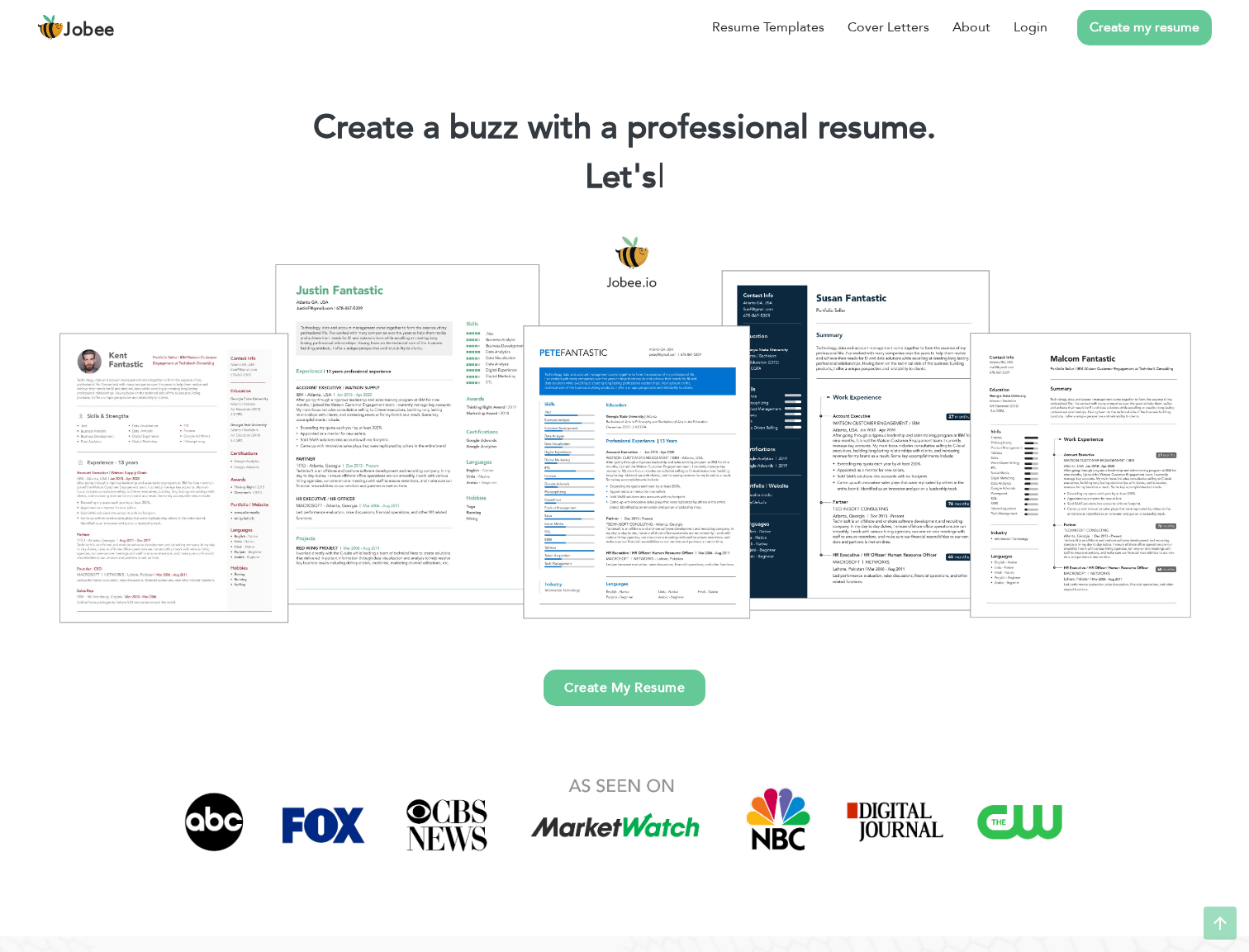 scroll, scrollTop: 1, scrollLeft: 0, axis: vertical 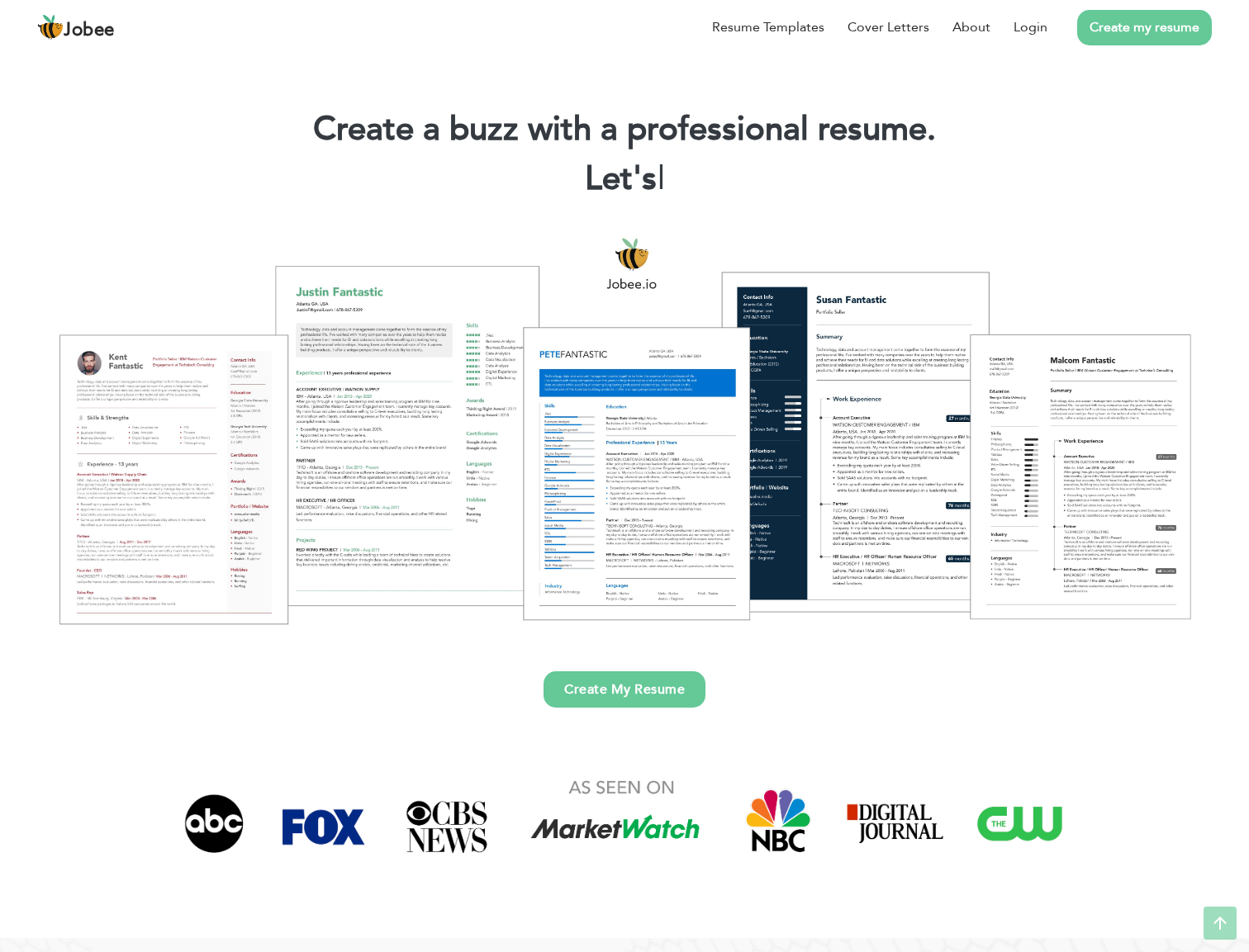 click at bounding box center (1220, 923) 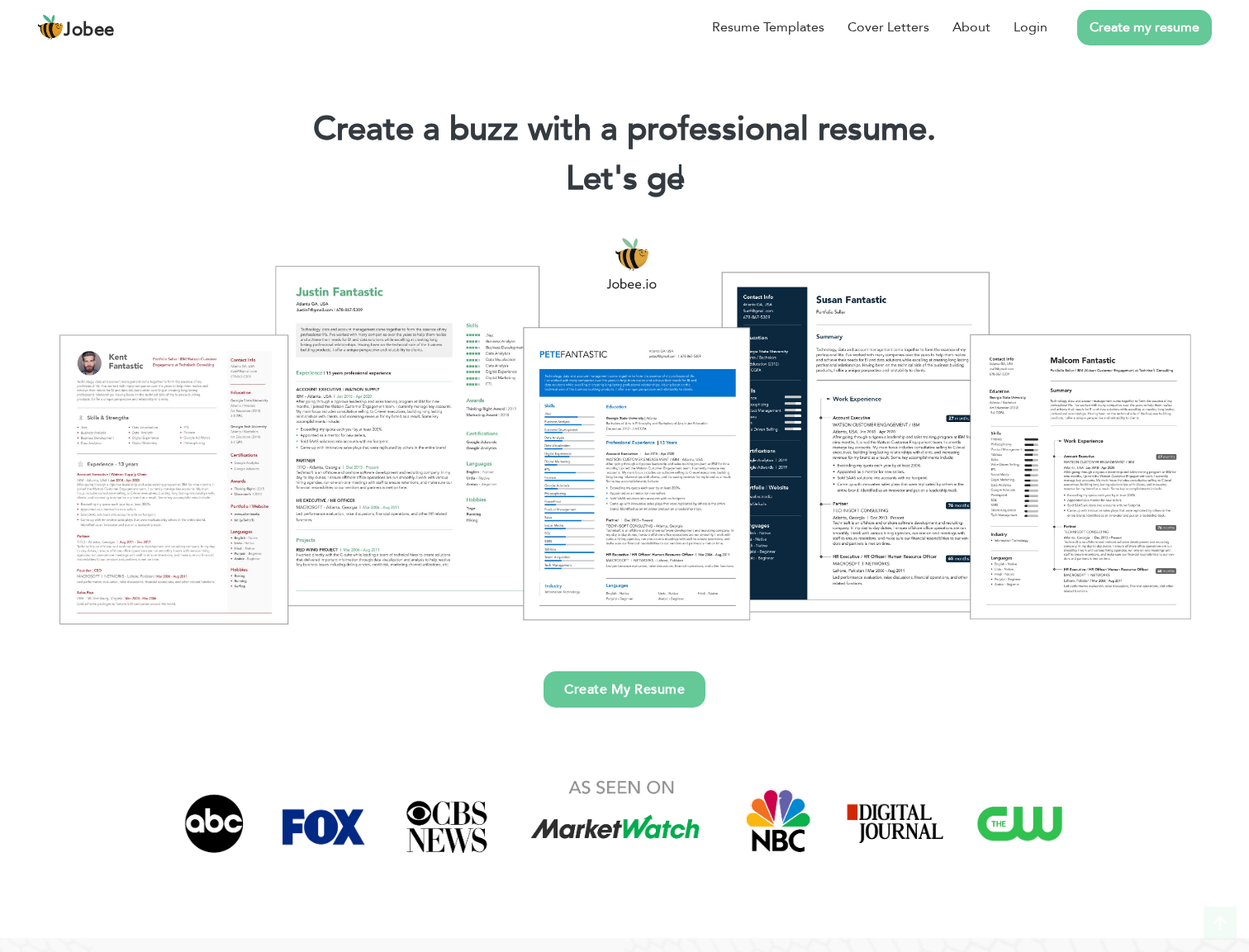 scroll, scrollTop: 0, scrollLeft: 0, axis: both 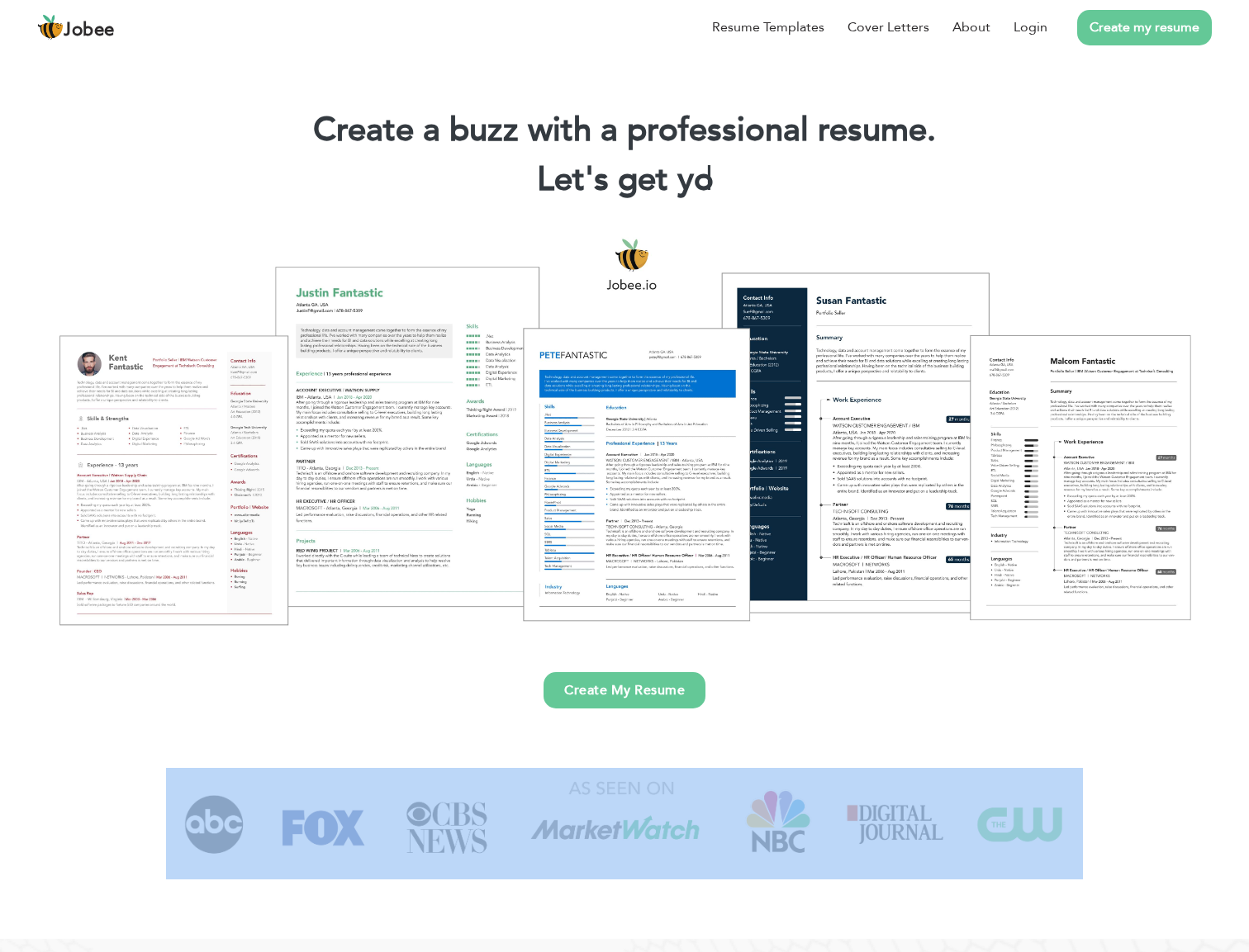 click at bounding box center [624, 853] 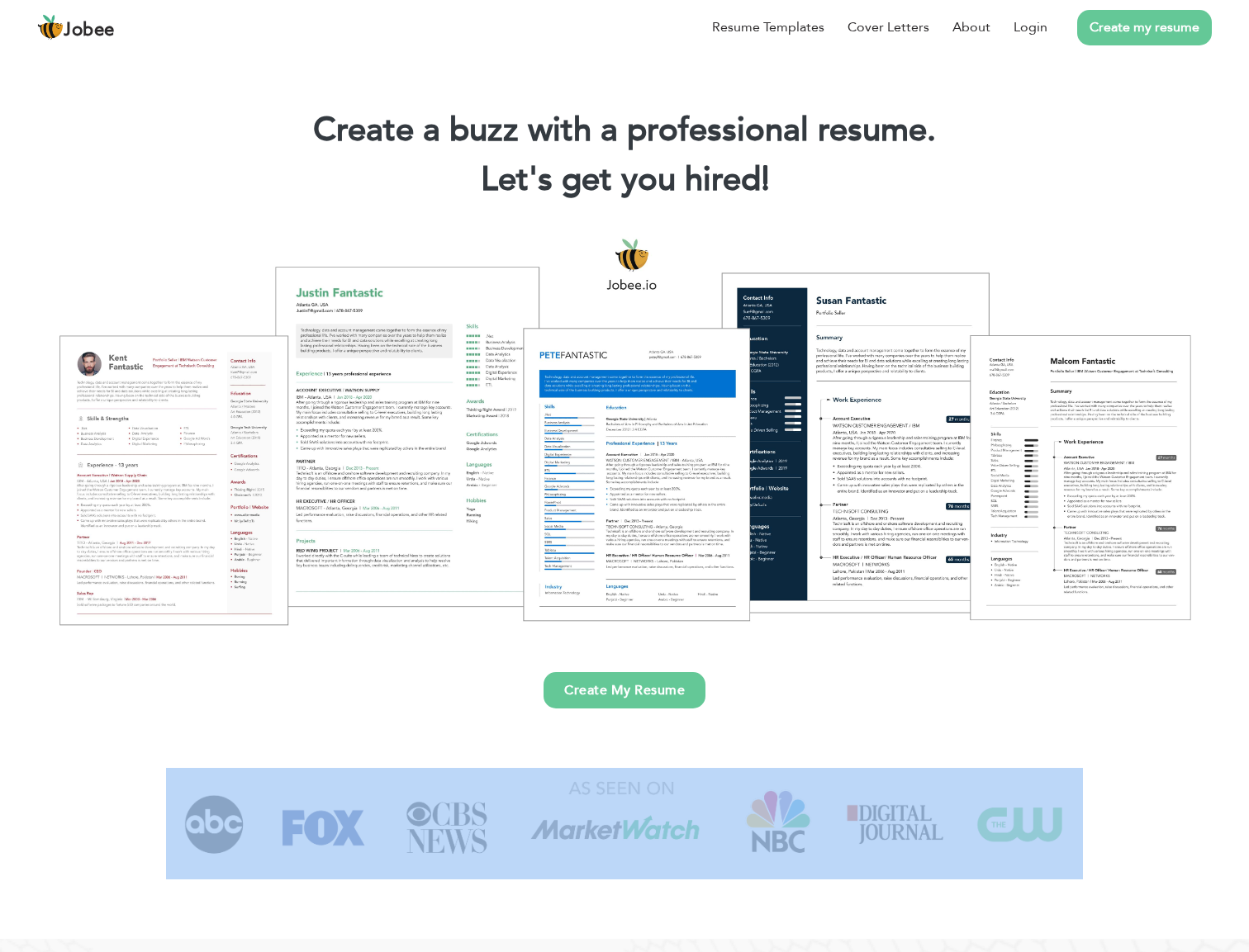 click at bounding box center (624, 853) 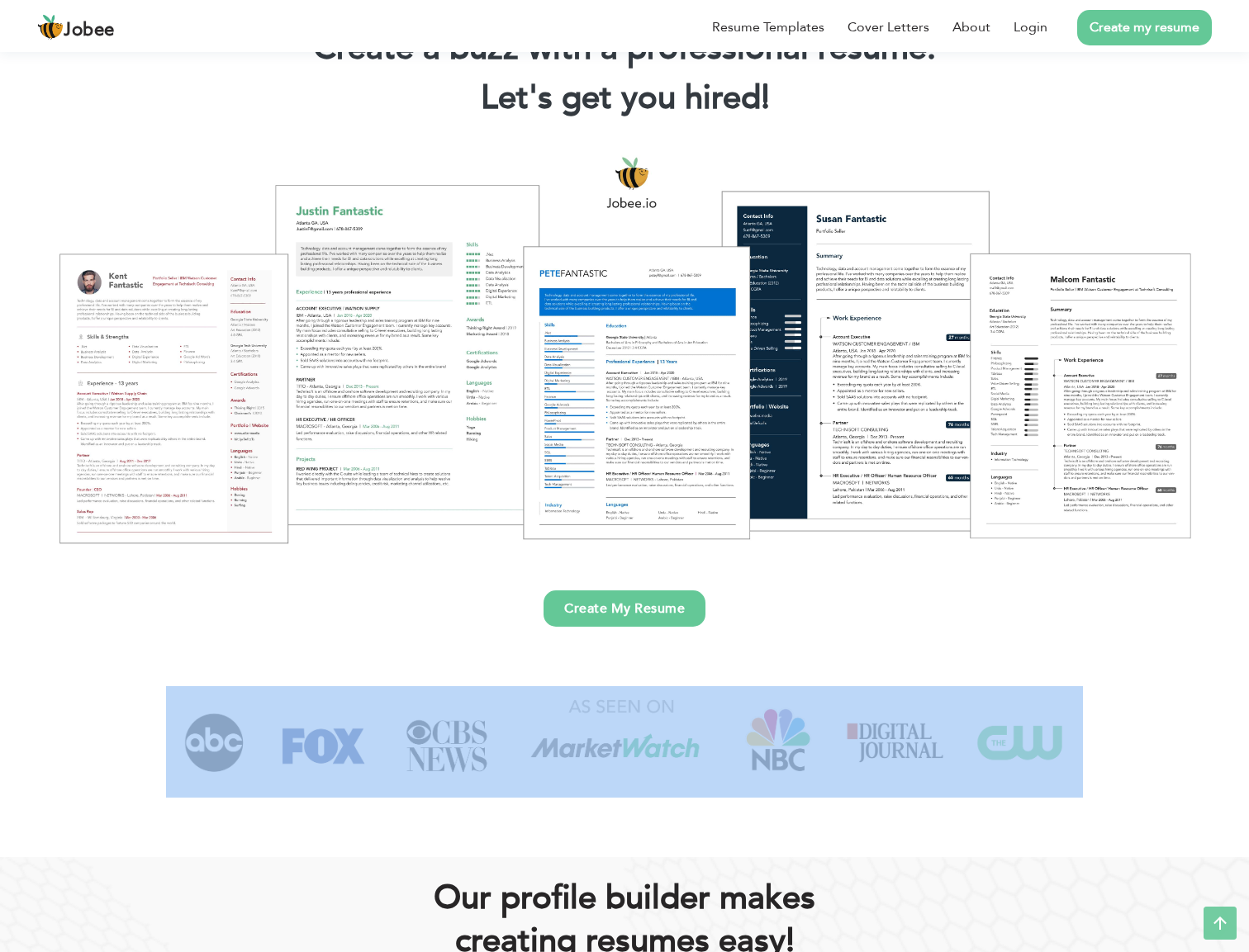 scroll, scrollTop: 0, scrollLeft: 0, axis: both 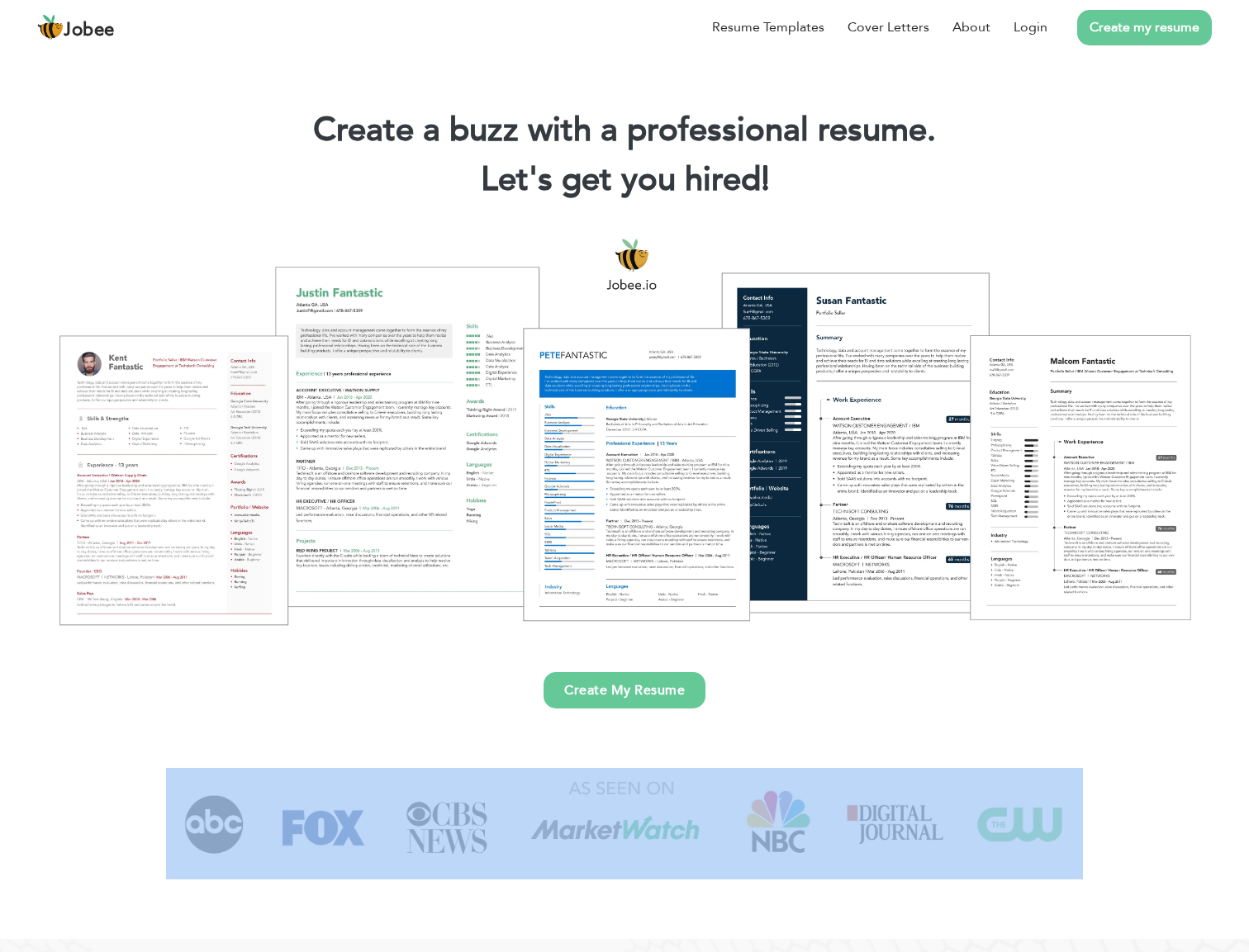 click on "Our proﬁle builder makes  creating resumes easy!
Go to Resume Builder
Our free  Jobee Proﬁle Builder  generates intelligently, auto-populated resumes based off of our easy, user friendly wizard that walks you through the how to’s of building the perfect resume.
No matter what industry you’re in, our  ATS optimized  software (the online, pass-the-clearance-test checker) will guide you,  step-by-step , doing the hard work for you! Our online profiles compile sharp looking  resumes that look great  with or without a photo!" at bounding box center [624, 1209] 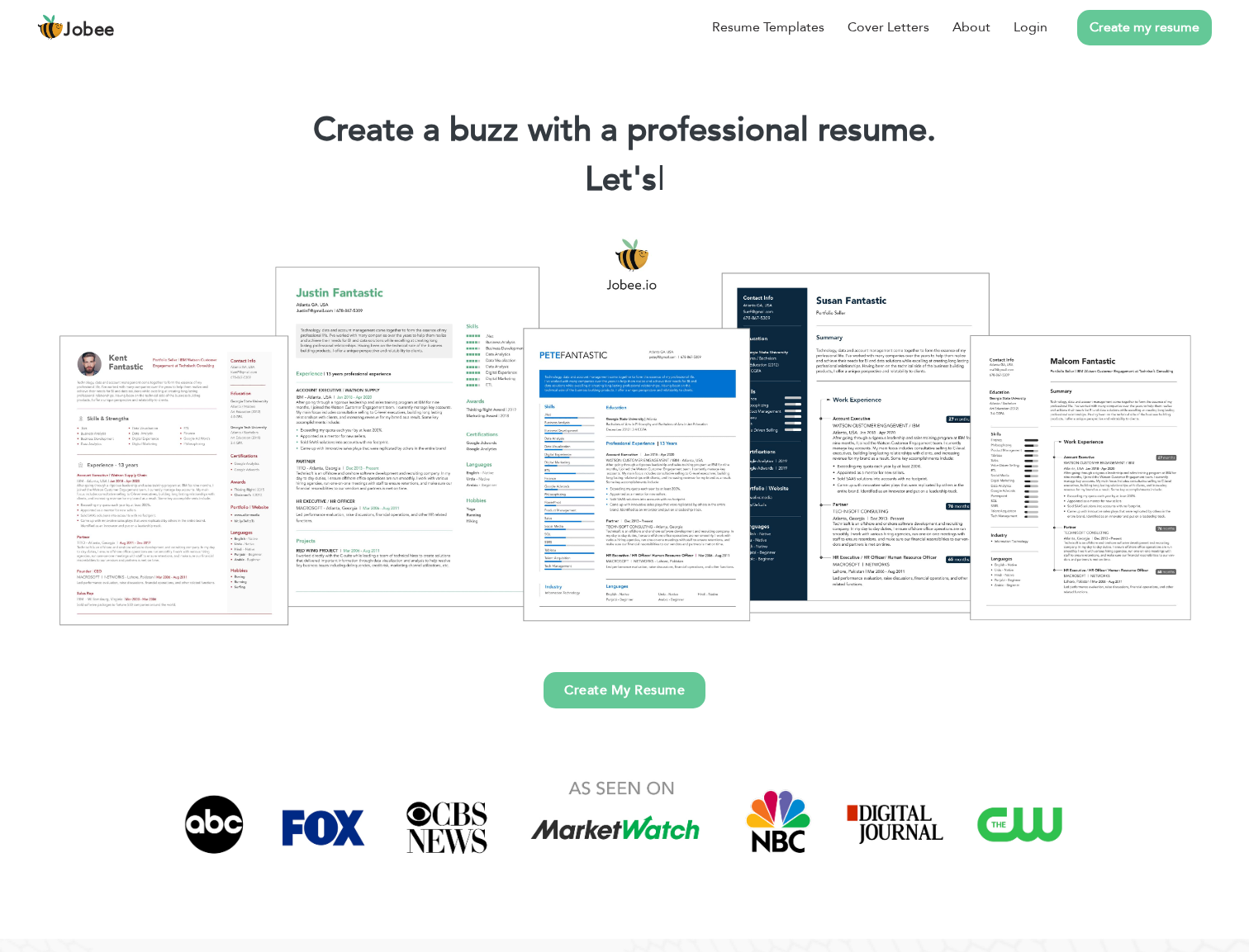 click on "Our proﬁle builder makes  creating resumes easy!
Go to Resume Builder
Our free  Jobee Proﬁle Builder  generates intelligently, auto-populated resumes based off of our easy, user friendly wizard that walks you through the how to’s of building the perfect resume.
No matter what industry you’re in, our  ATS optimized  software (the online, pass-the-clearance-test checker) will guide you,  step-by-step , doing the hard work for you! Our online profiles compile sharp looking  resumes that look great  with or without a photo!" at bounding box center [624, 1209] 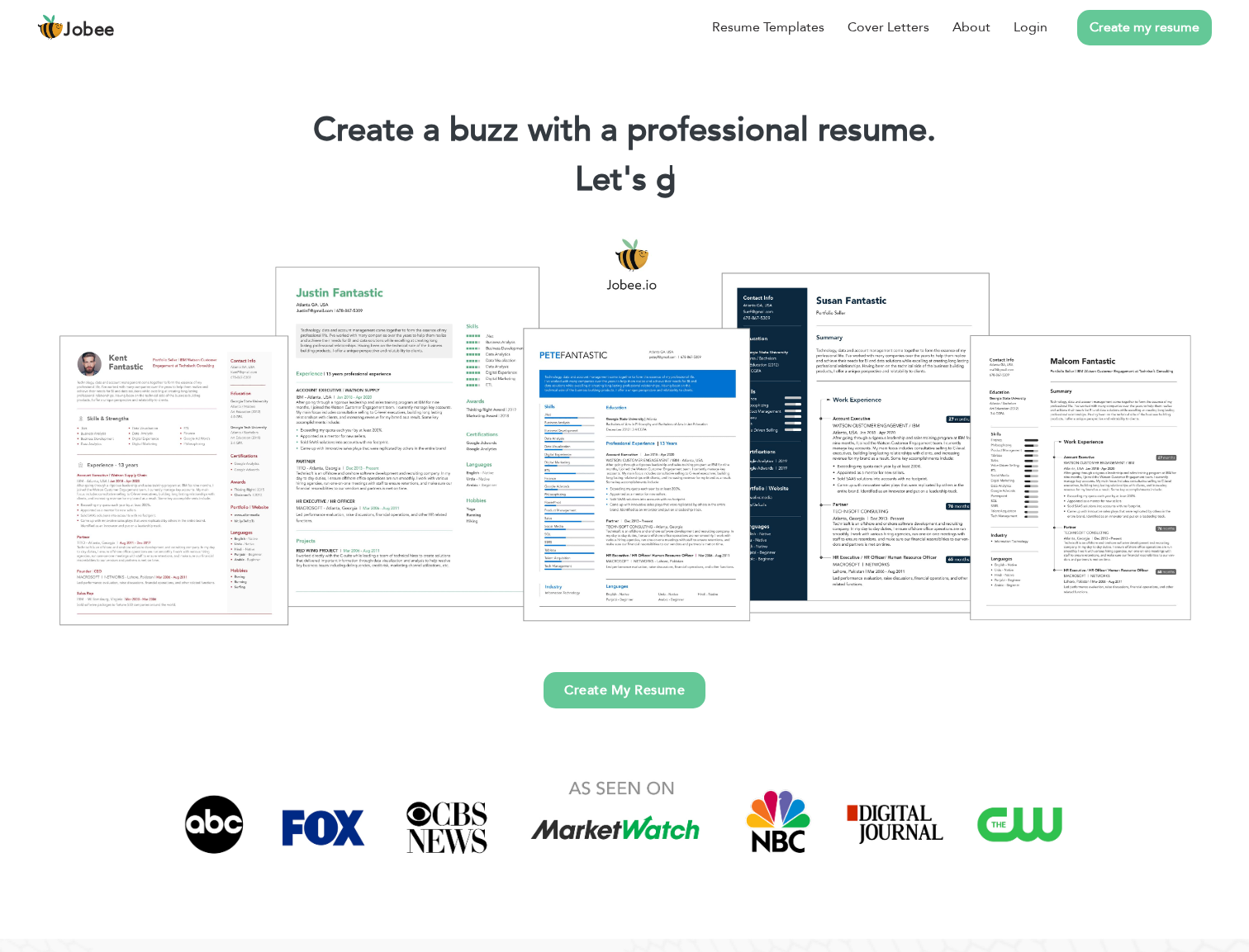 click on "Our proﬁle builder makes  creating resumes easy!
Go to Resume Builder
Our free  Jobee Proﬁle Builder  generates intelligently, auto-populated resumes based off of our easy, user friendly wizard that walks you through the how to’s of building the perfect resume.
No matter what industry you’re in, our  ATS optimized  software (the online, pass-the-clearance-test checker) will guide you,  step-by-step , doing the hard work for you! Our online profiles compile sharp looking  resumes that look great  with or without a photo!" at bounding box center [624, 1209] 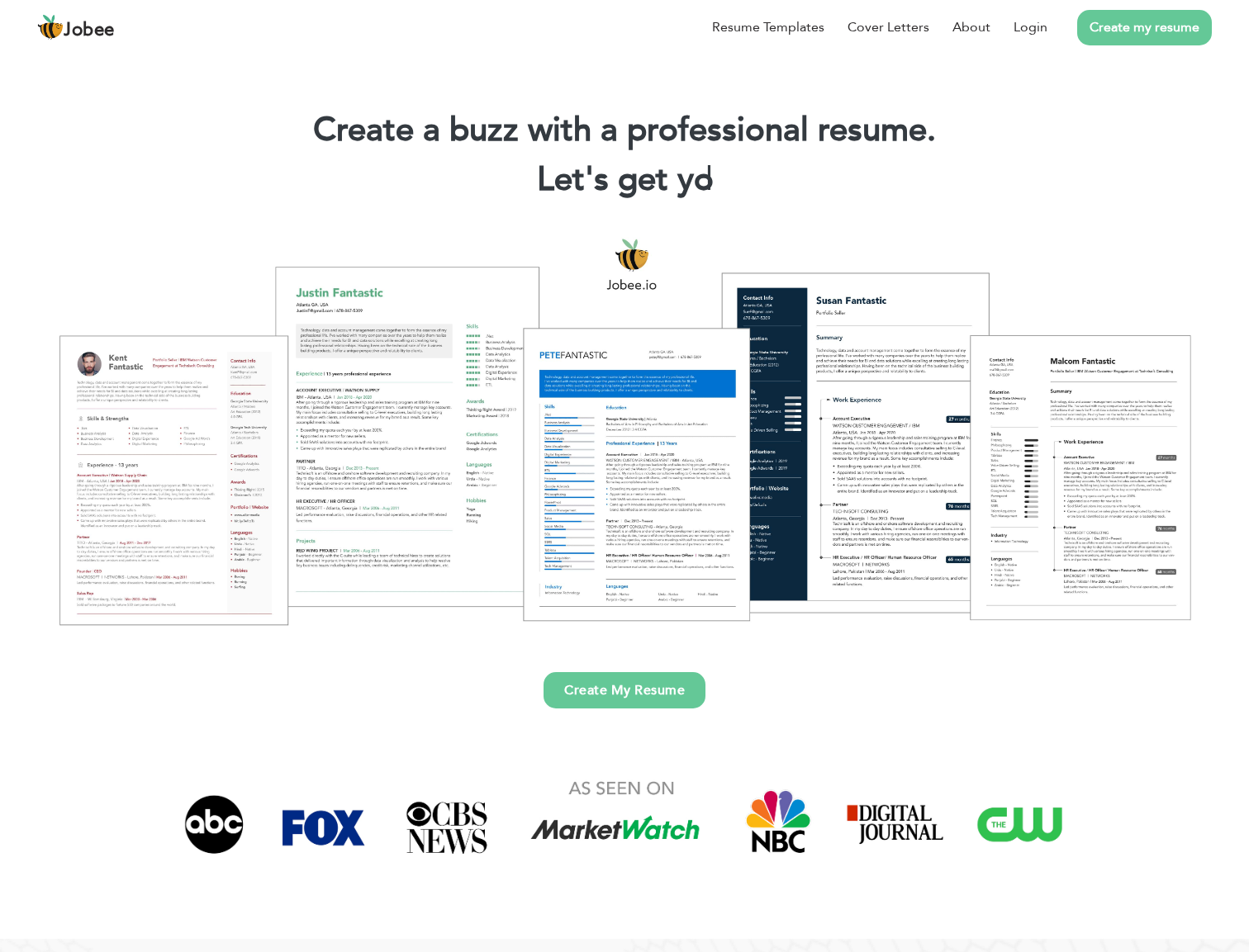 click on "Our proﬁle builder makes  creating resumes easy!
Go to Resume Builder
Our free  Jobee Proﬁle Builder  generates intelligently, auto-populated resumes based off of our easy, user friendly wizard that walks you through the how to’s of building the perfect resume.
No matter what industry you’re in, our  ATS optimized  software (the online, pass-the-clearance-test checker) will guide you,  step-by-step , doing the hard work for you! Our online profiles compile sharp looking  resumes that look great  with or without a photo!" at bounding box center [624, 1209] 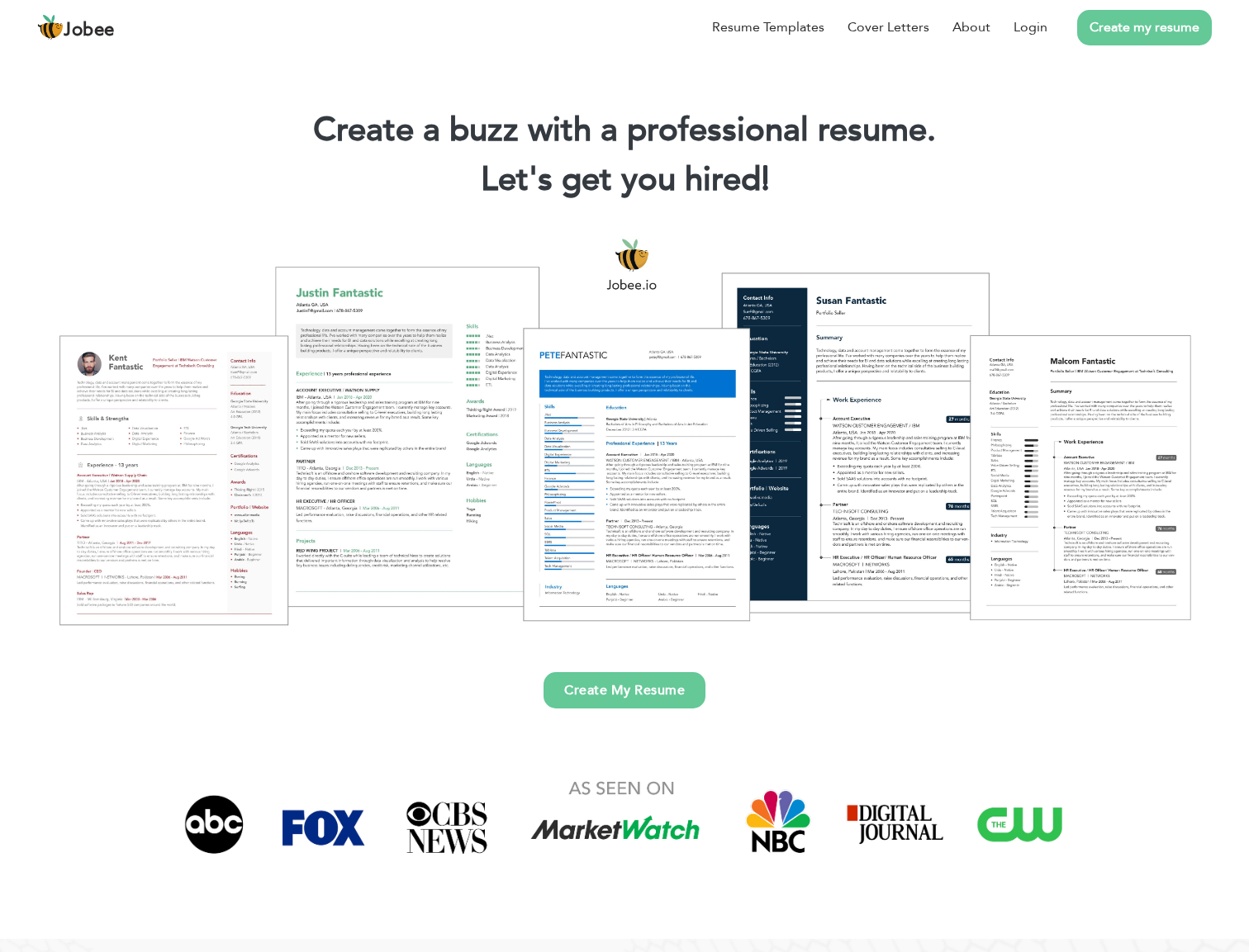click at bounding box center [624, 853] 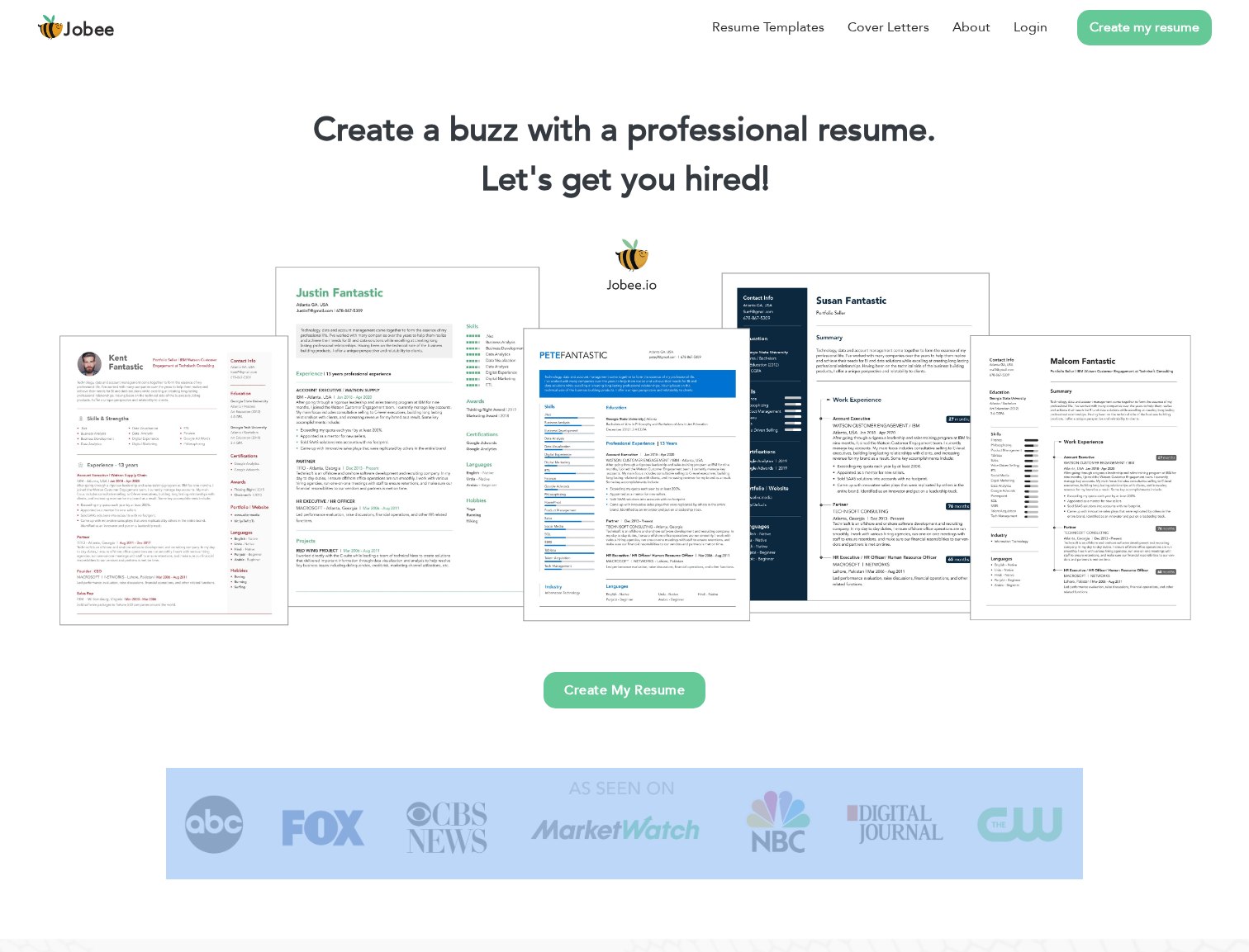 click at bounding box center (624, 853) 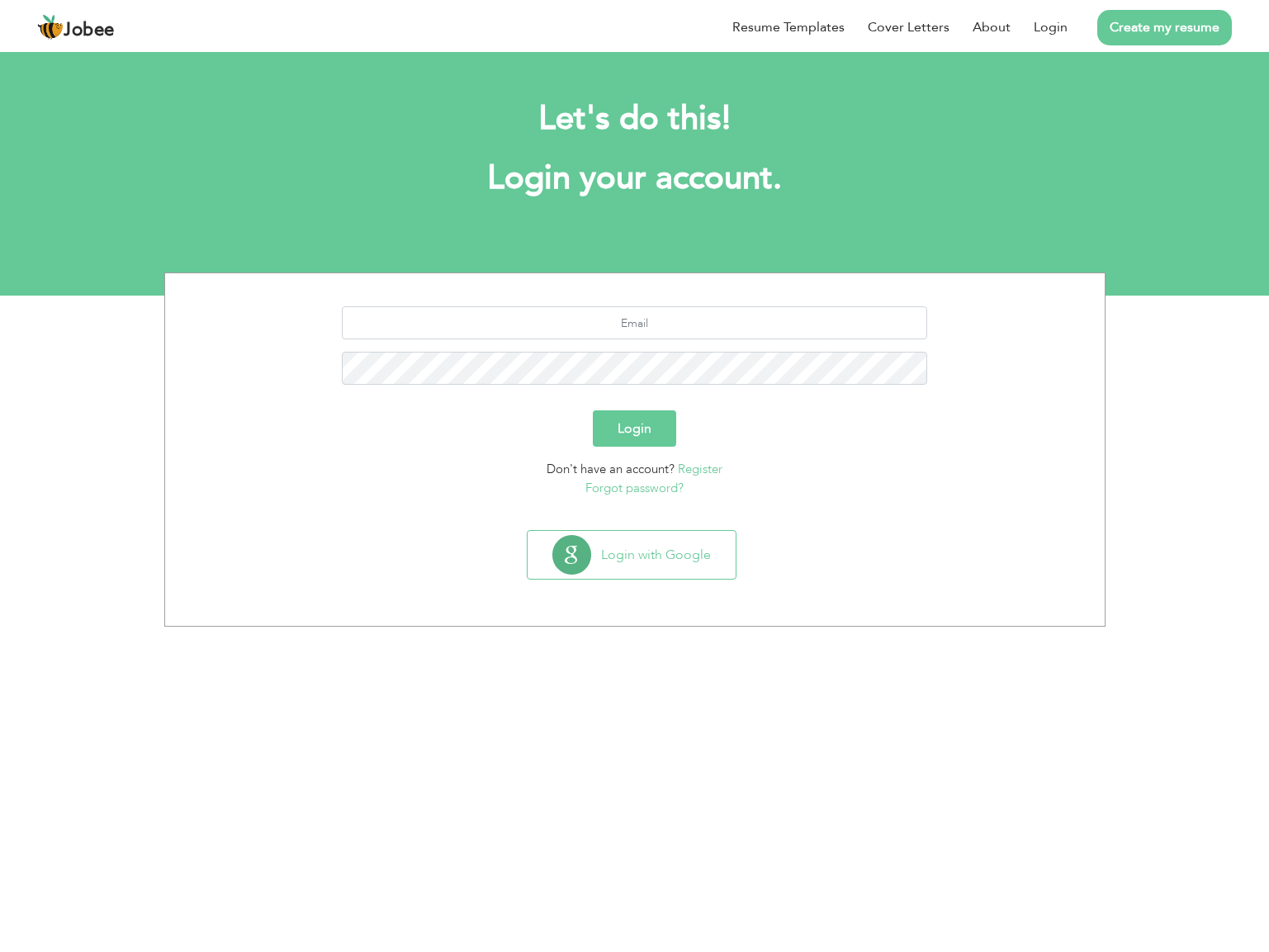 scroll, scrollTop: 0, scrollLeft: 0, axis: both 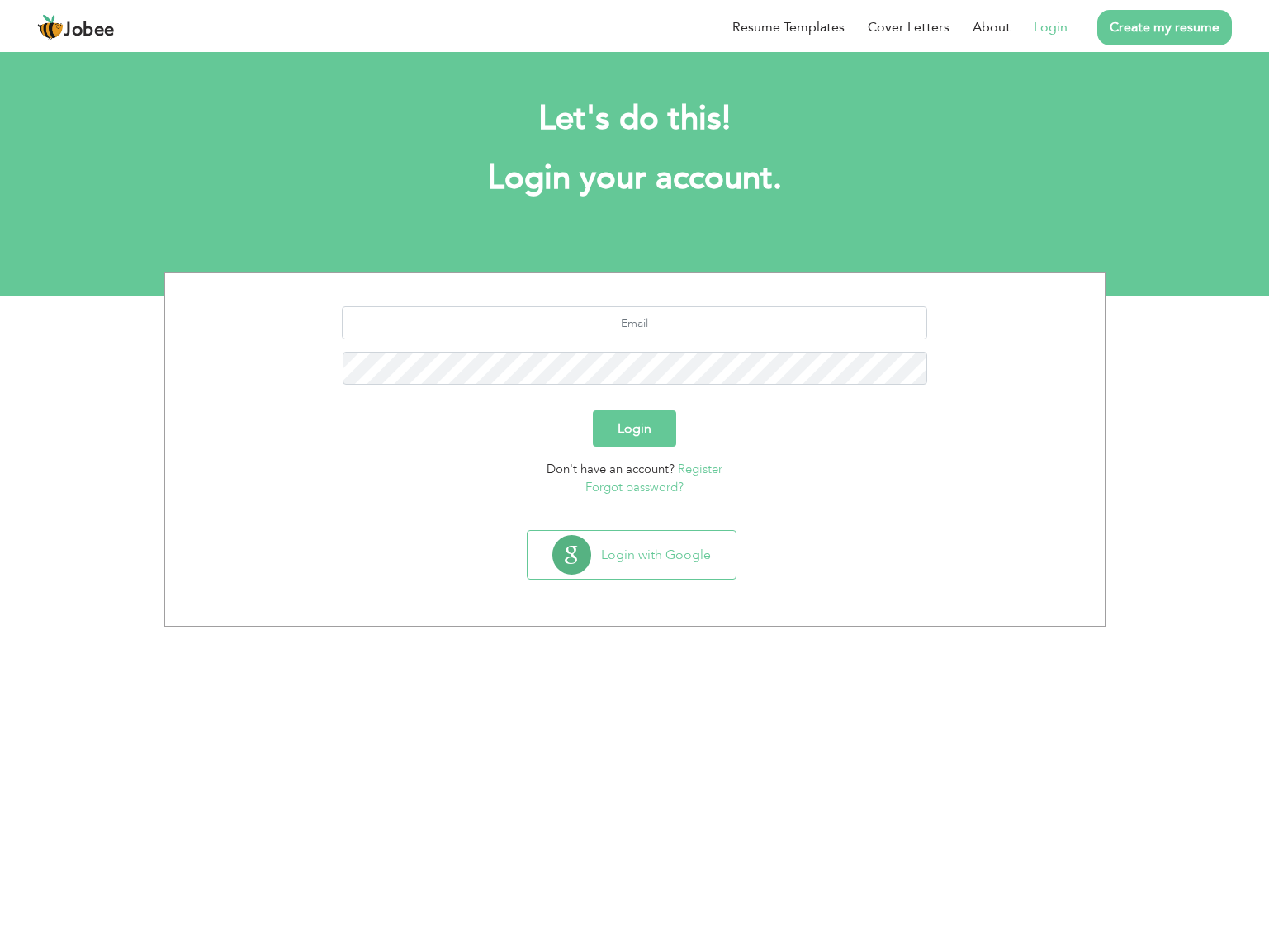 click on "Jobee
Resume Templates
Cover Letters
About
Login
Create my resume
Let's do this!
Login your account." at bounding box center [634, 148] 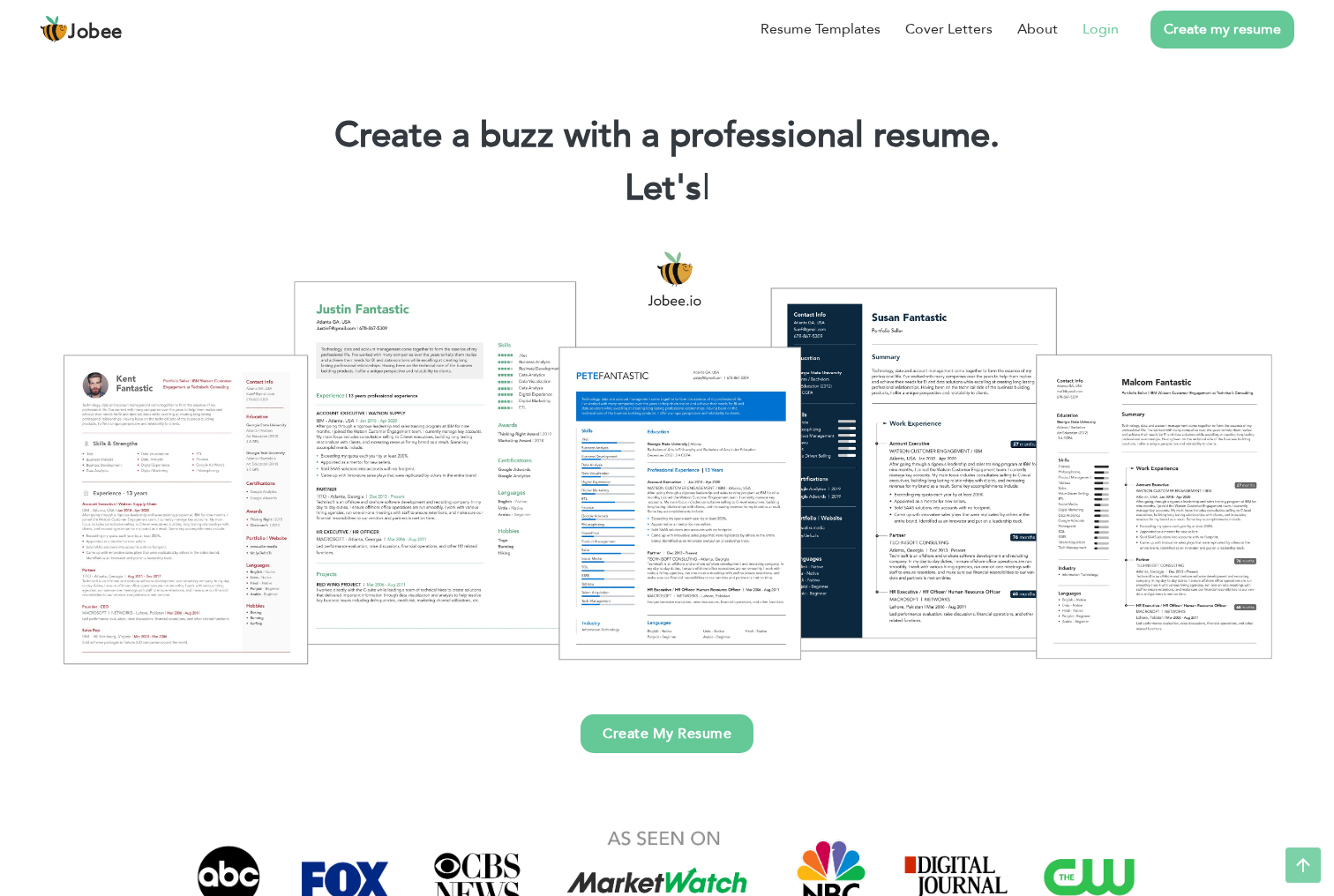 scroll, scrollTop: 0, scrollLeft: 0, axis: both 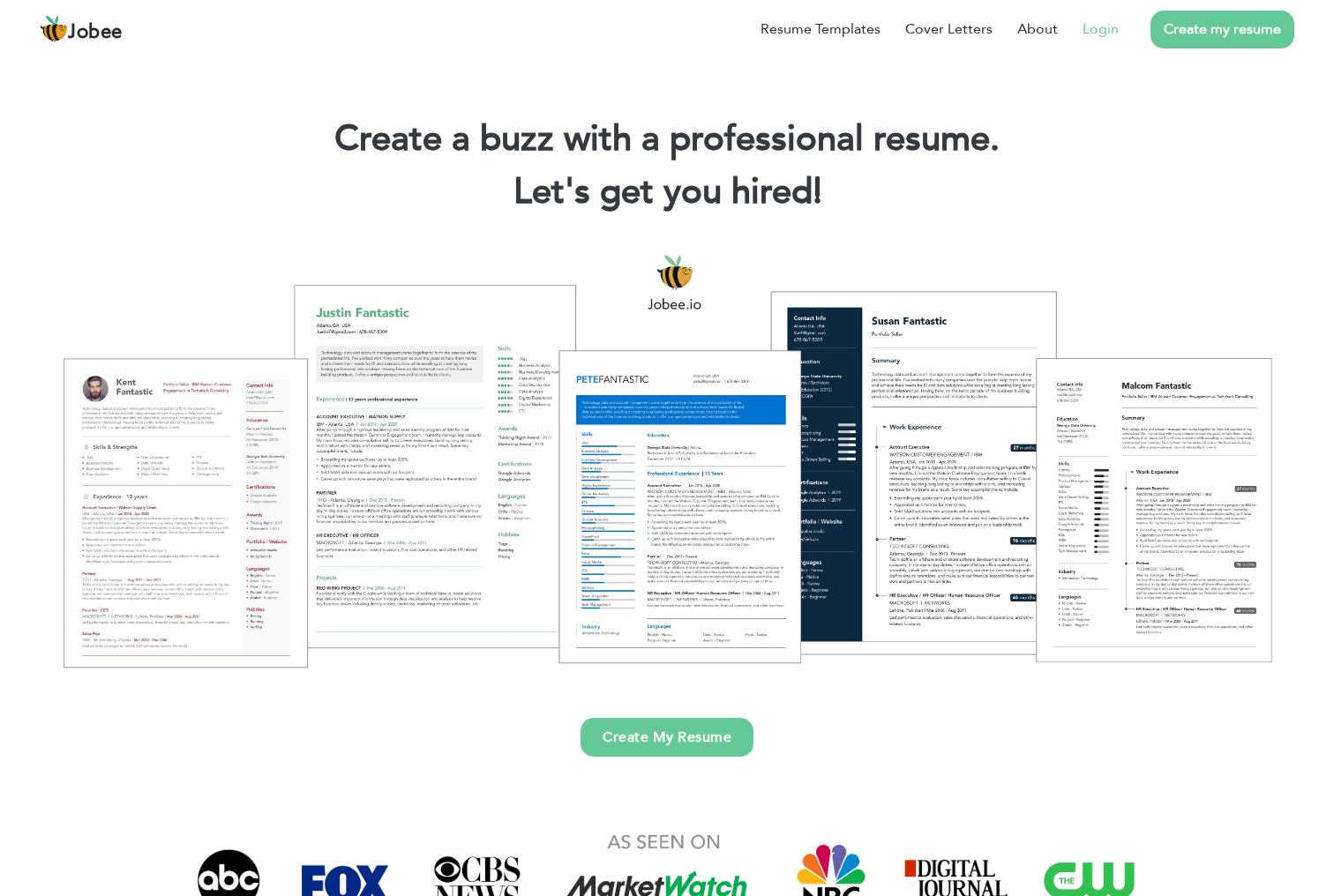 click on "Login" at bounding box center (1100, 29) 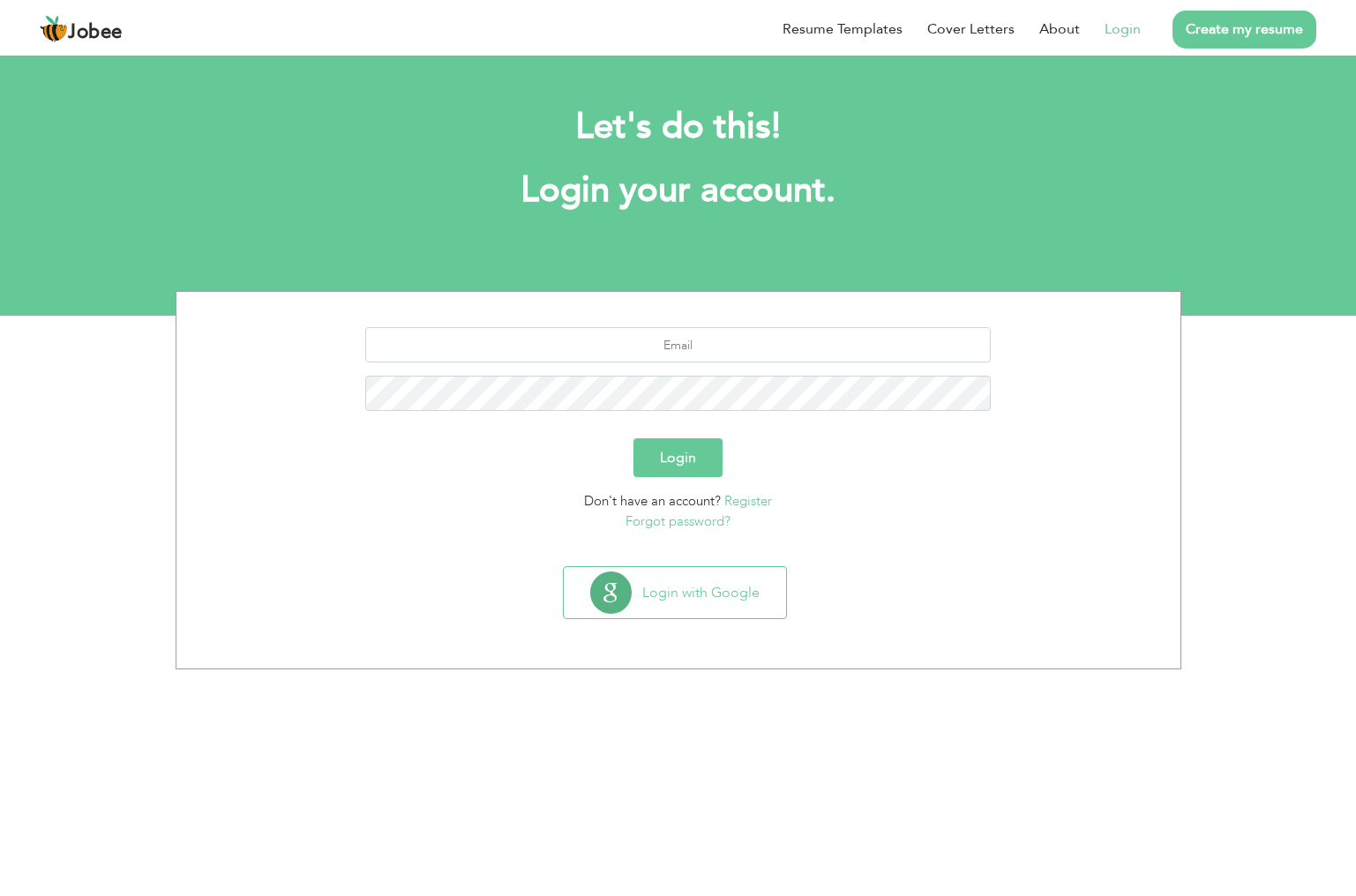 scroll, scrollTop: 0, scrollLeft: 0, axis: both 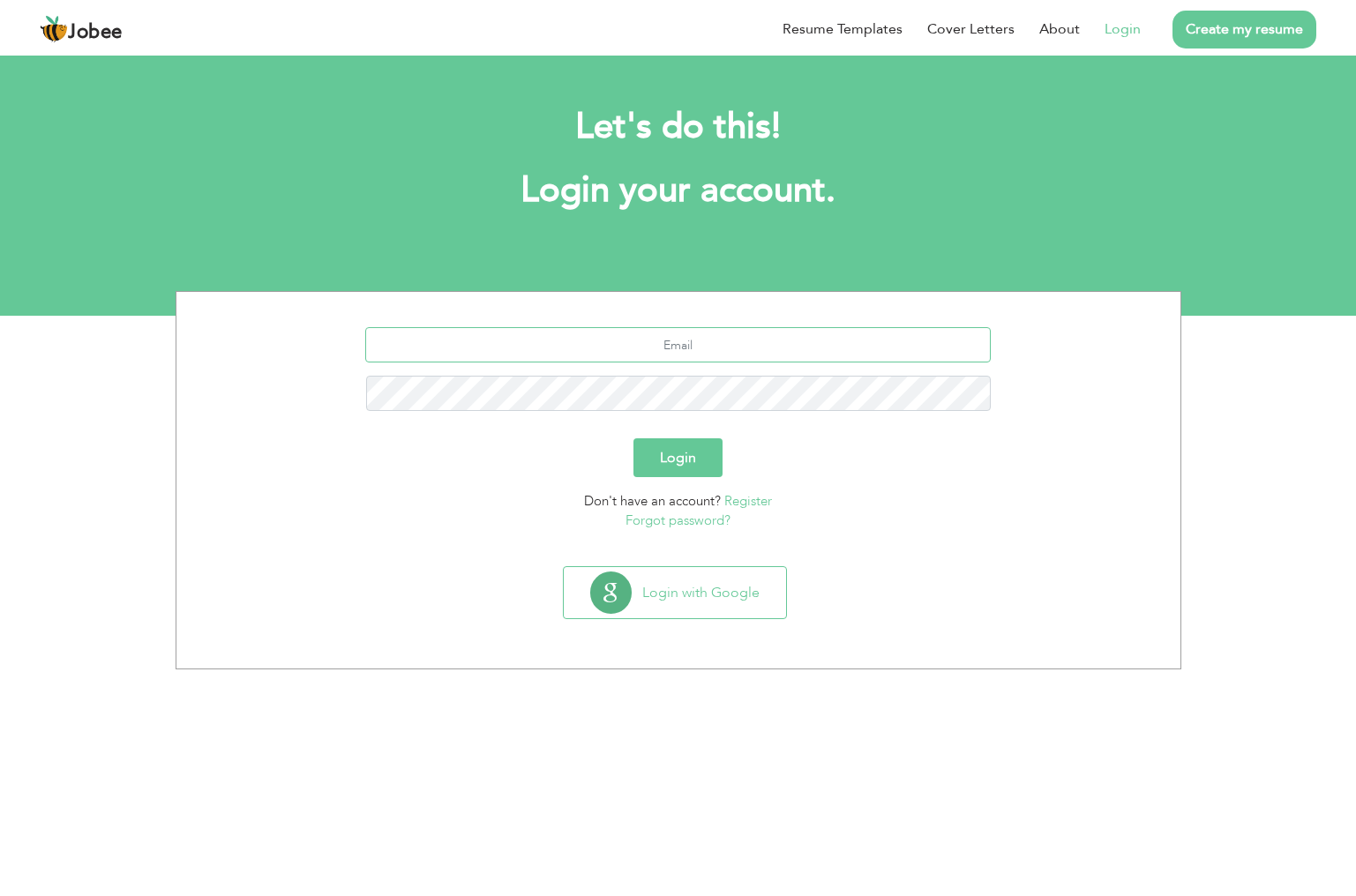 click at bounding box center (678, 345) 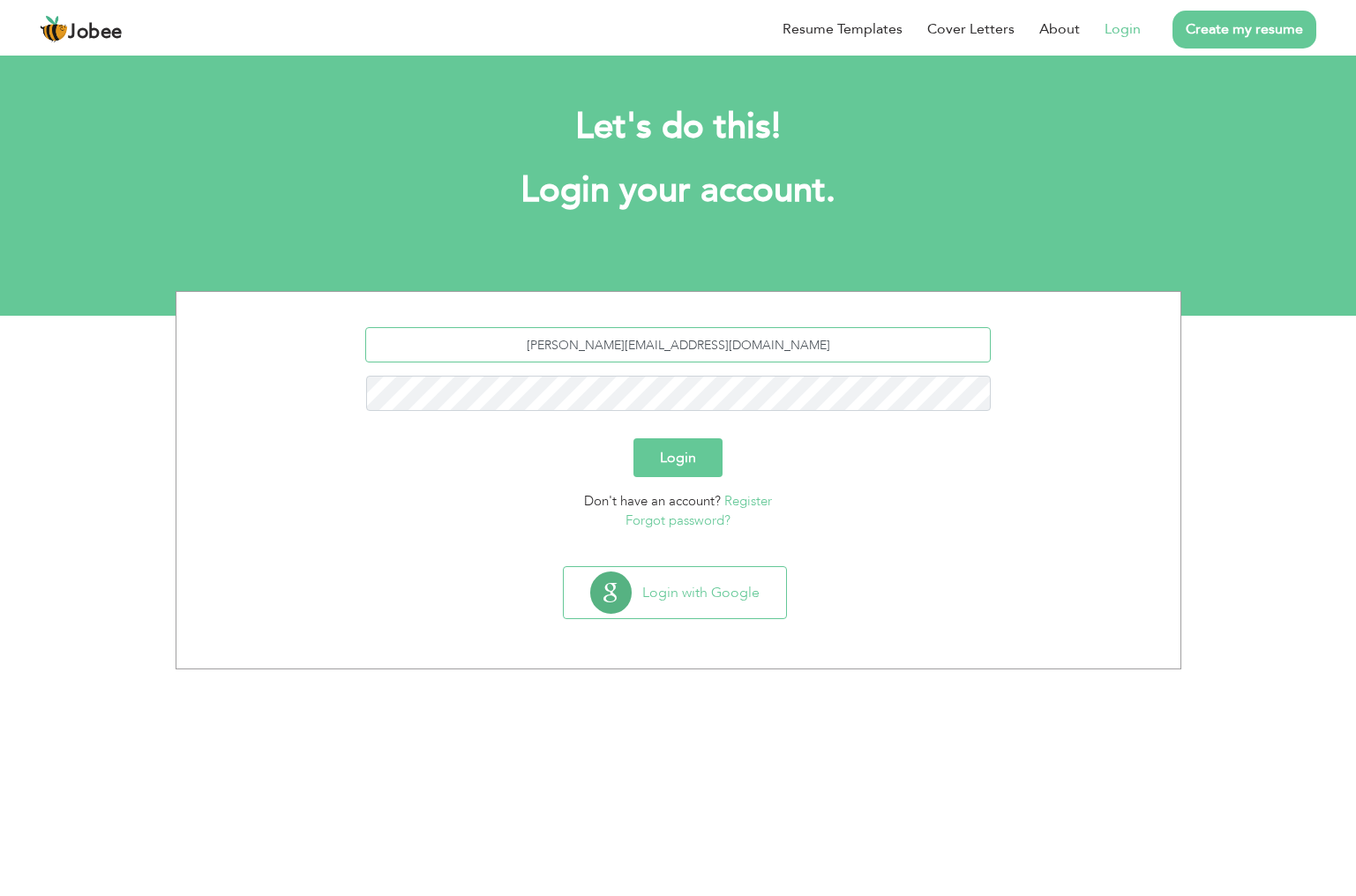 type on "[PERSON_NAME][EMAIL_ADDRESS][DOMAIN_NAME]" 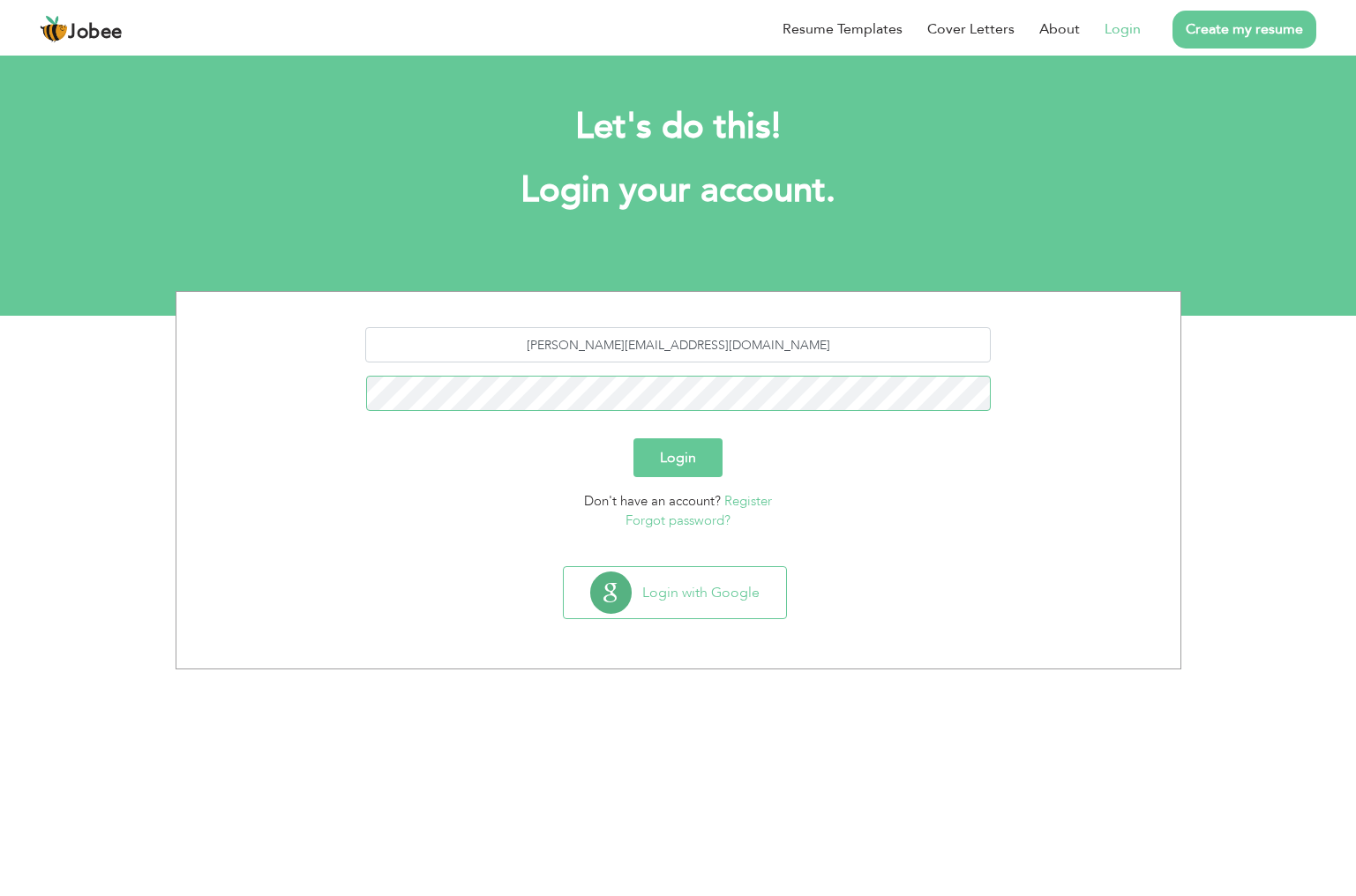 click on "Login" at bounding box center [678, 458] 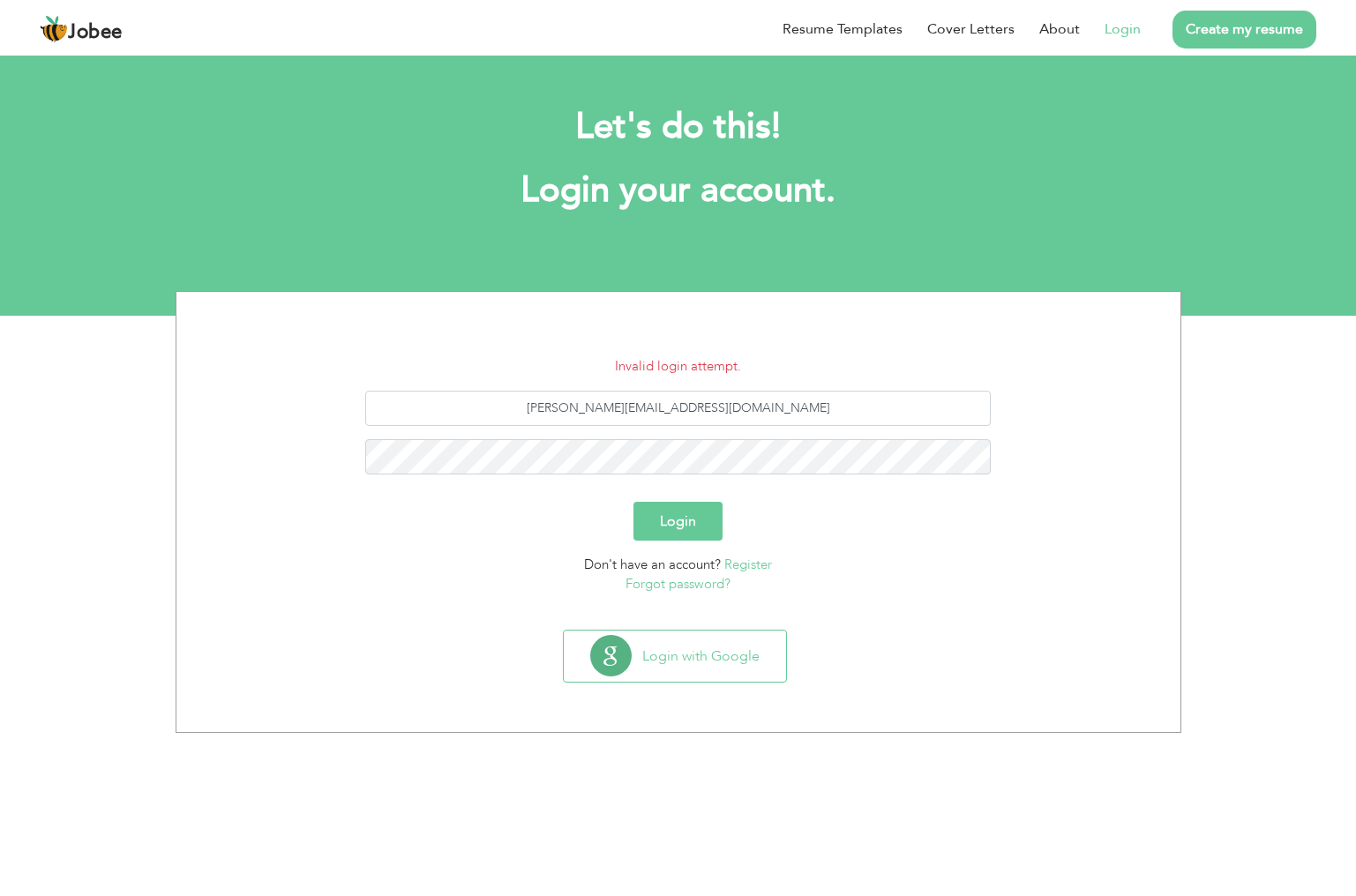 scroll, scrollTop: 0, scrollLeft: 0, axis: both 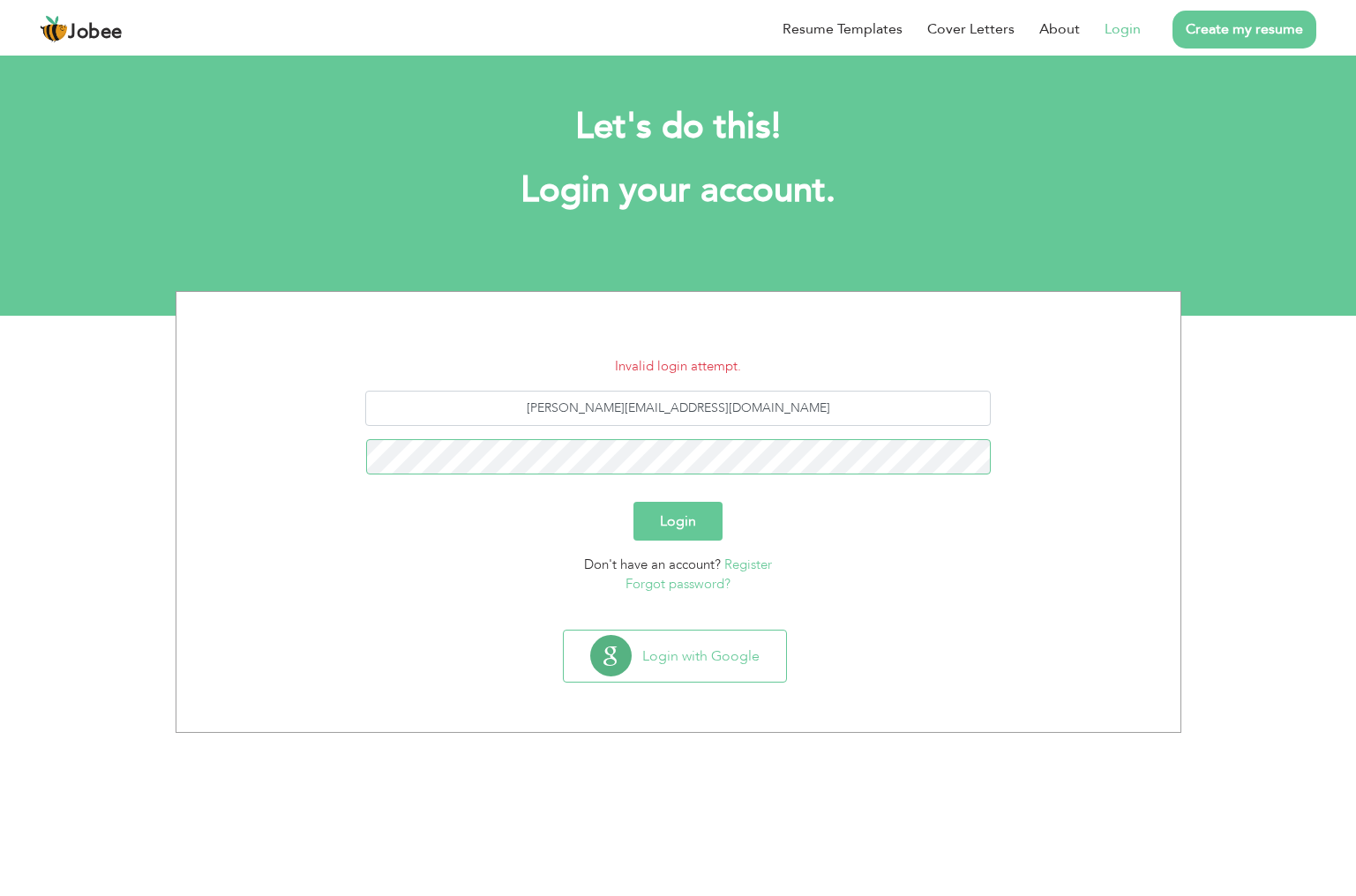 click on "Login" at bounding box center (678, 521) 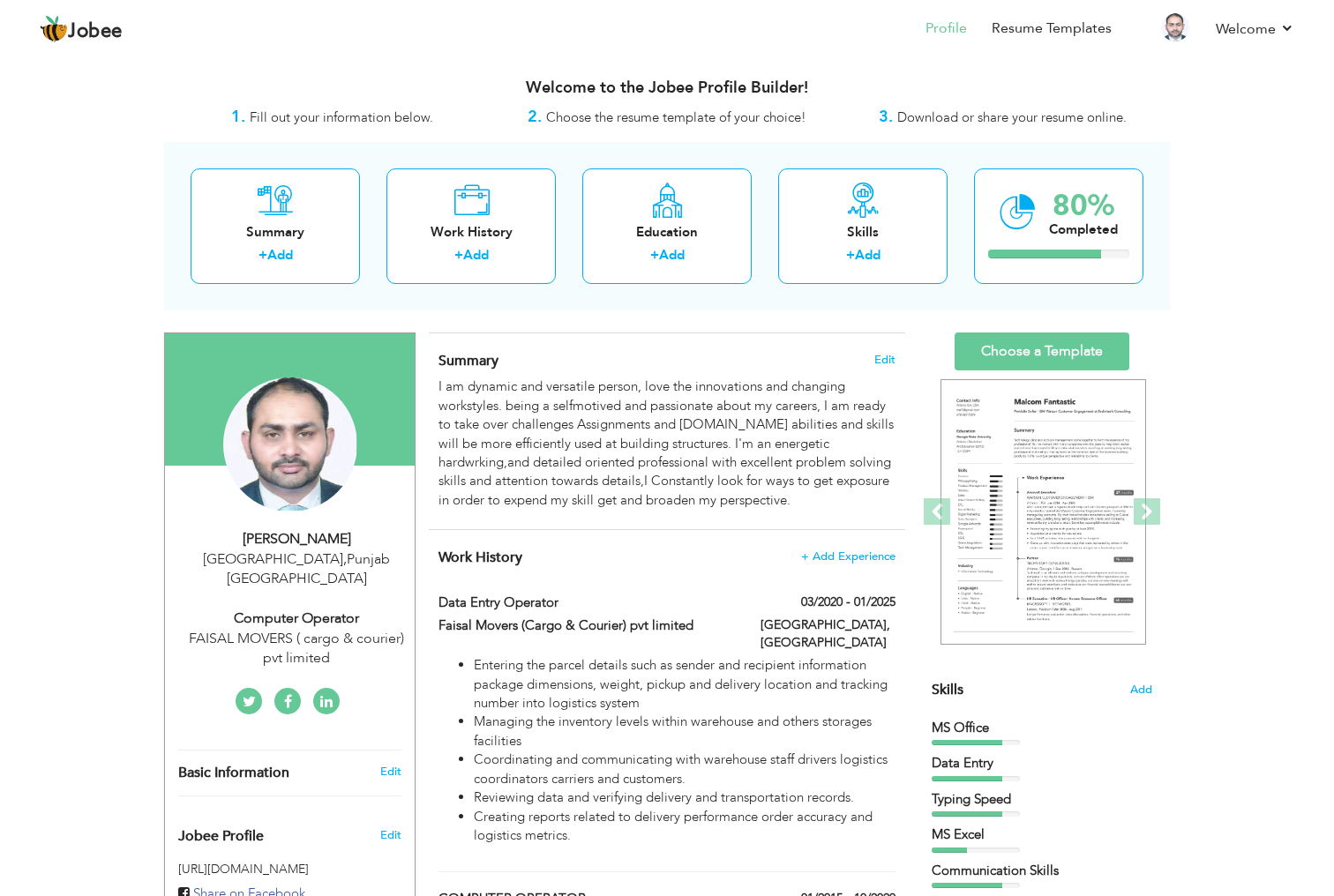 scroll, scrollTop: 0, scrollLeft: 0, axis: both 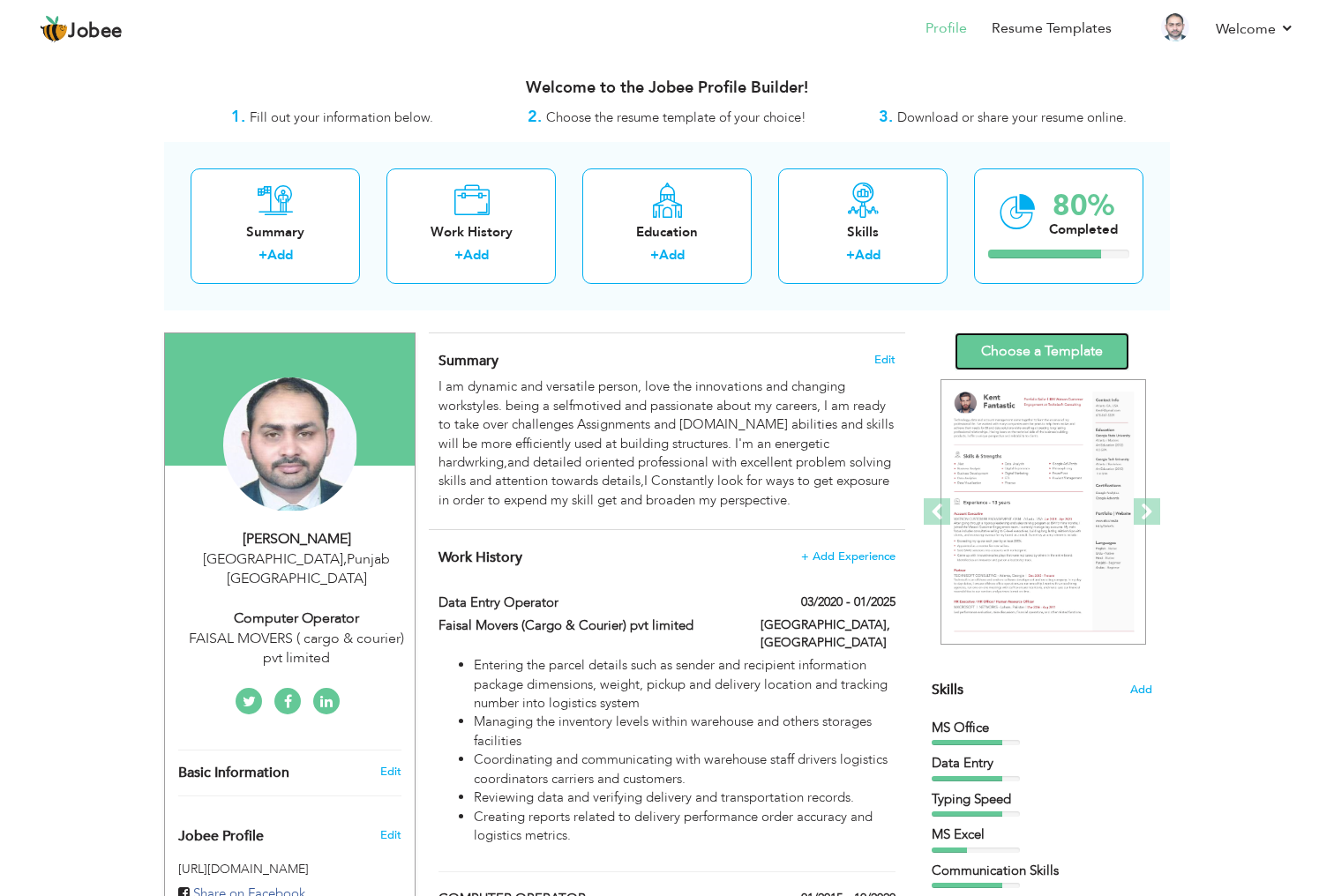 click on "Choose a Template" at bounding box center [1042, 351] 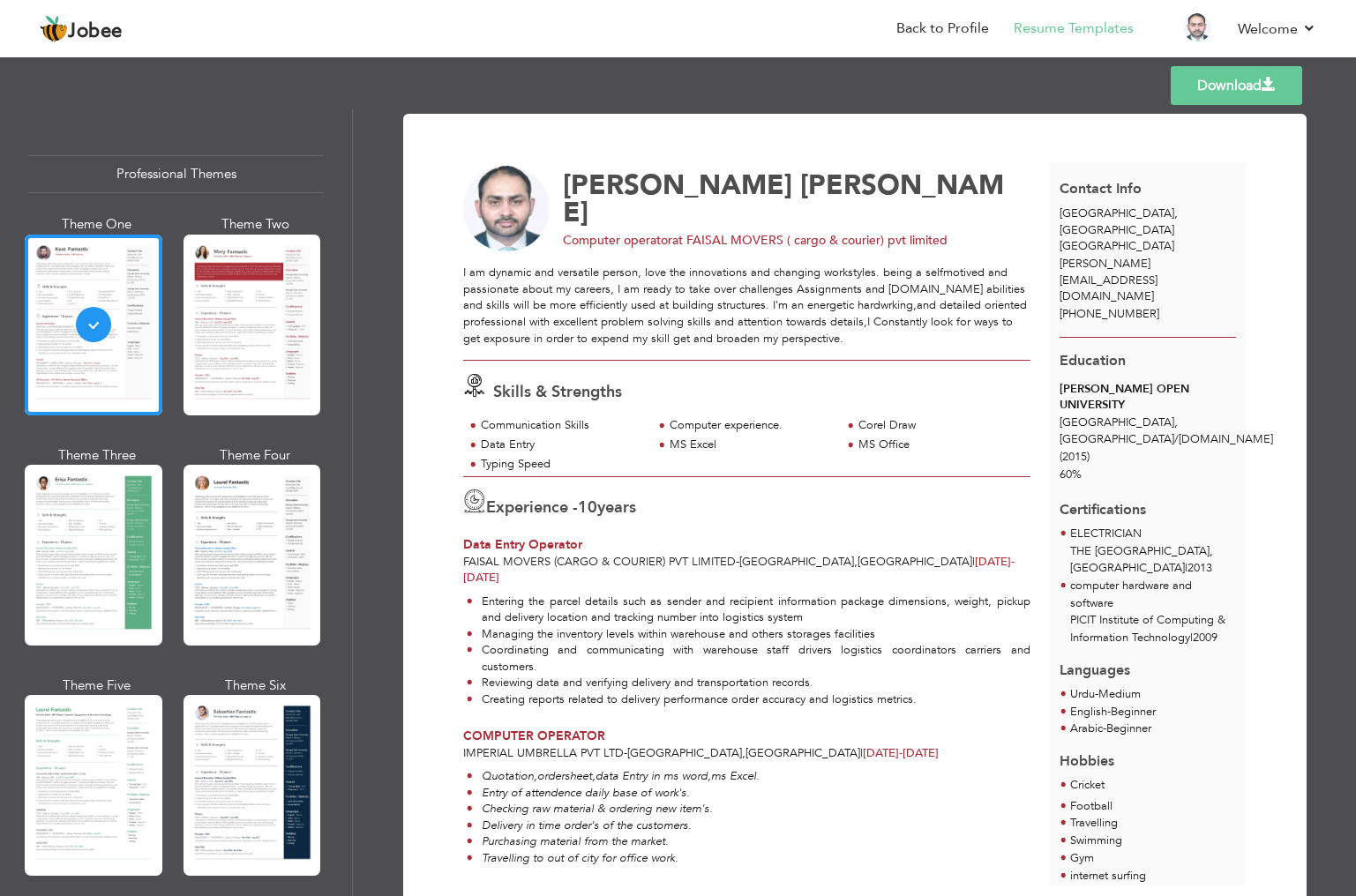 scroll, scrollTop: 0, scrollLeft: 0, axis: both 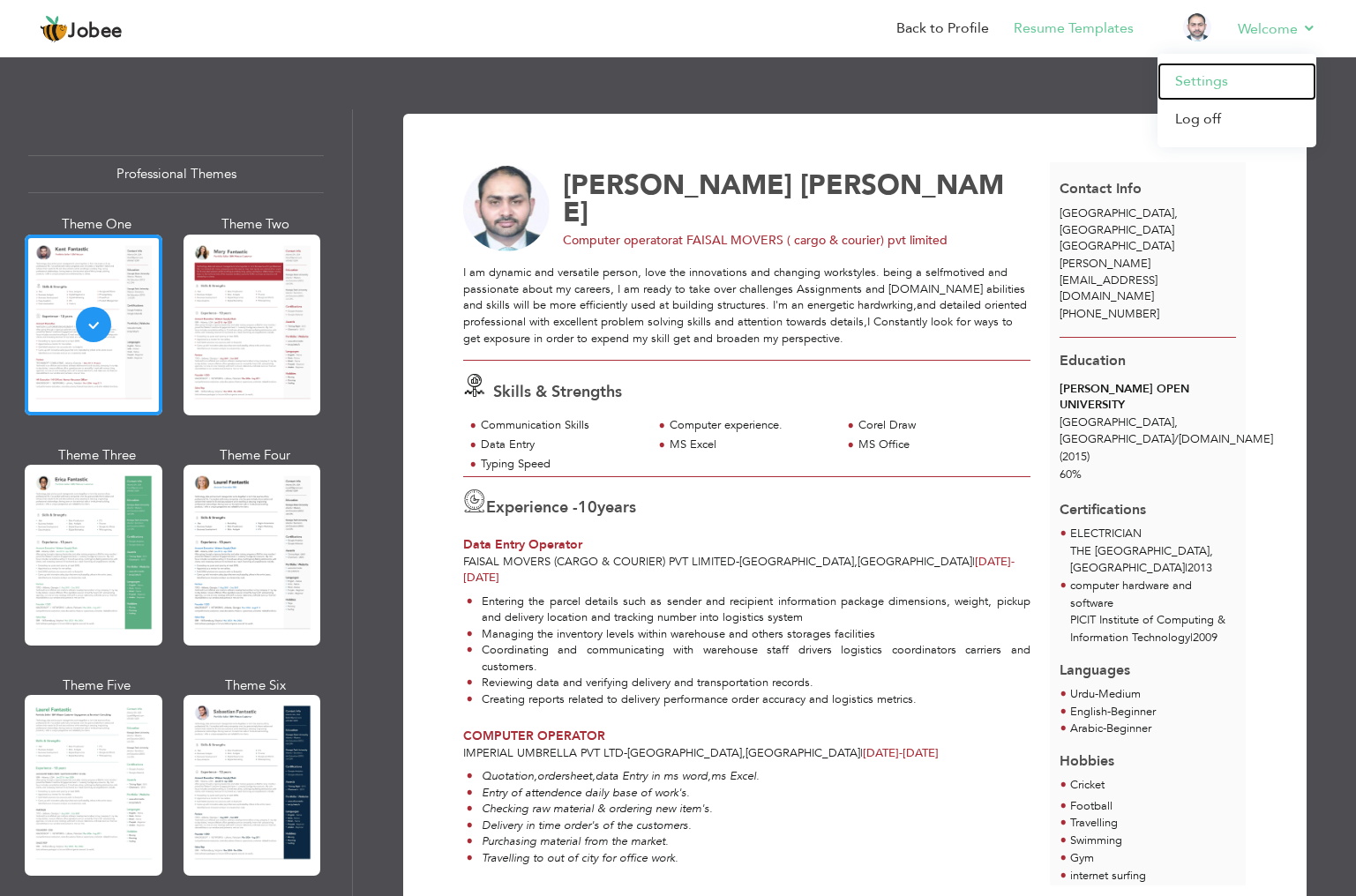 click on "Settings" at bounding box center [1237, 81] 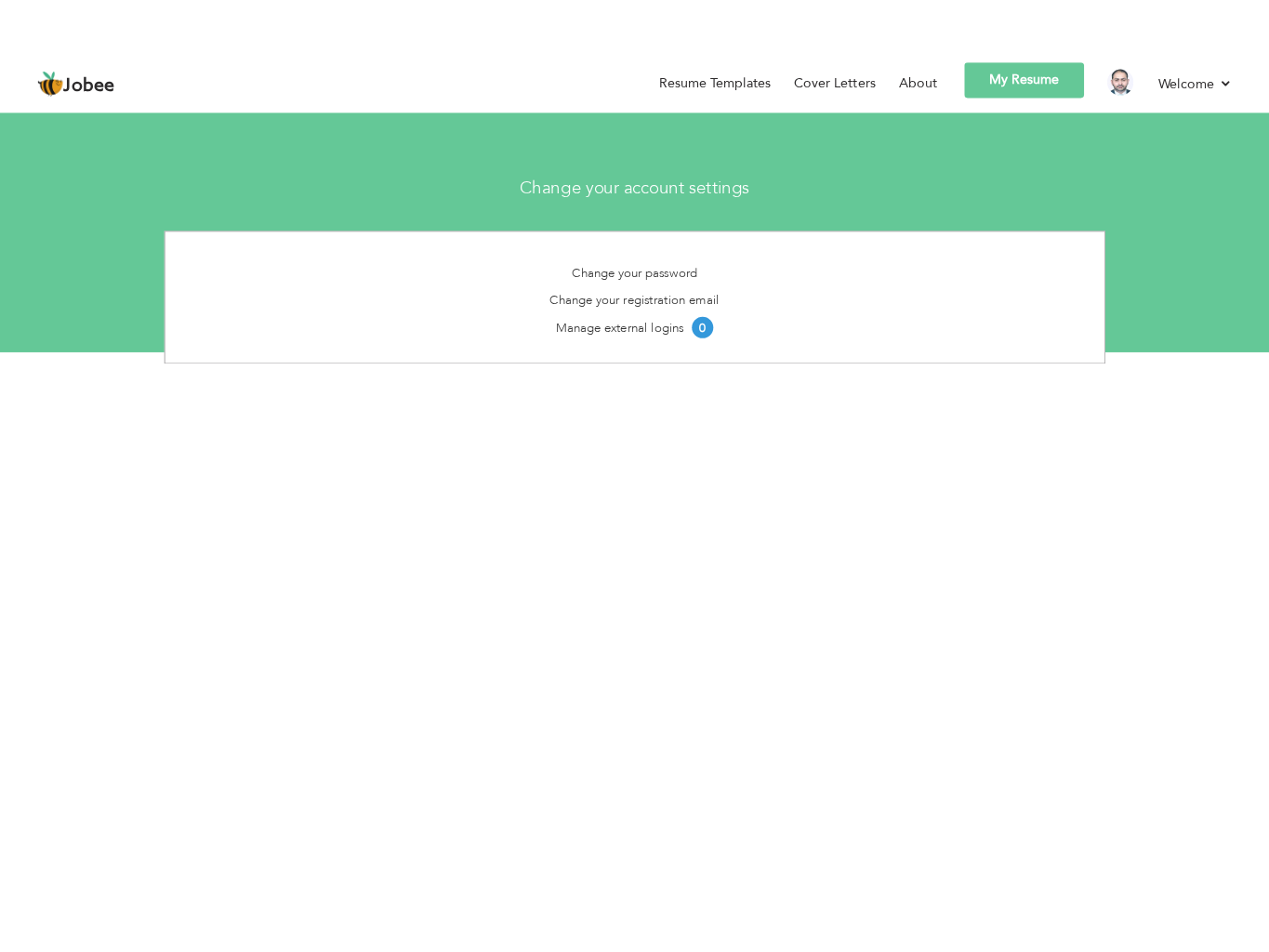 scroll, scrollTop: 0, scrollLeft: 0, axis: both 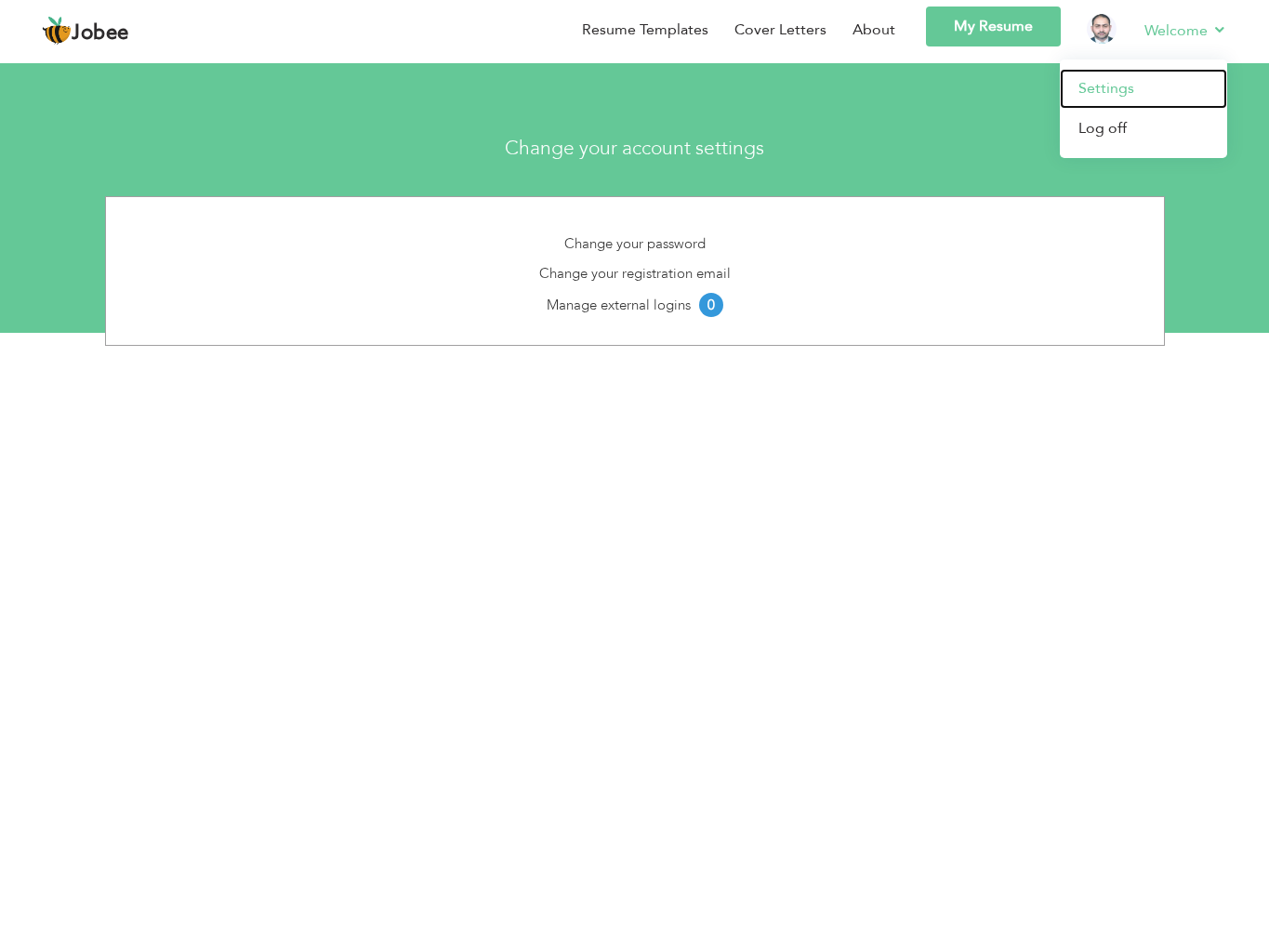 click on "Settings" at bounding box center [1143, 88] 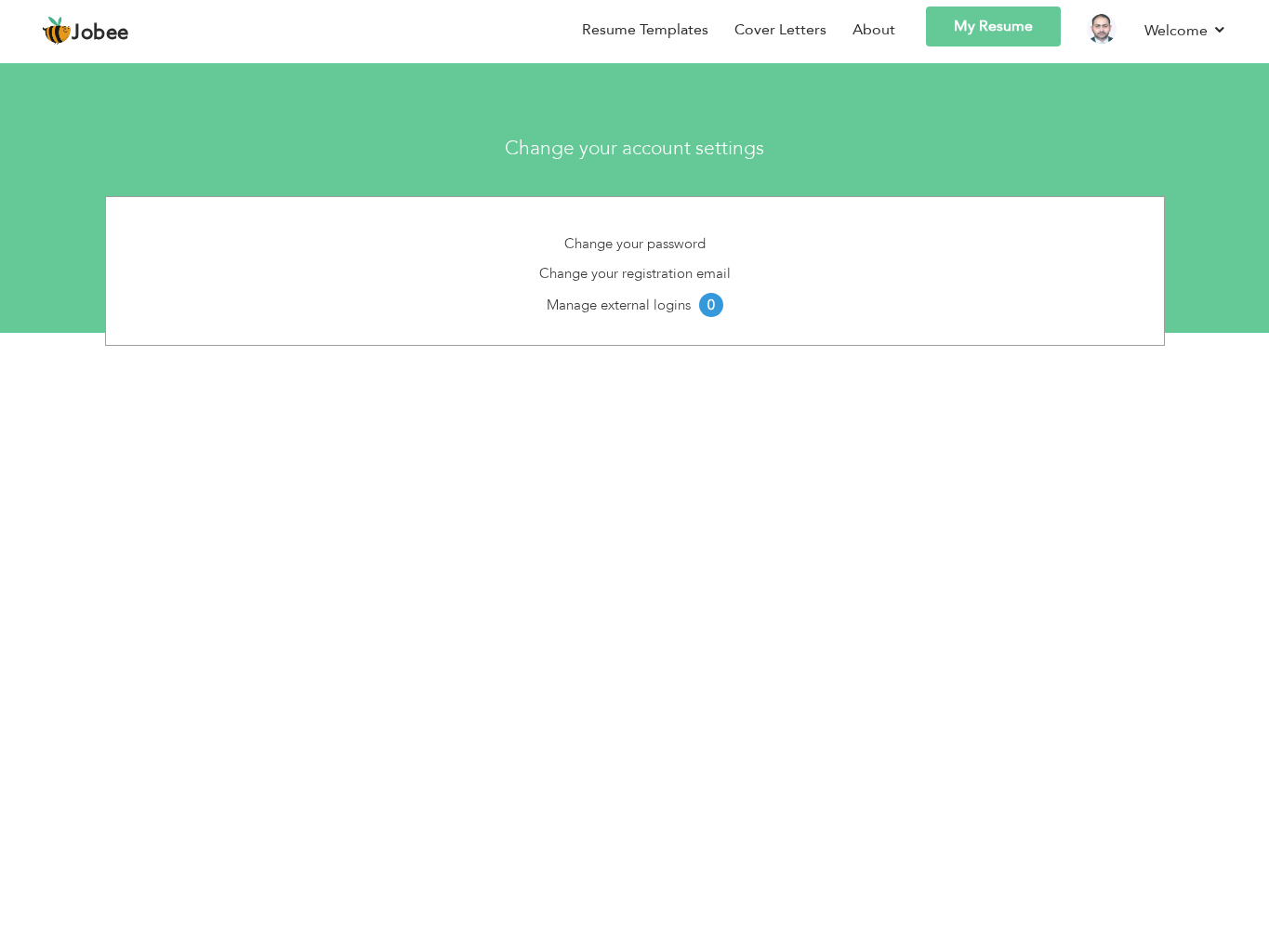 click on "Jobee
Back to Profile
Resume Templates
Resume Templates
Cover Letters
About
My Resume
Welcome
Settings
Log off
Welcome" at bounding box center [634, 31] 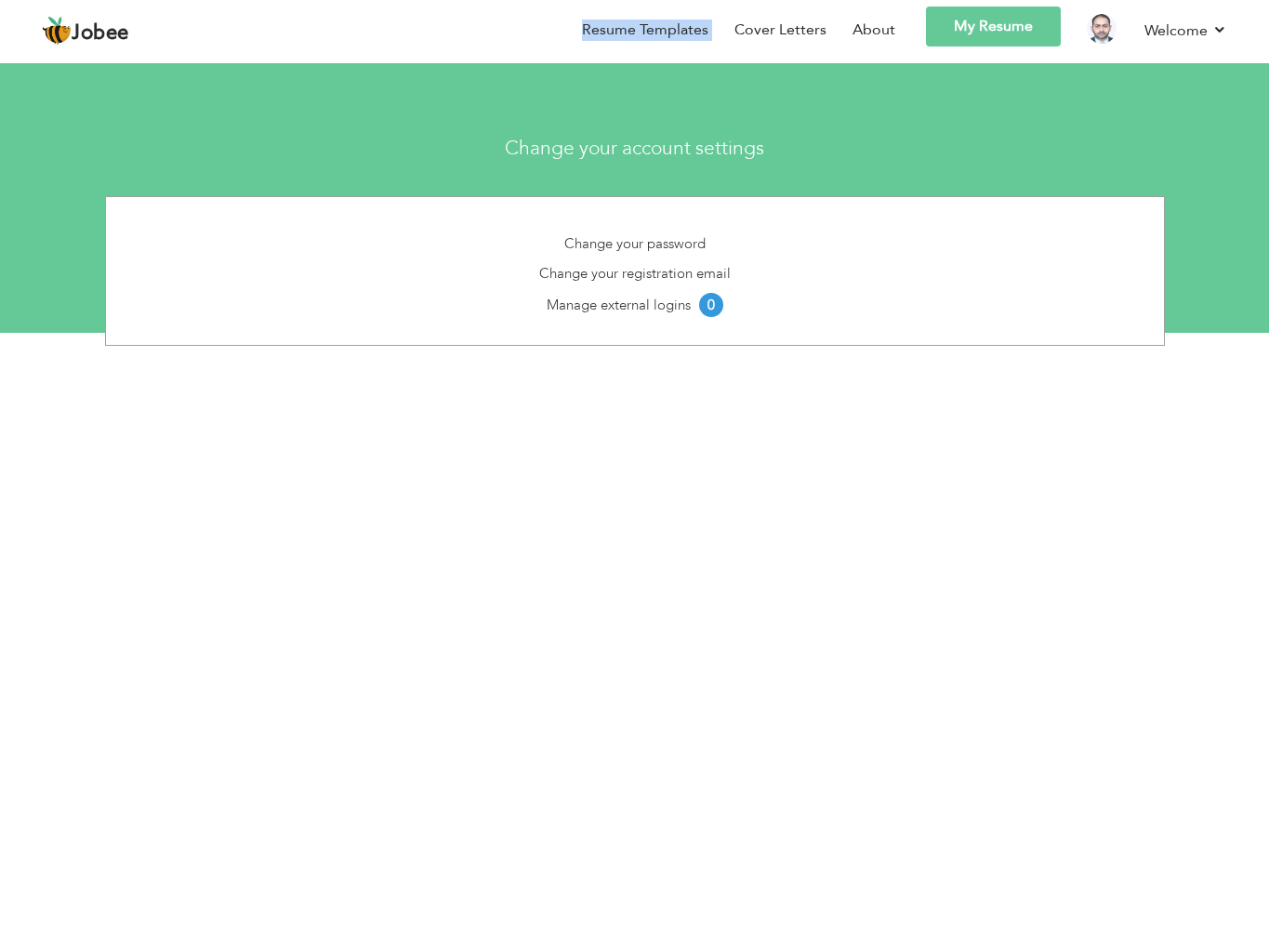 click on "Jobee
Back to Profile
Resume Templates
Resume Templates
Cover Letters
About
My Resume
Welcome
Settings
Log off
Welcome" at bounding box center [634, 31] 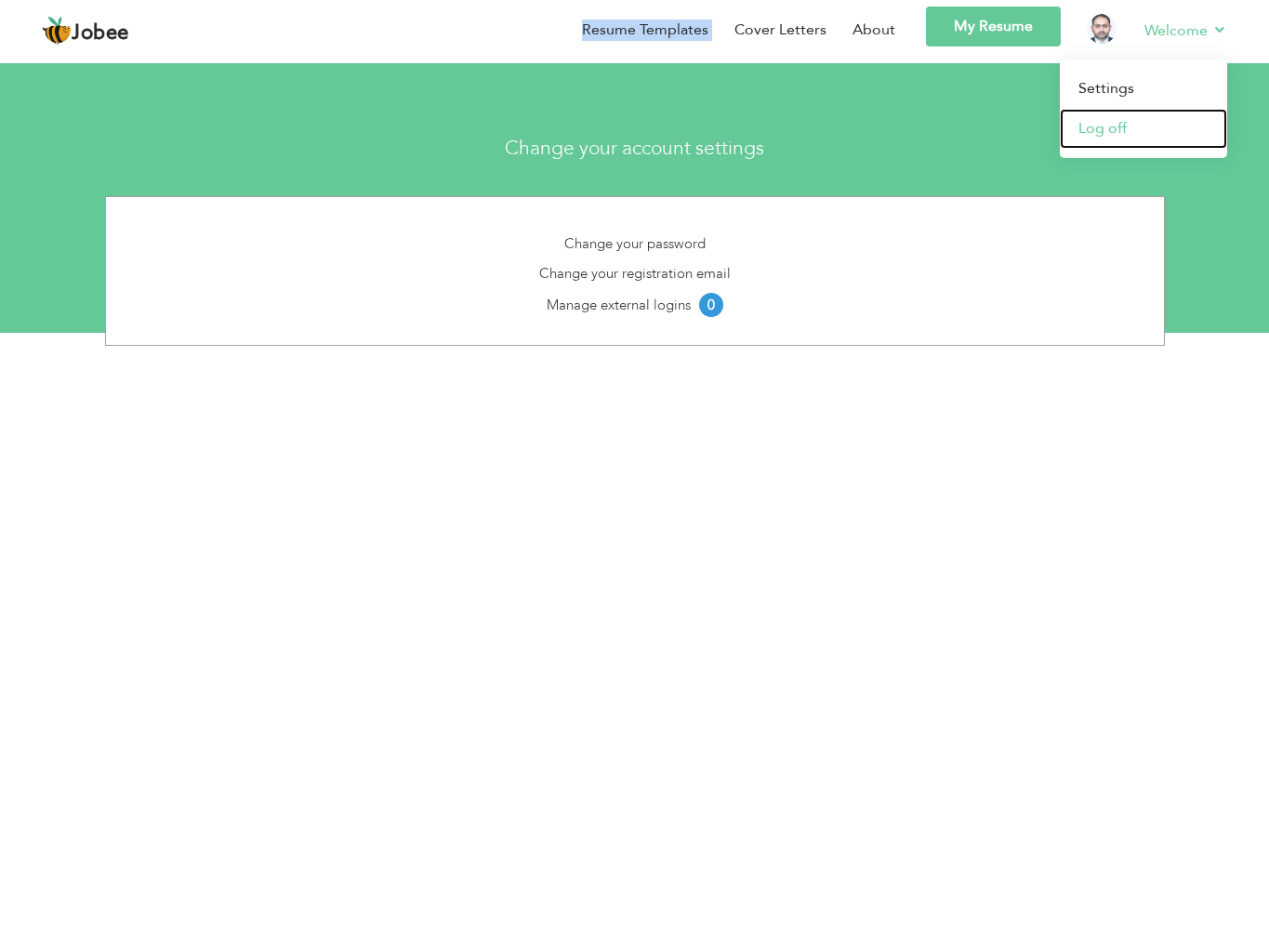 click on "Log off" at bounding box center [1143, 128] 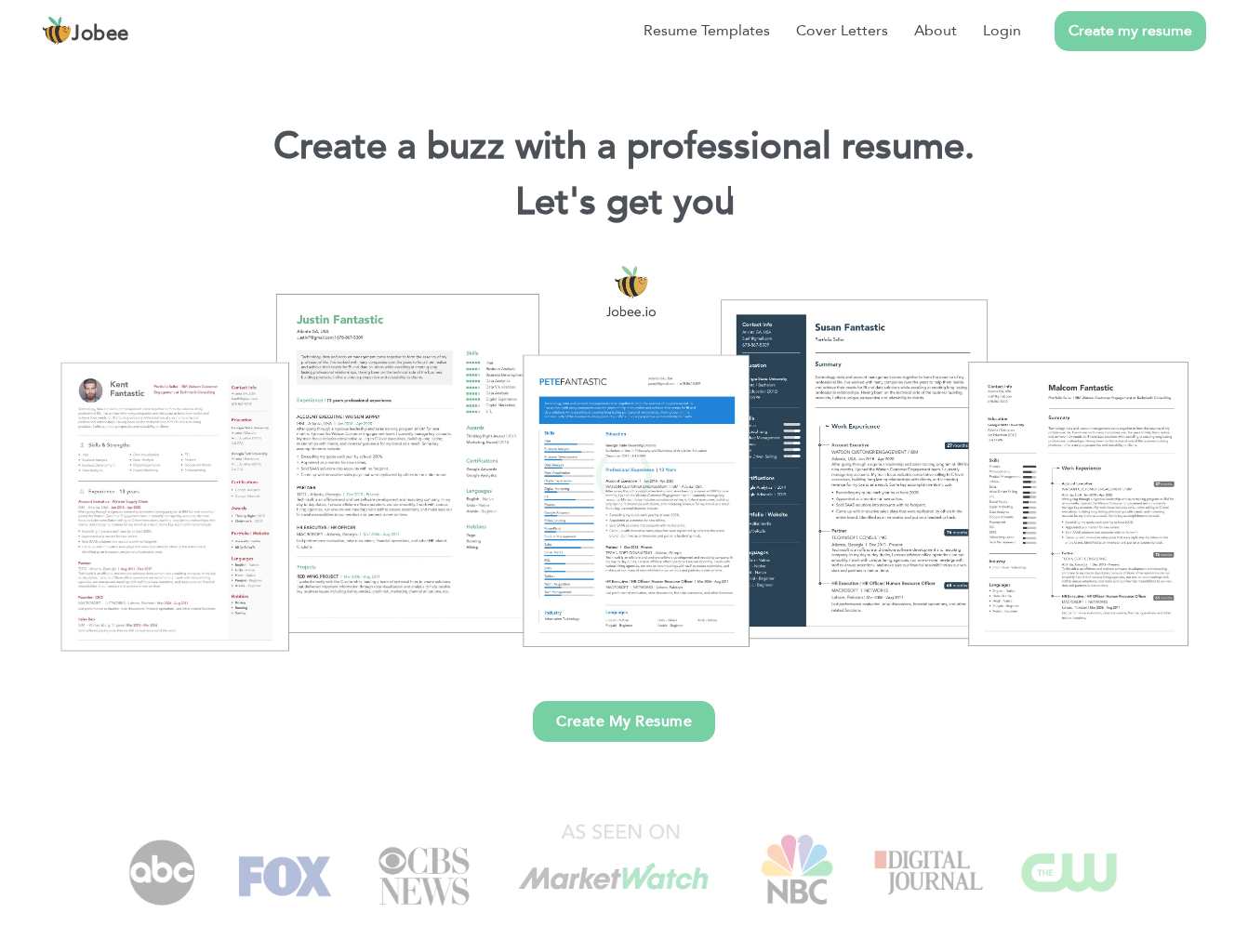 scroll, scrollTop: 0, scrollLeft: 0, axis: both 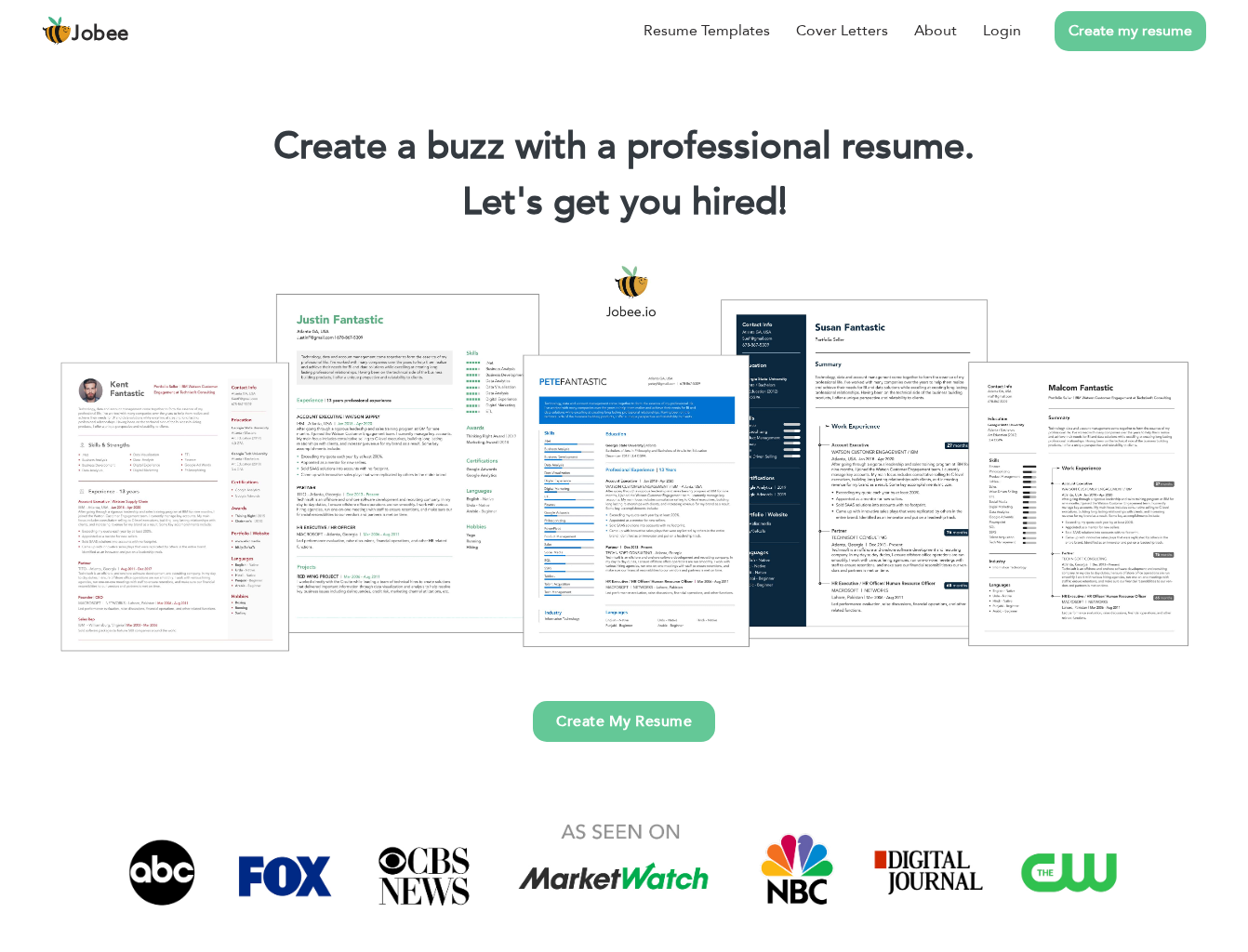 drag, startPoint x: 1169, startPoint y: 0, endPoint x: 865, endPoint y: 218, distance: 374.08555 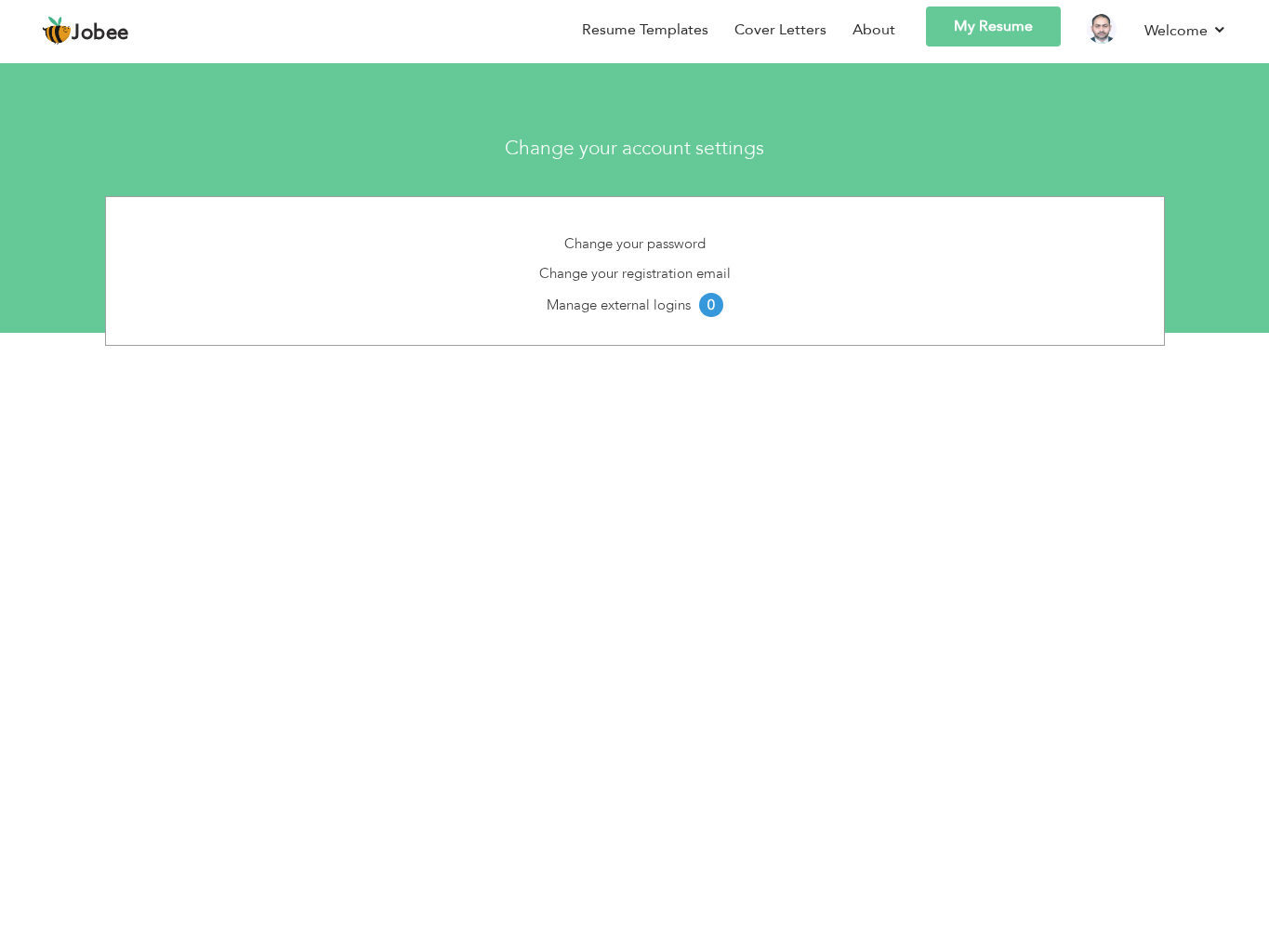 scroll, scrollTop: 0, scrollLeft: 0, axis: both 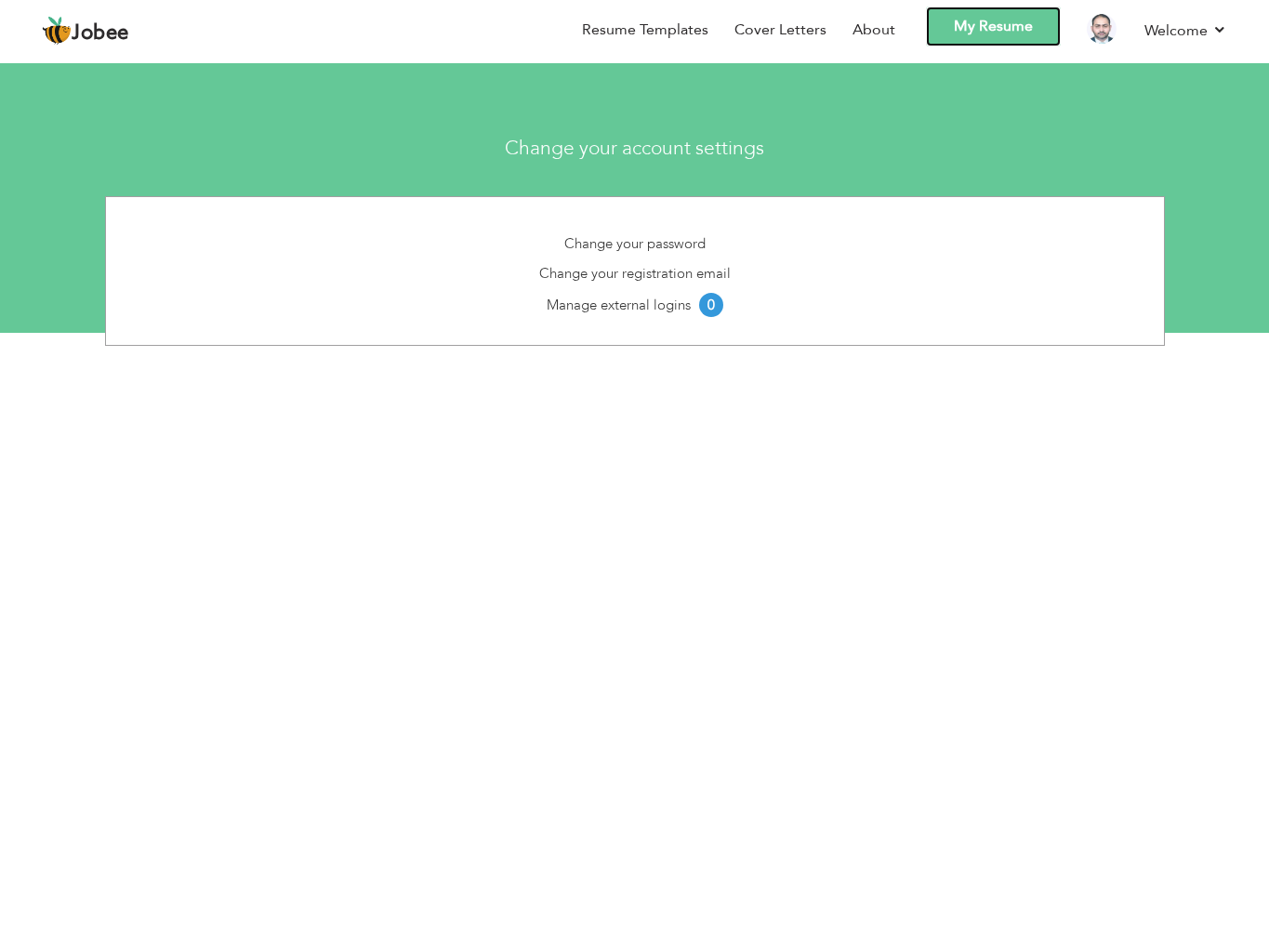 click on "My Resume" at bounding box center [993, 26] 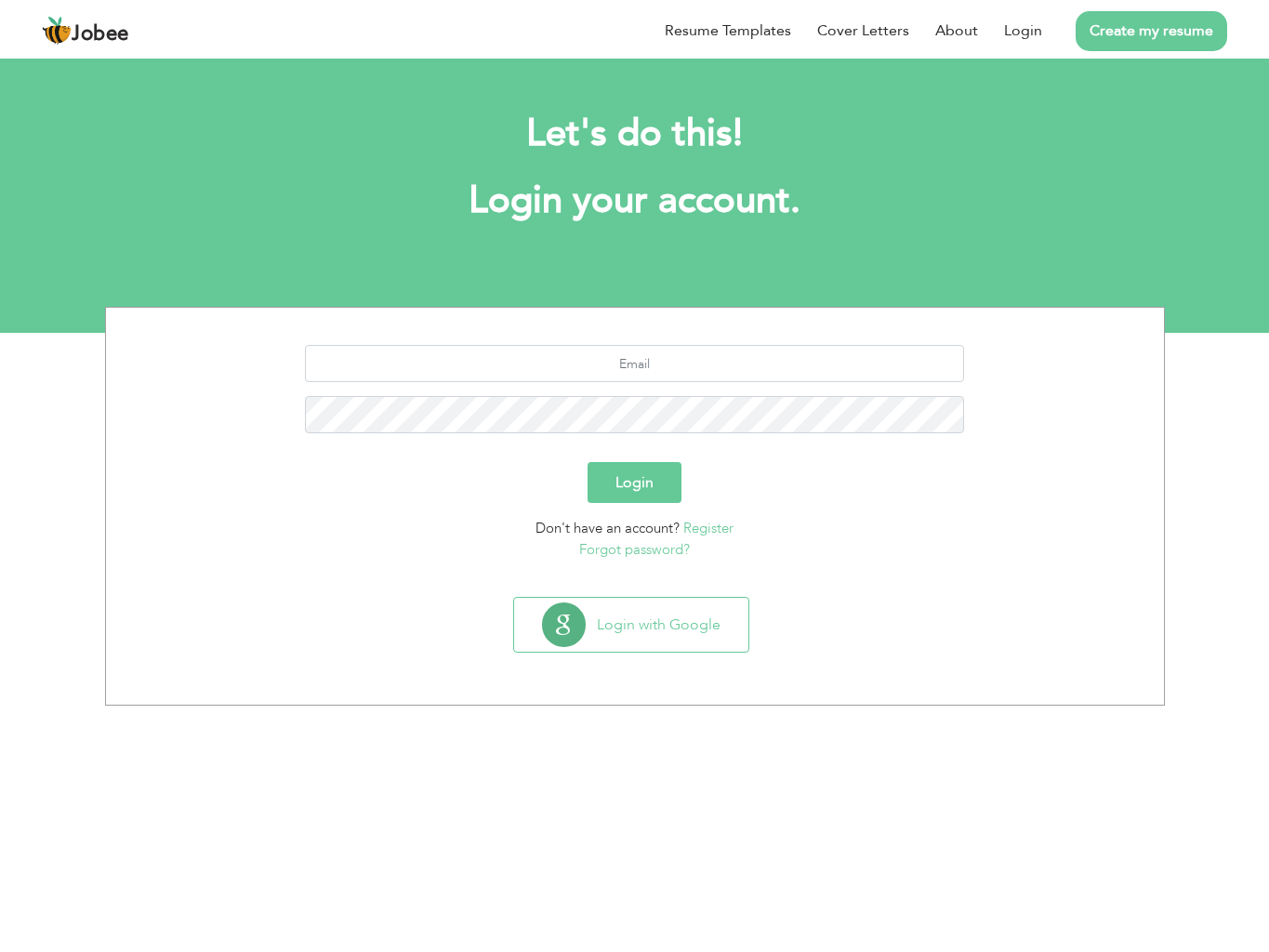 scroll, scrollTop: 0, scrollLeft: 0, axis: both 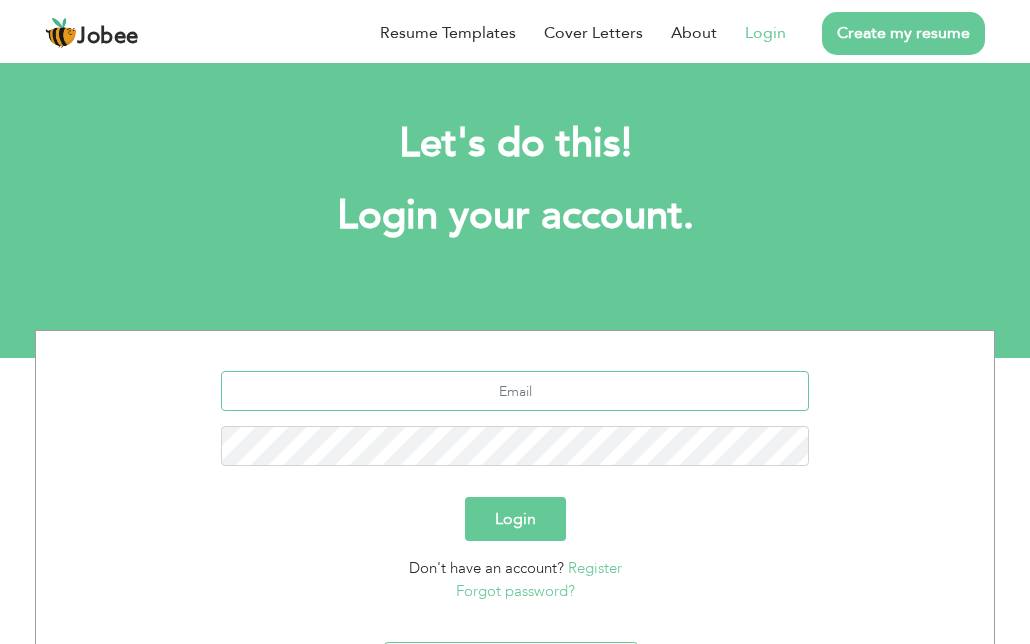 click at bounding box center [515, 391] 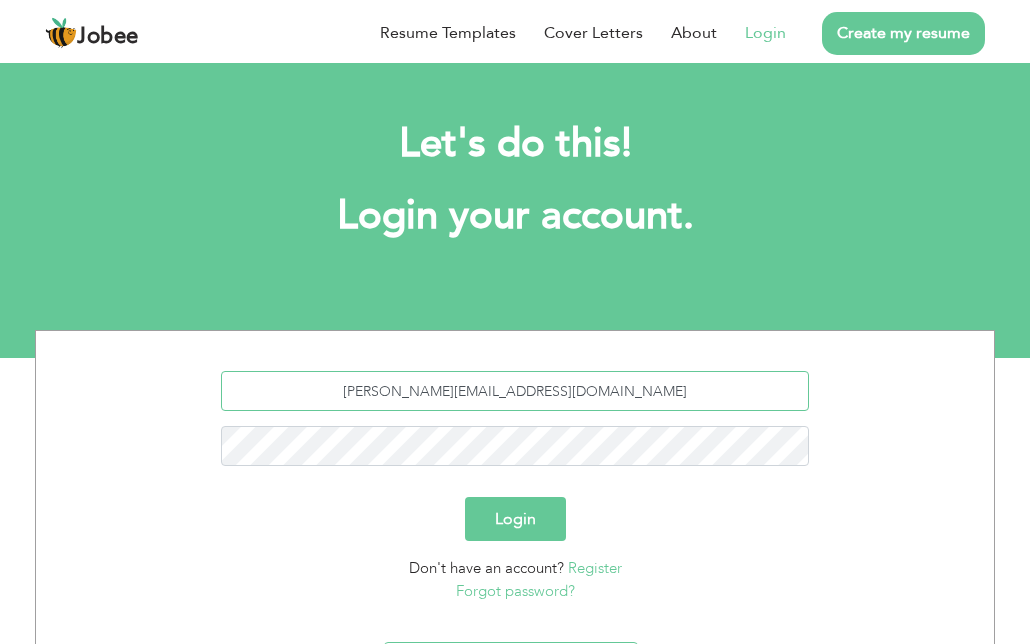 type on "[PERSON_NAME][EMAIL_ADDRESS][DOMAIN_NAME]" 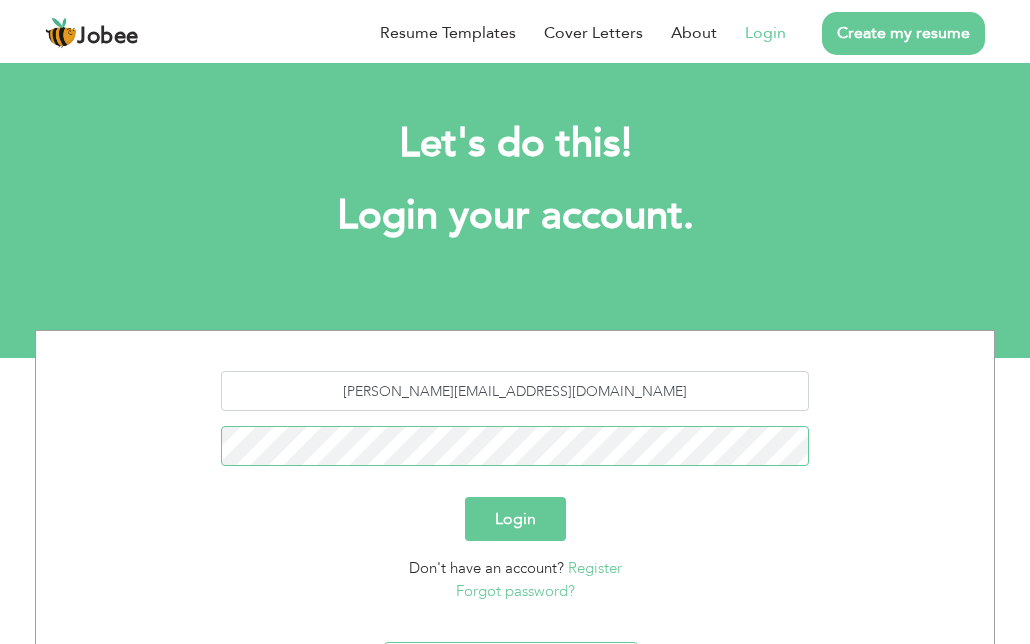 click on "Login" at bounding box center [515, 519] 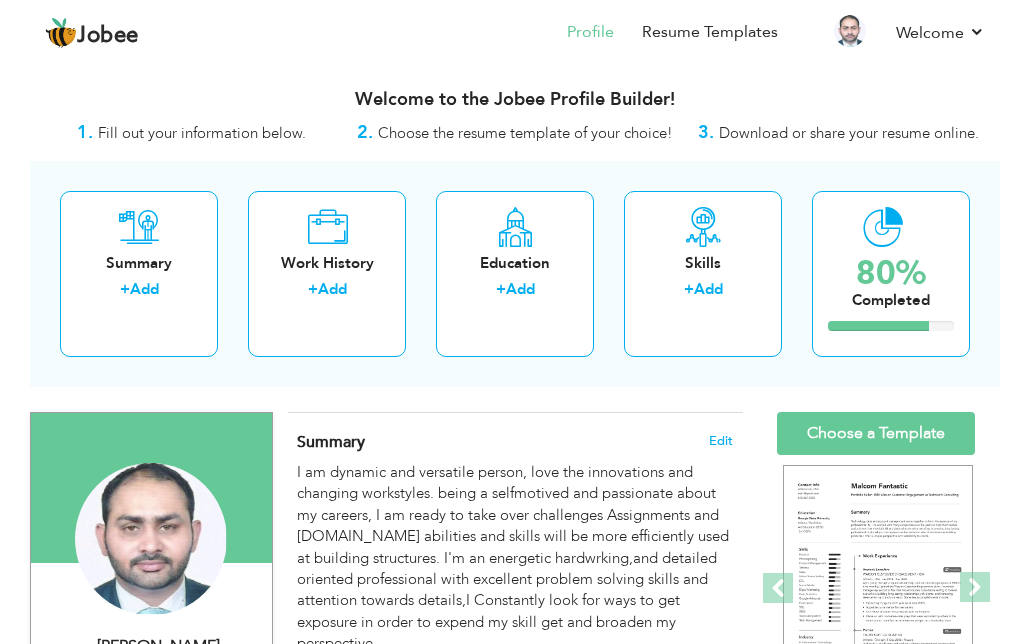 scroll, scrollTop: 0, scrollLeft: 0, axis: both 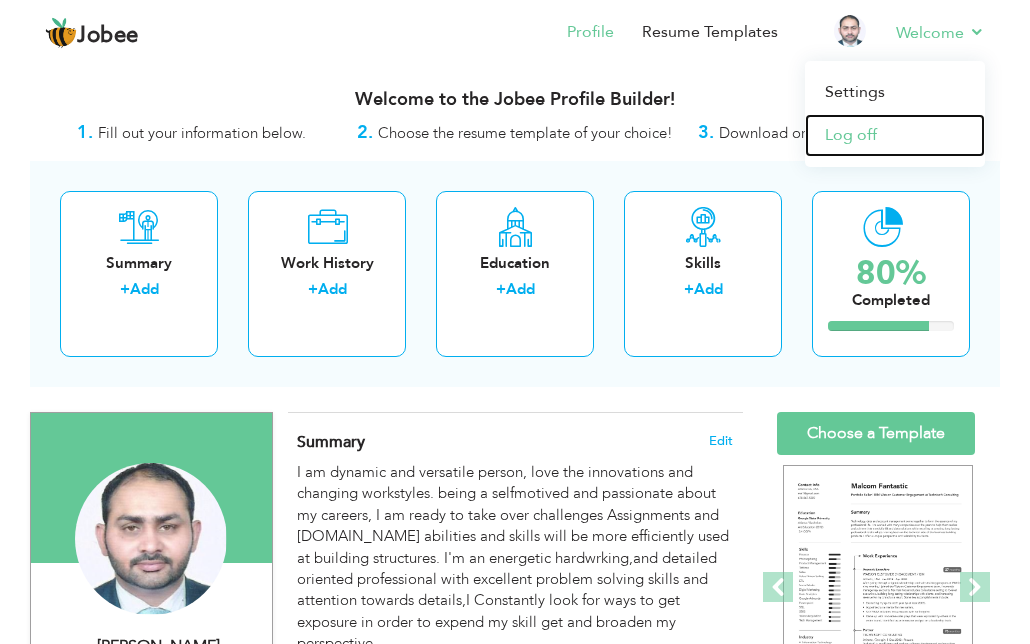 click on "Log off" at bounding box center (895, 135) 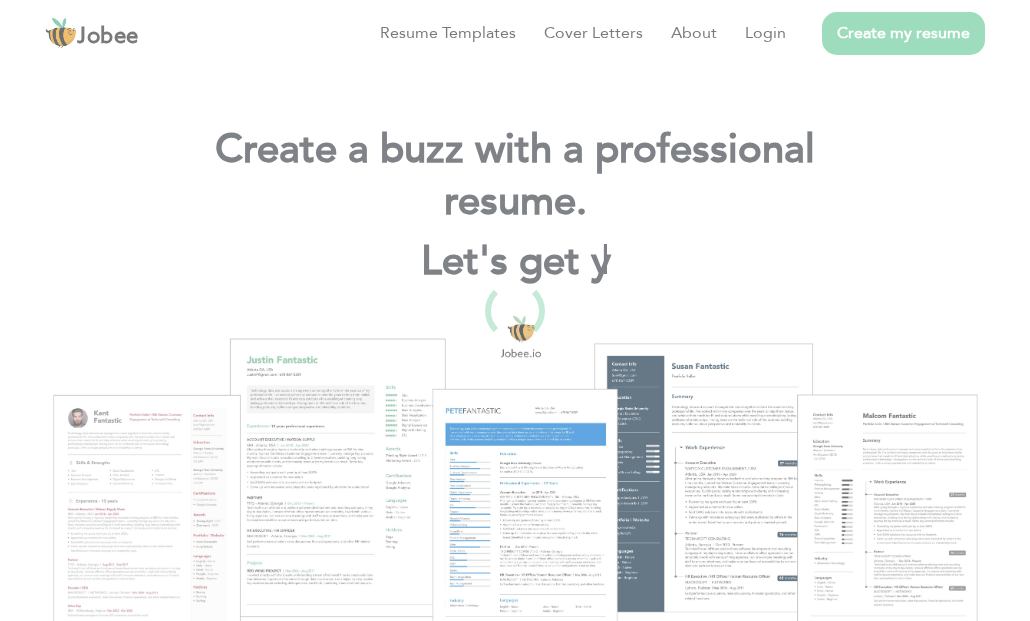 scroll, scrollTop: 0, scrollLeft: 0, axis: both 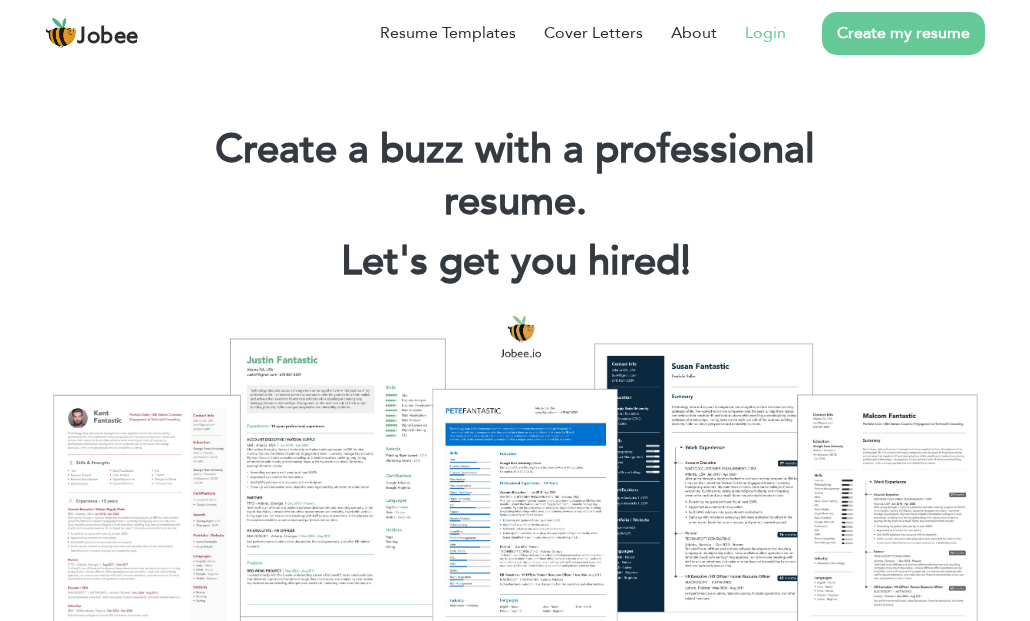 click on "Login" at bounding box center (765, 33) 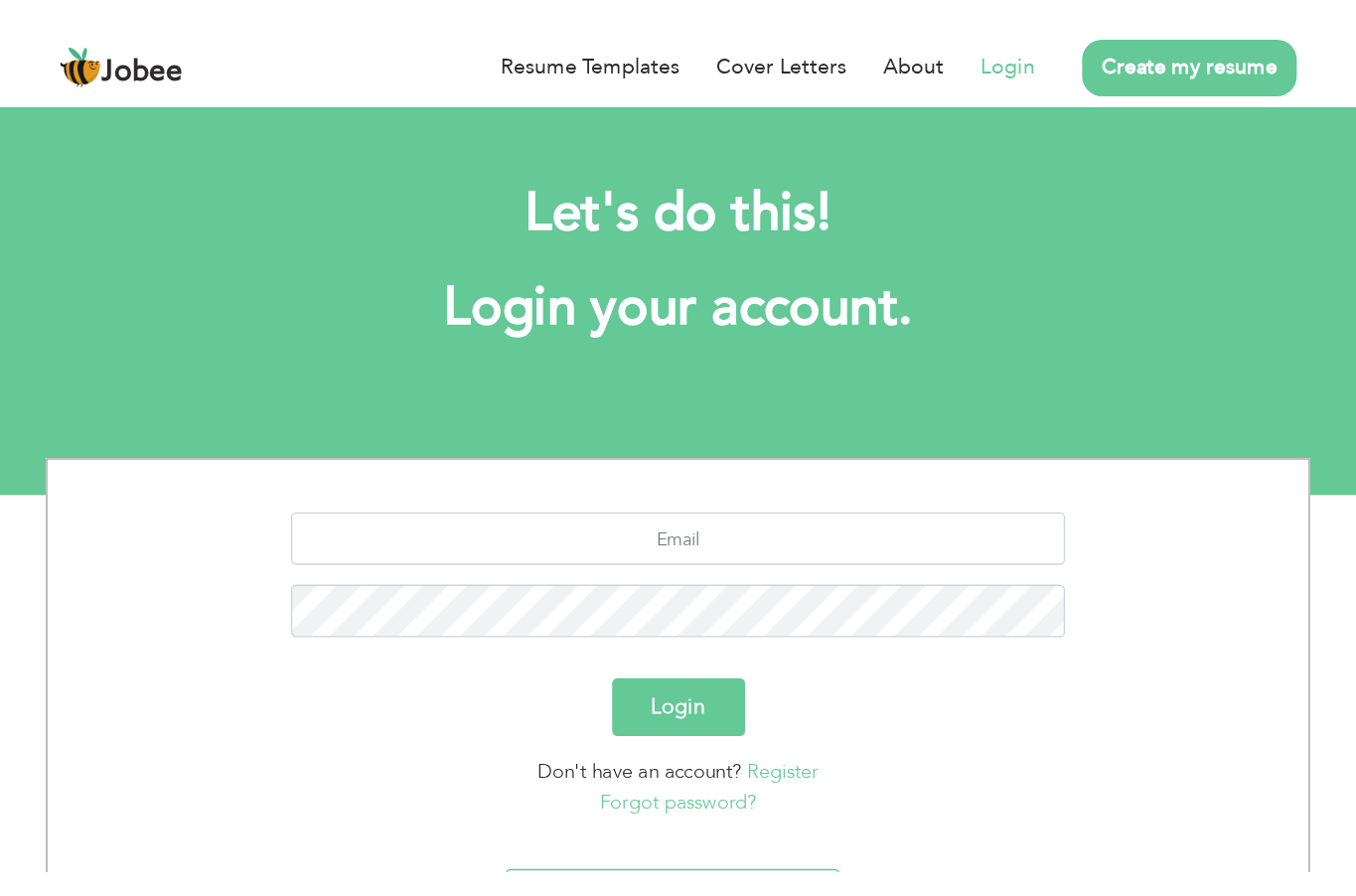 scroll, scrollTop: 0, scrollLeft: 0, axis: both 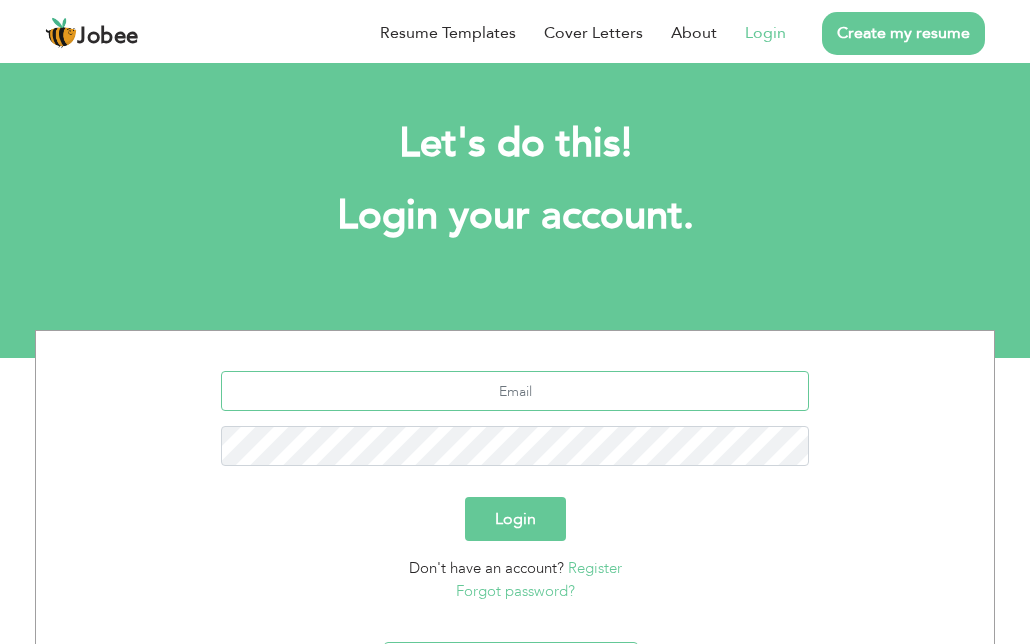 click at bounding box center (515, 391) 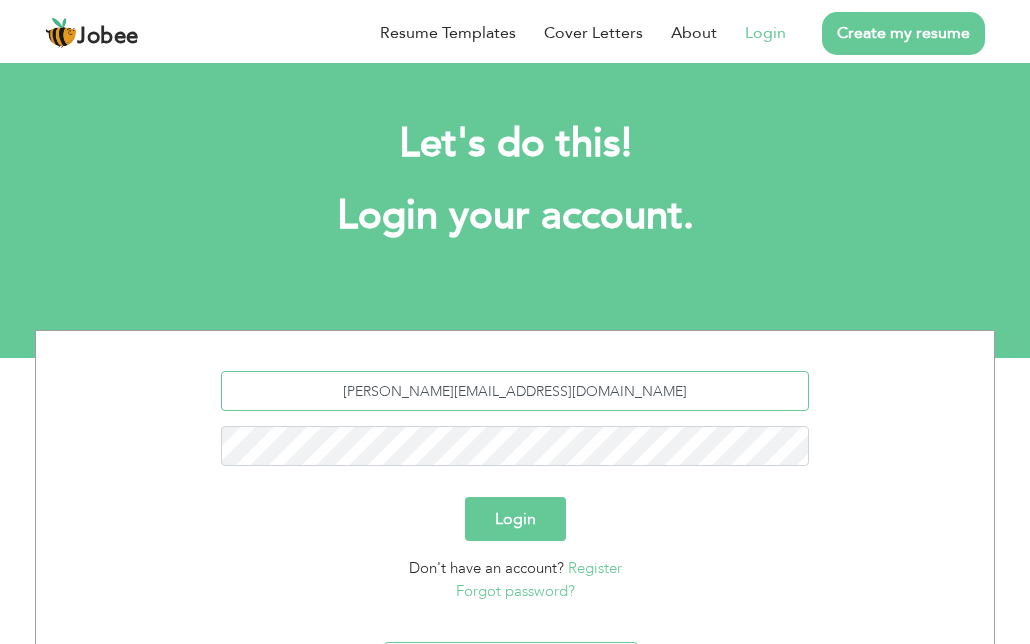 drag, startPoint x: 628, startPoint y: 384, endPoint x: 381, endPoint y: 398, distance: 247.39644 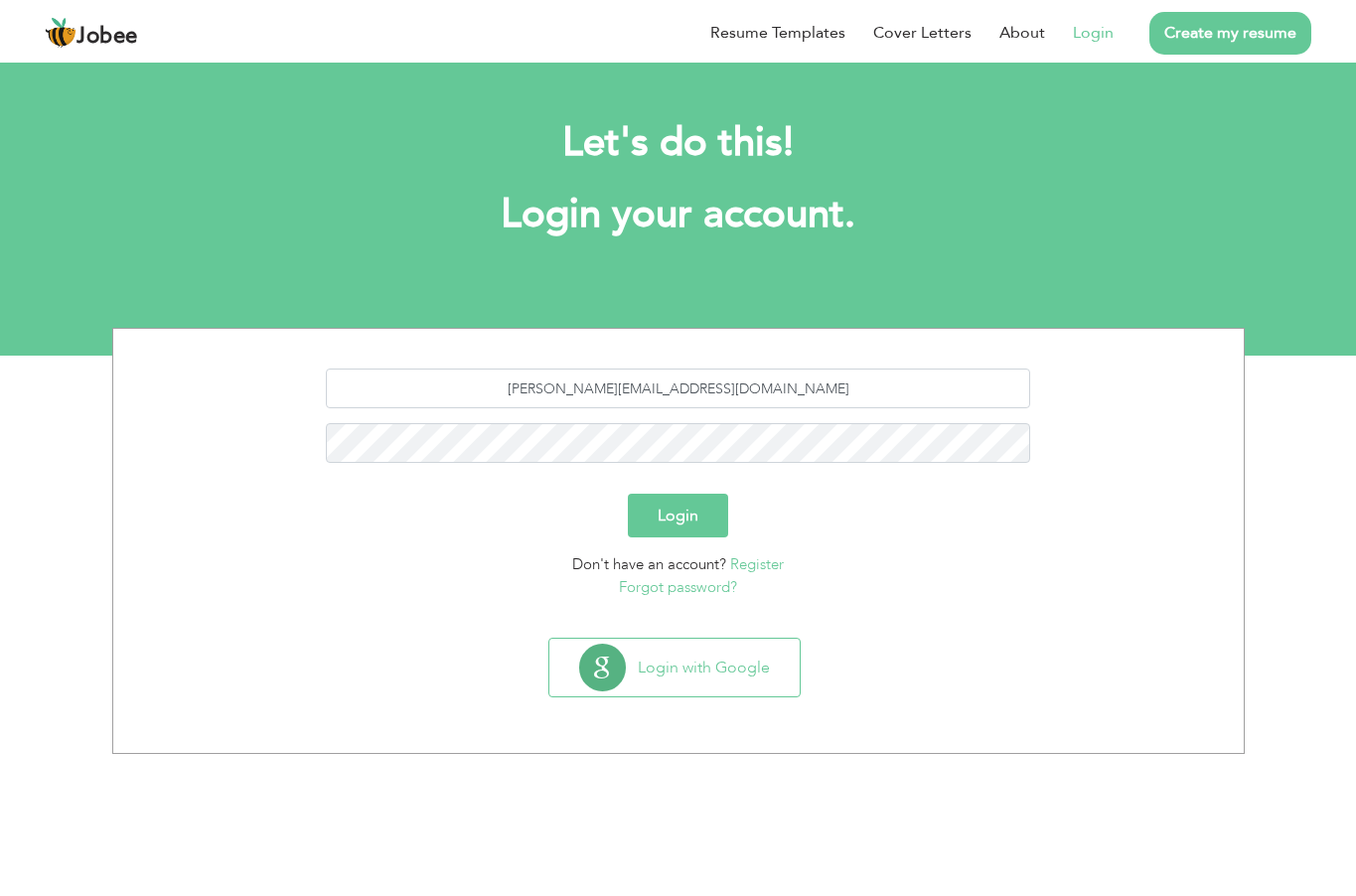scroll, scrollTop: 0, scrollLeft: 0, axis: both 